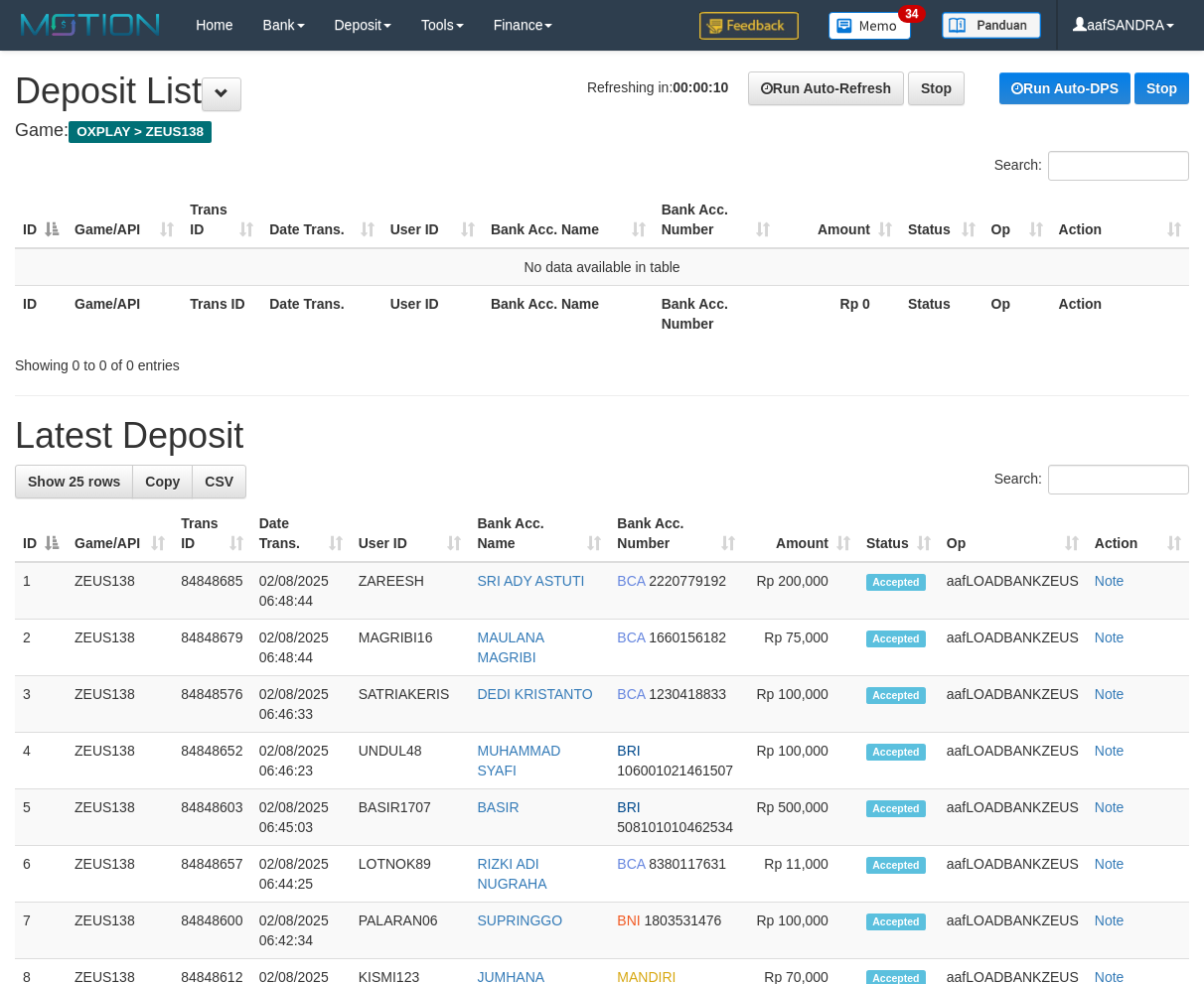 scroll, scrollTop: 0, scrollLeft: 0, axis: both 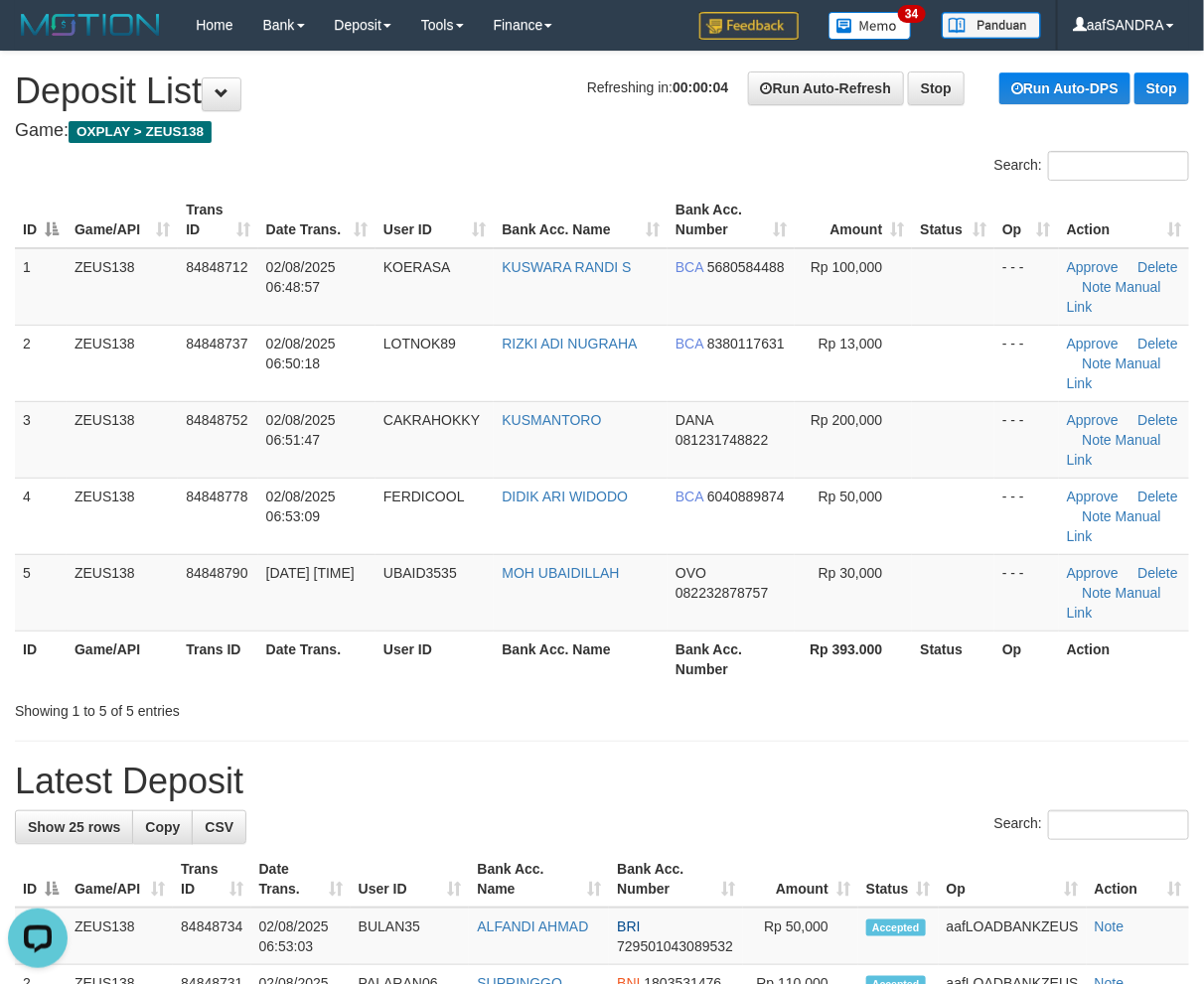 drag, startPoint x: 601, startPoint y: 809, endPoint x: 557, endPoint y: 760, distance: 65.8559 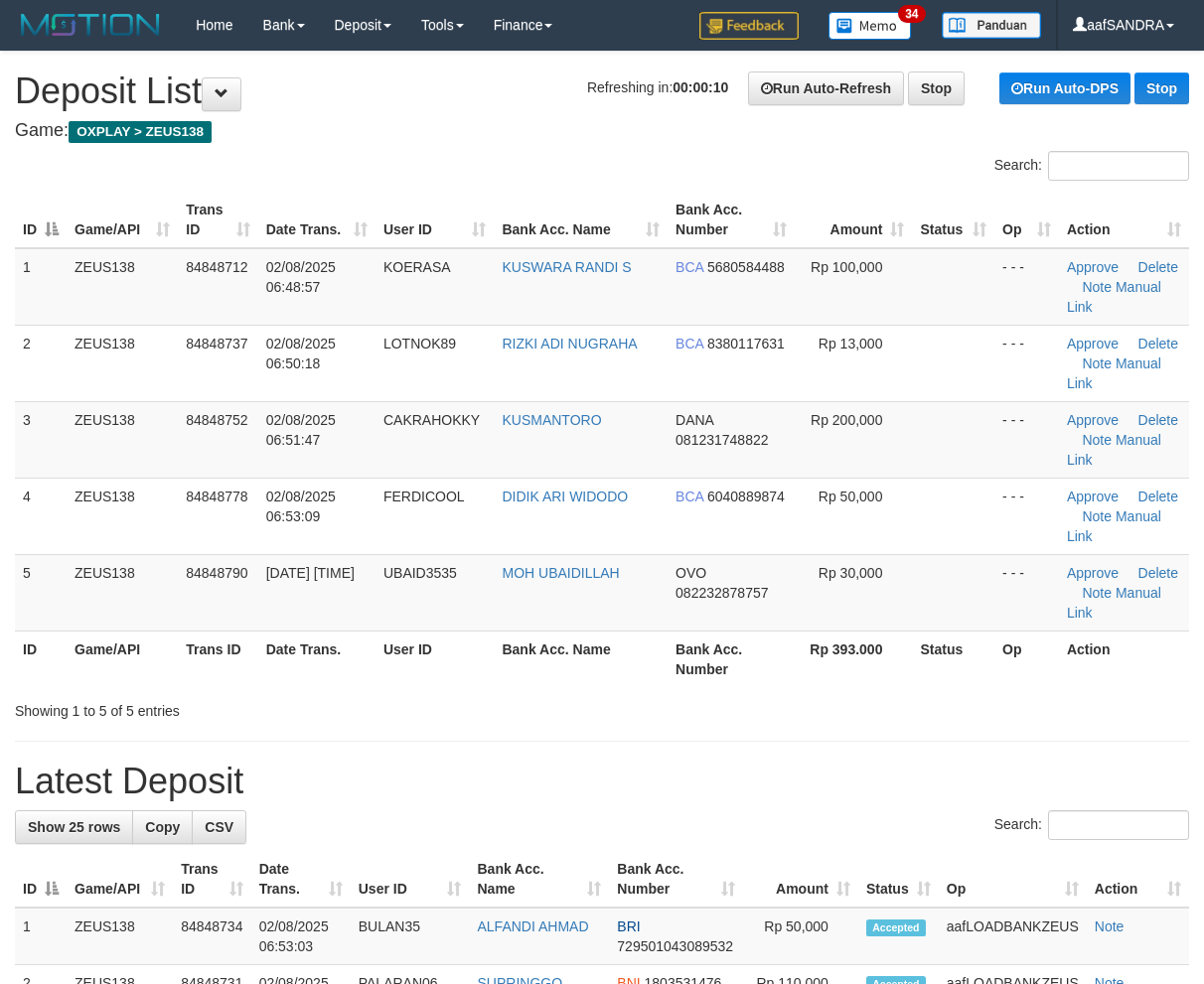 click on "ID Game/API Trans ID Date Trans. User ID Bank Acc. Name Bank Acc. Number Amount Status Op Action
1
ZEUS138
84848712
[DATE] [TIME]
KOERASA
[FIRST] [LAST]
BCA
5680584488
Rp 100,000
- - -
Approve
Delete
Note
Manual Link
2
ZEUS138
84848737
[DATE] [TIME]
LOTNOK89
[FIRST] [LAST]
BCA
8380117631
Rp 13,000
- - -" at bounding box center [602, 439] 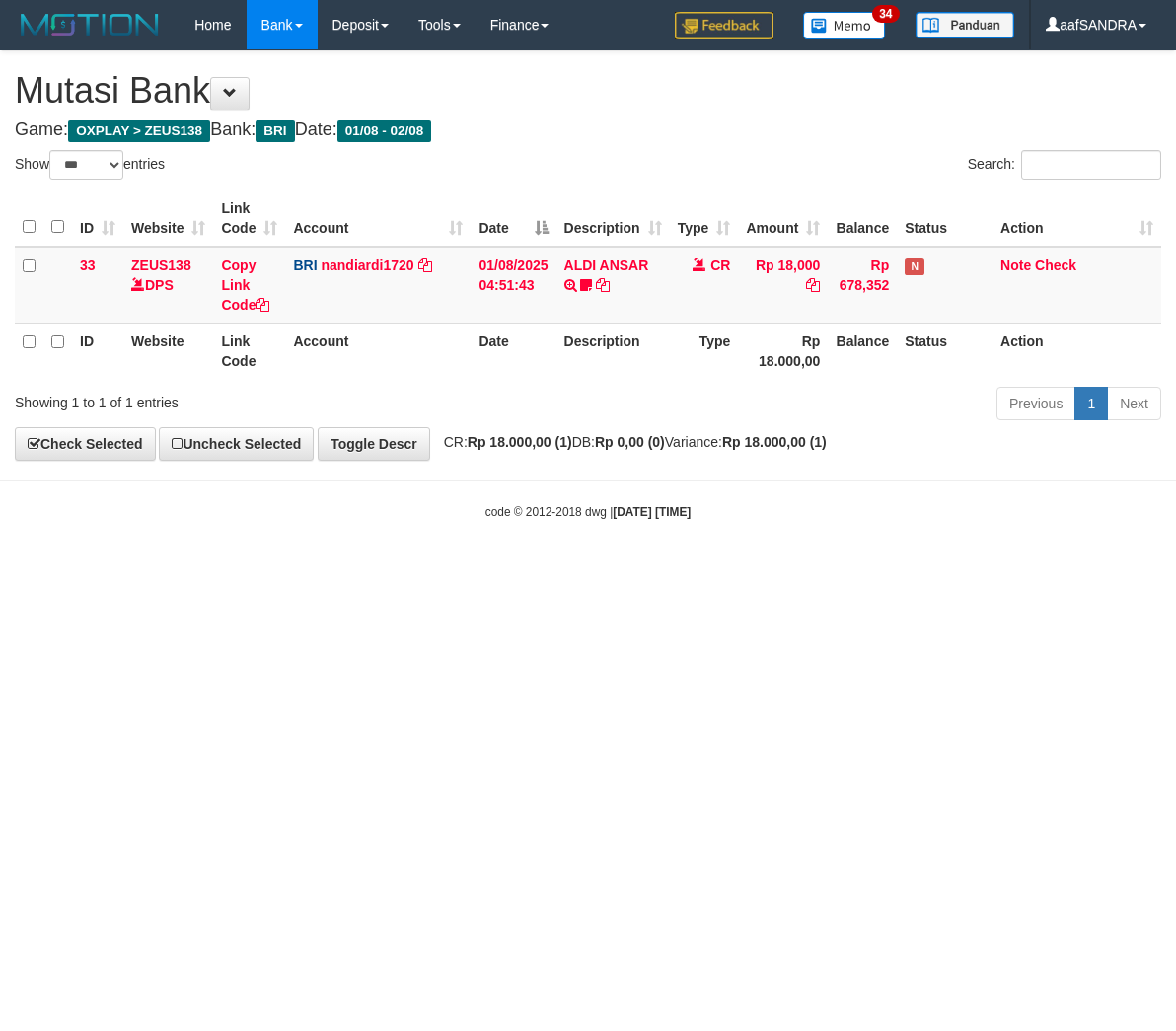 select on "***" 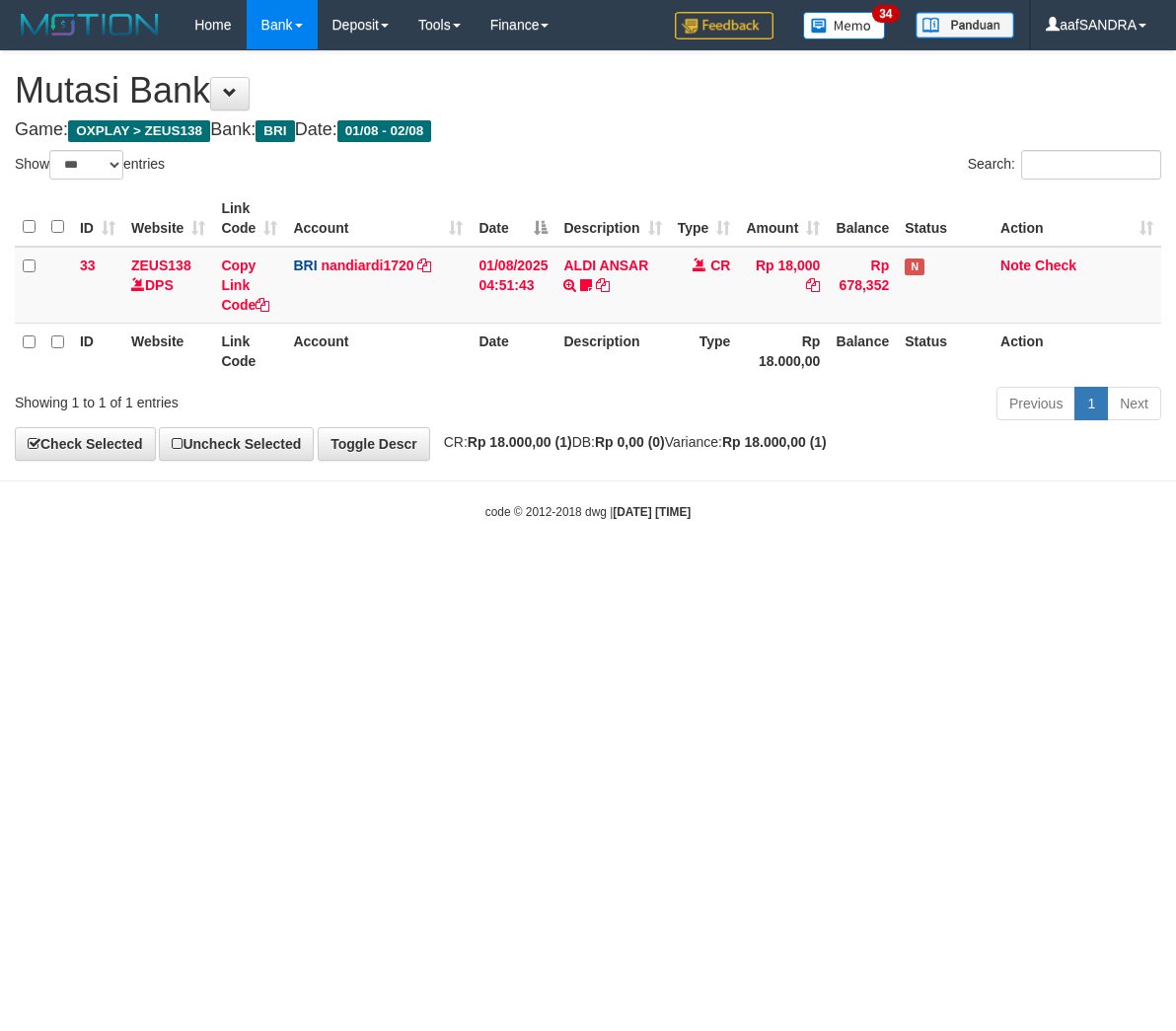 scroll, scrollTop: 0, scrollLeft: 0, axis: both 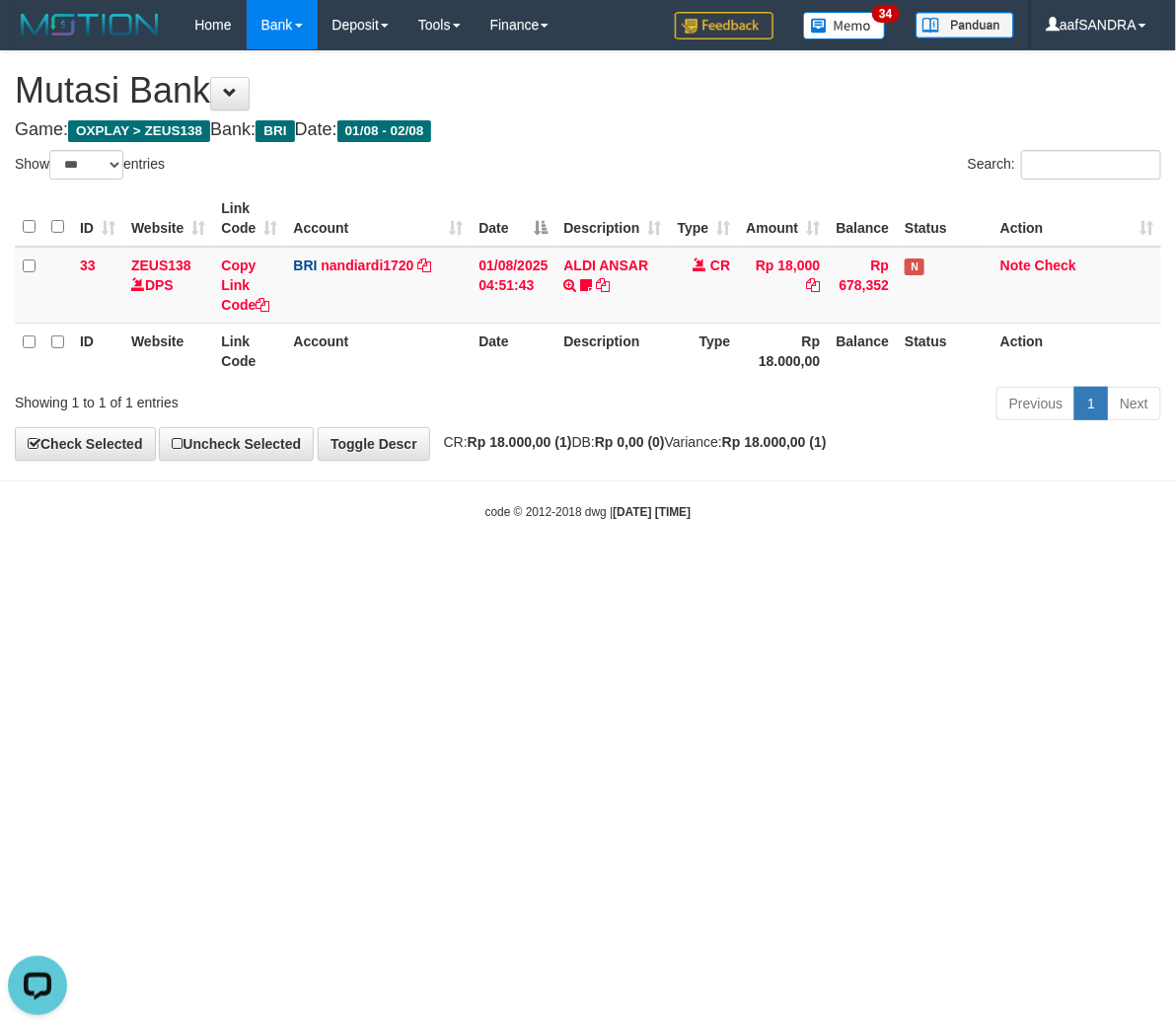 drag, startPoint x: 873, startPoint y: 425, endPoint x: 1169, endPoint y: 424, distance: 296.00169 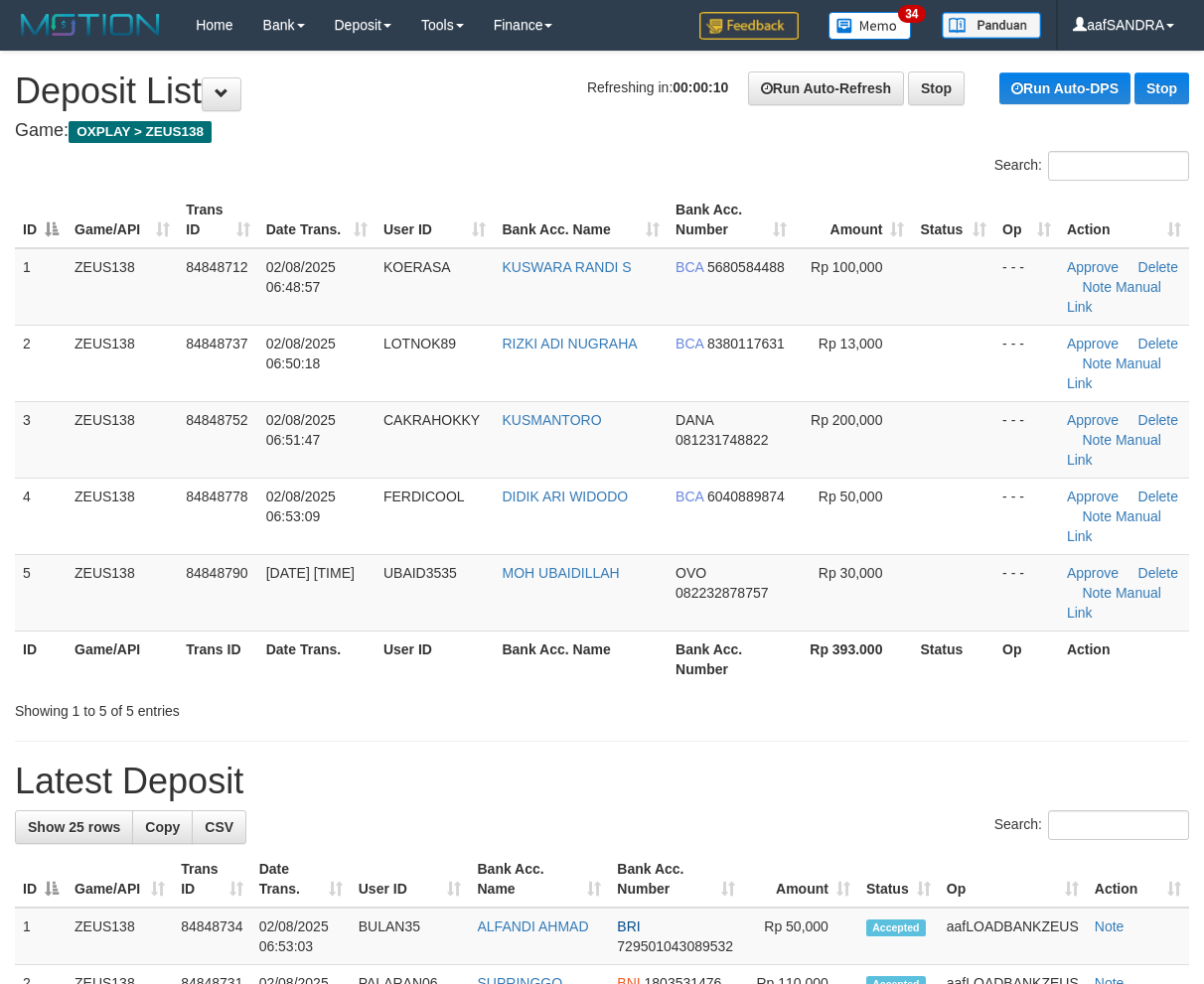 scroll, scrollTop: 0, scrollLeft: 0, axis: both 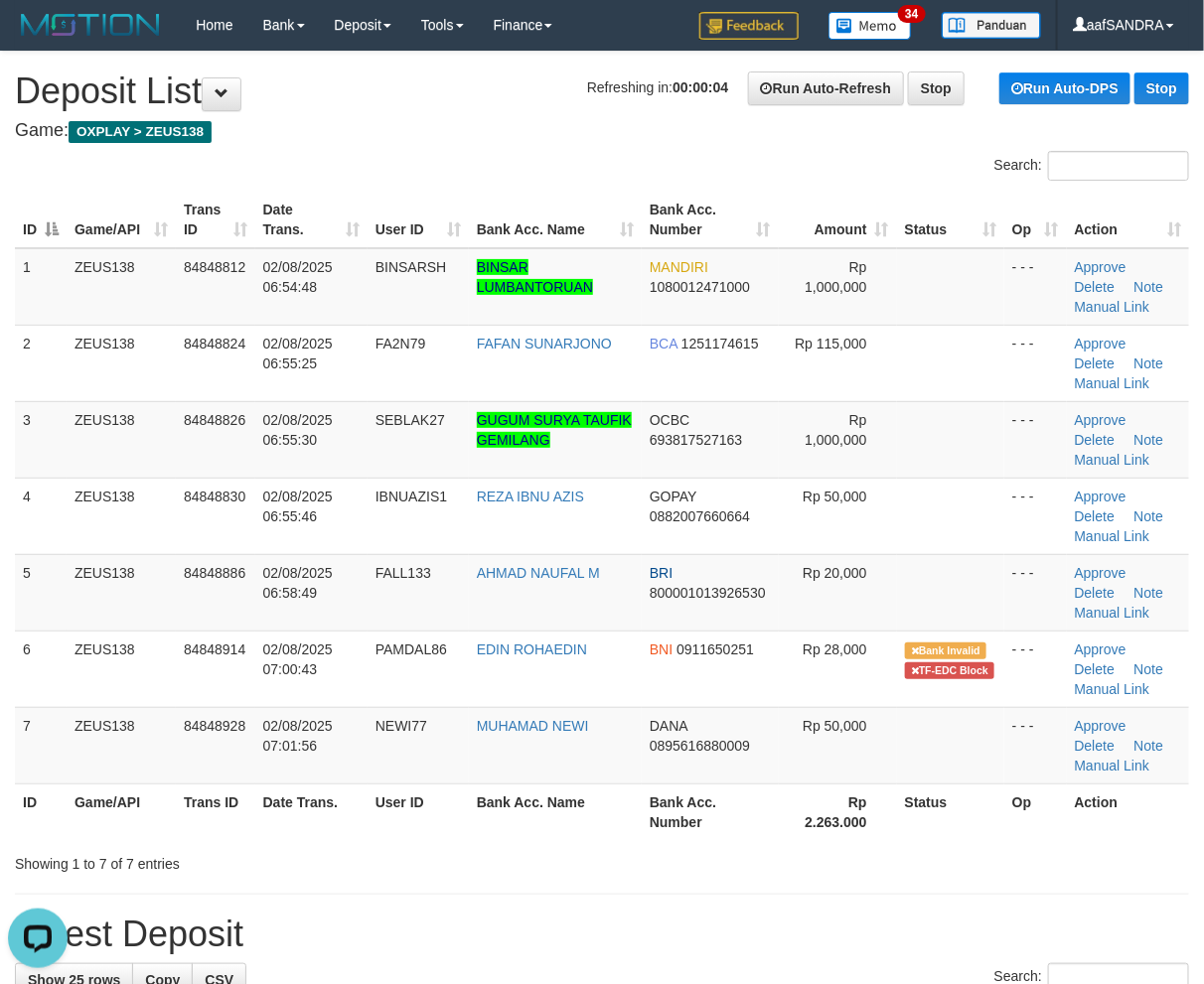 click on "Rp 2.263.000" at bounding box center (837, 811) 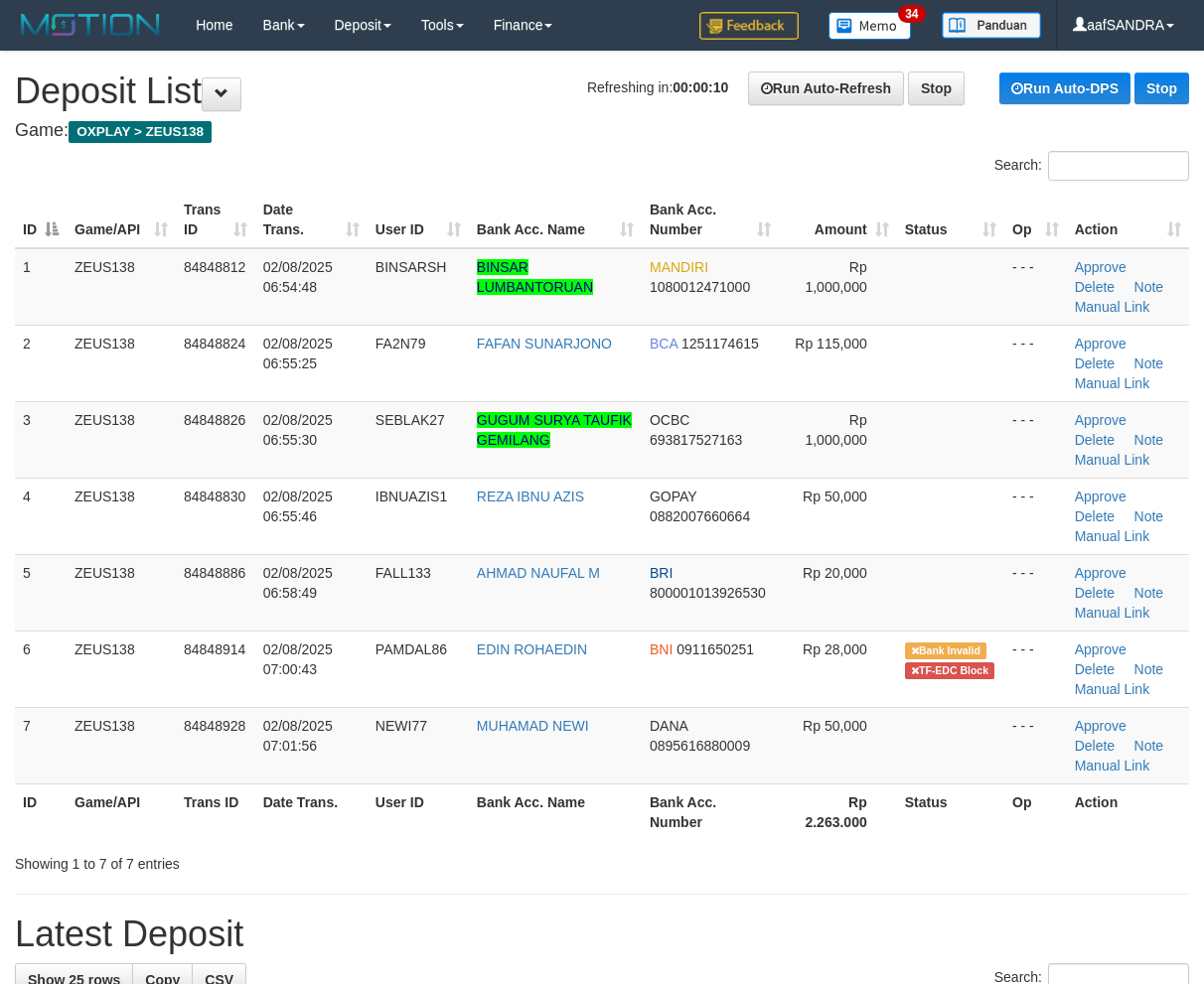 scroll, scrollTop: 0, scrollLeft: 0, axis: both 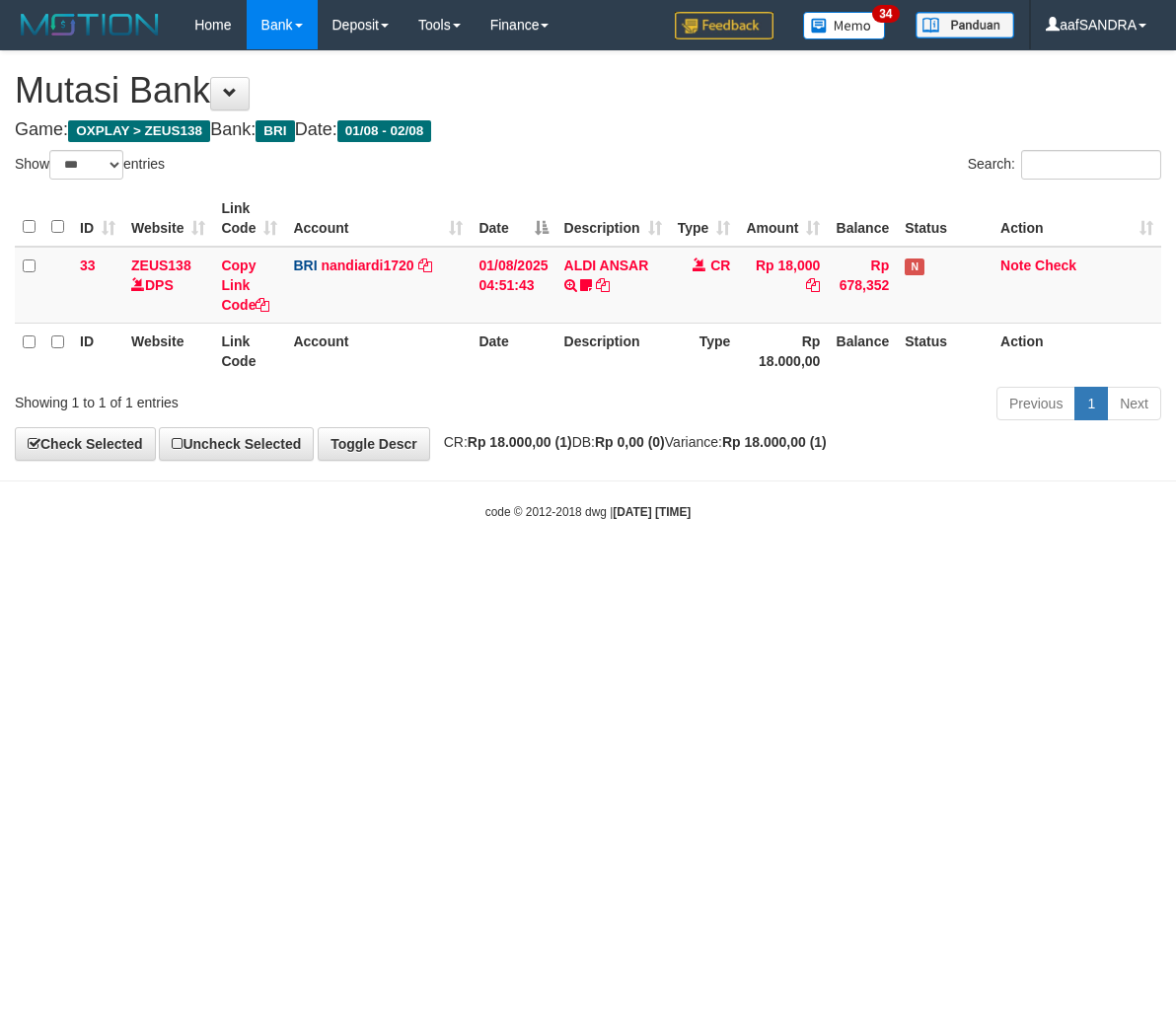 select on "***" 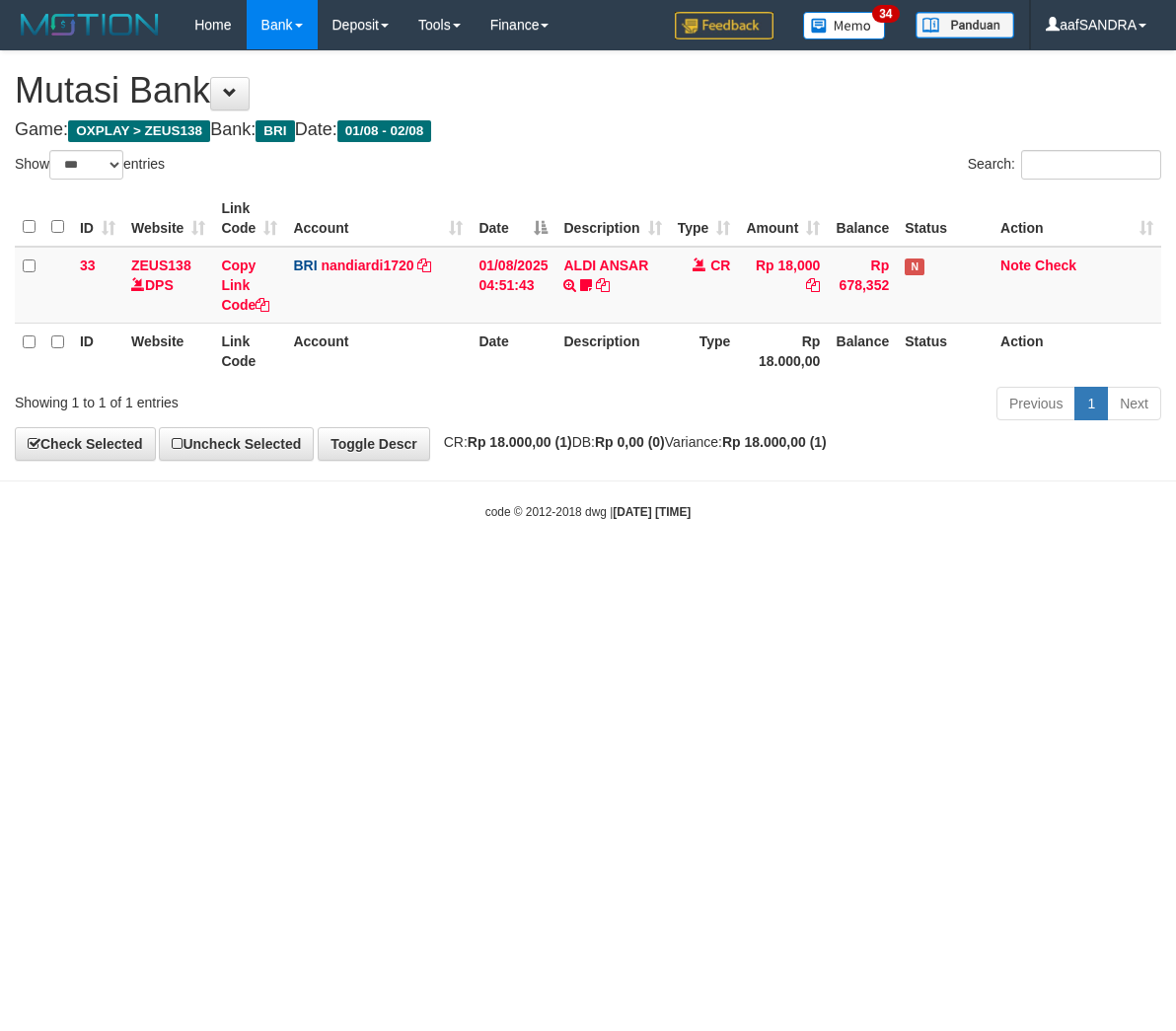 scroll, scrollTop: 0, scrollLeft: 0, axis: both 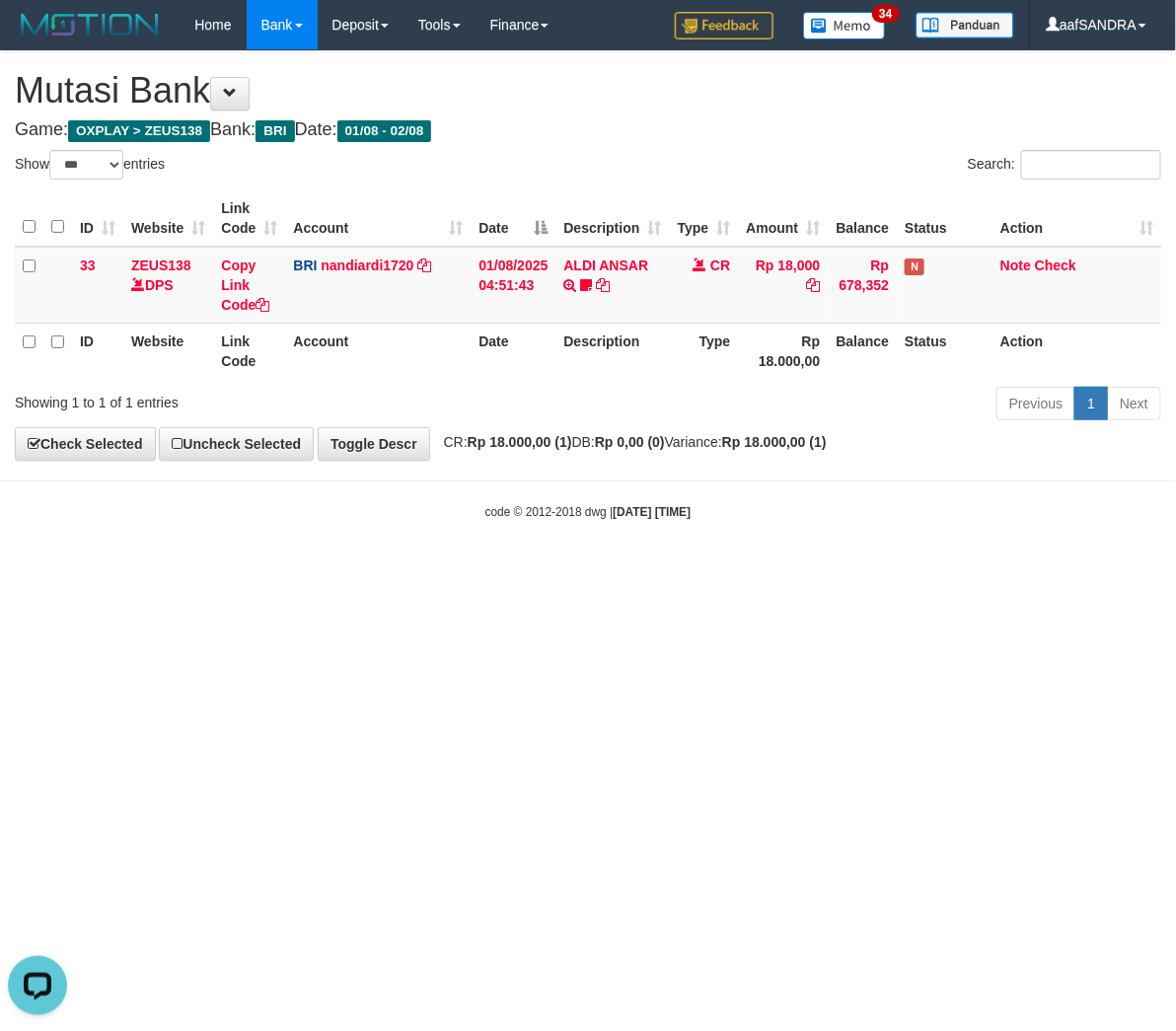 drag, startPoint x: 779, startPoint y: 727, endPoint x: 1167, endPoint y: 551, distance: 426.05164 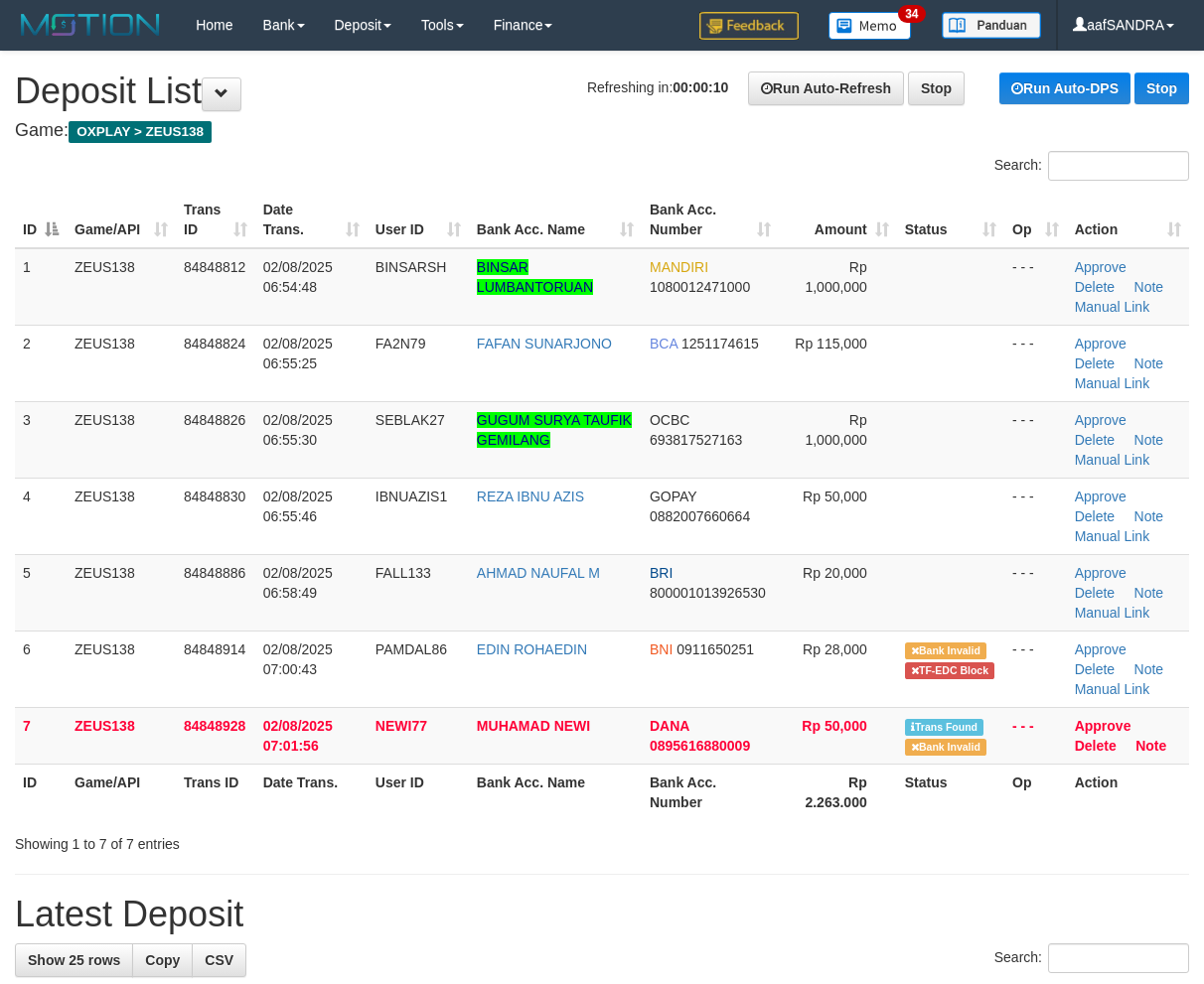 scroll, scrollTop: 0, scrollLeft: 0, axis: both 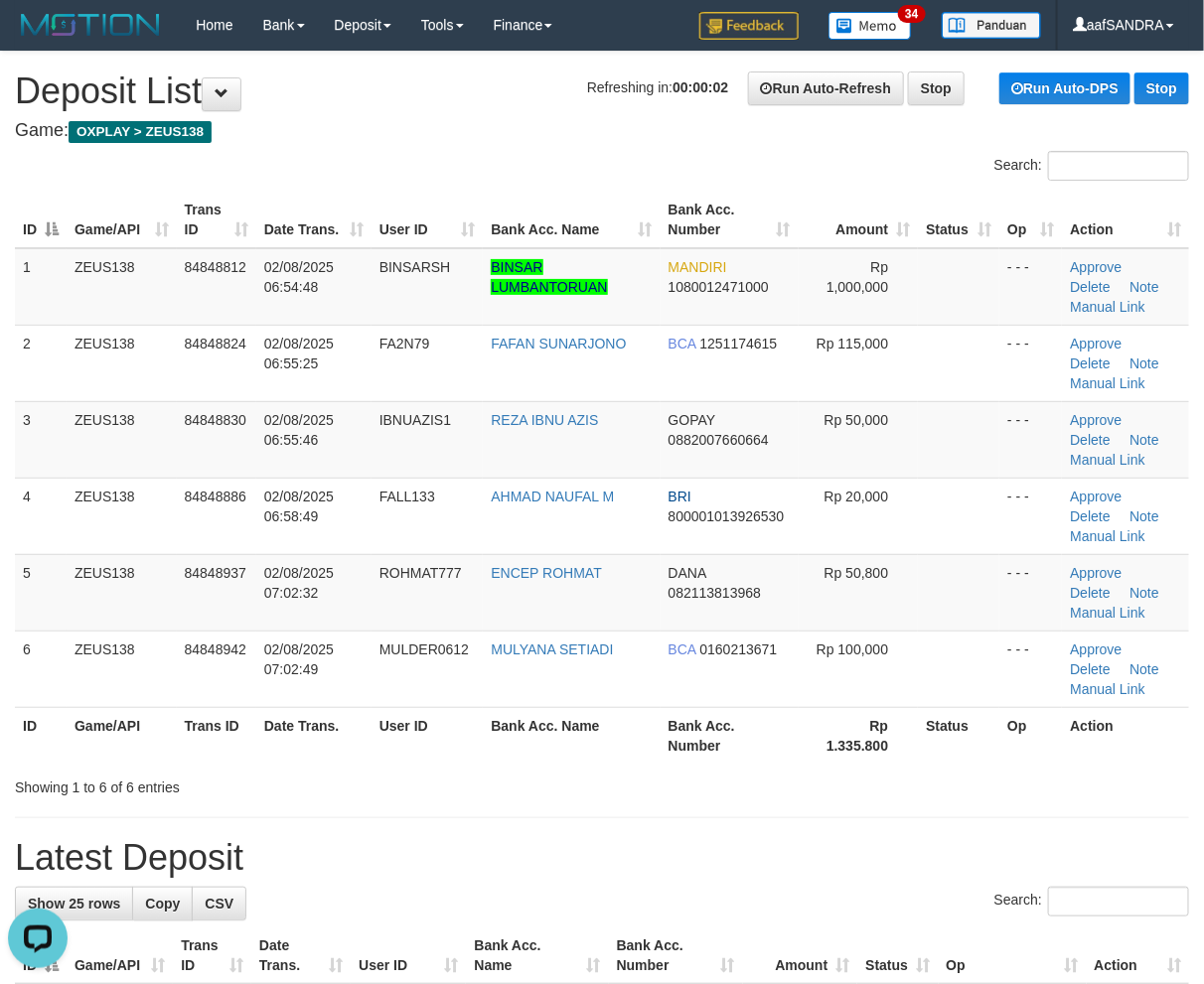 drag, startPoint x: 649, startPoint y: 847, endPoint x: 582, endPoint y: 834, distance: 68.24954 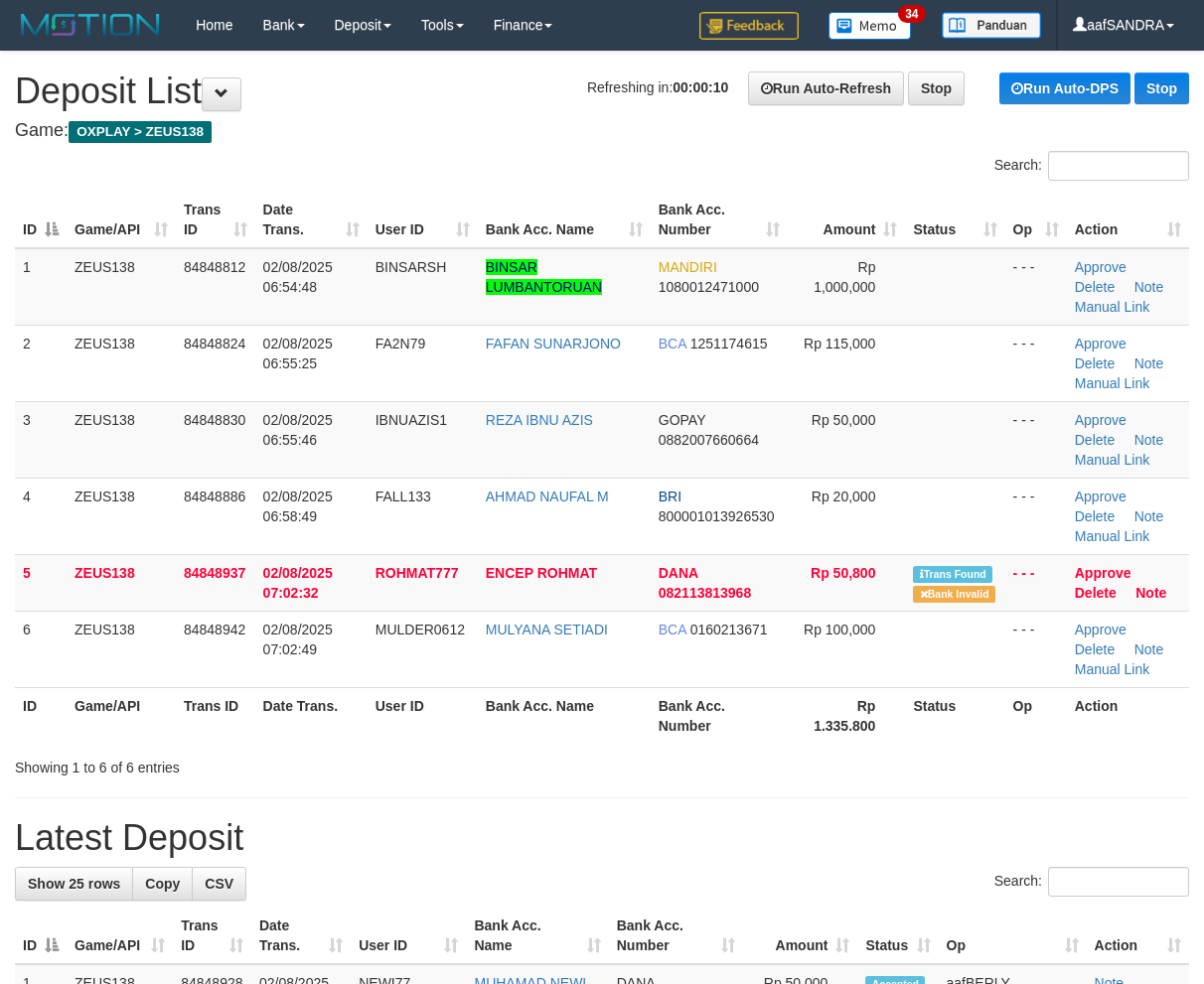 scroll, scrollTop: 0, scrollLeft: 0, axis: both 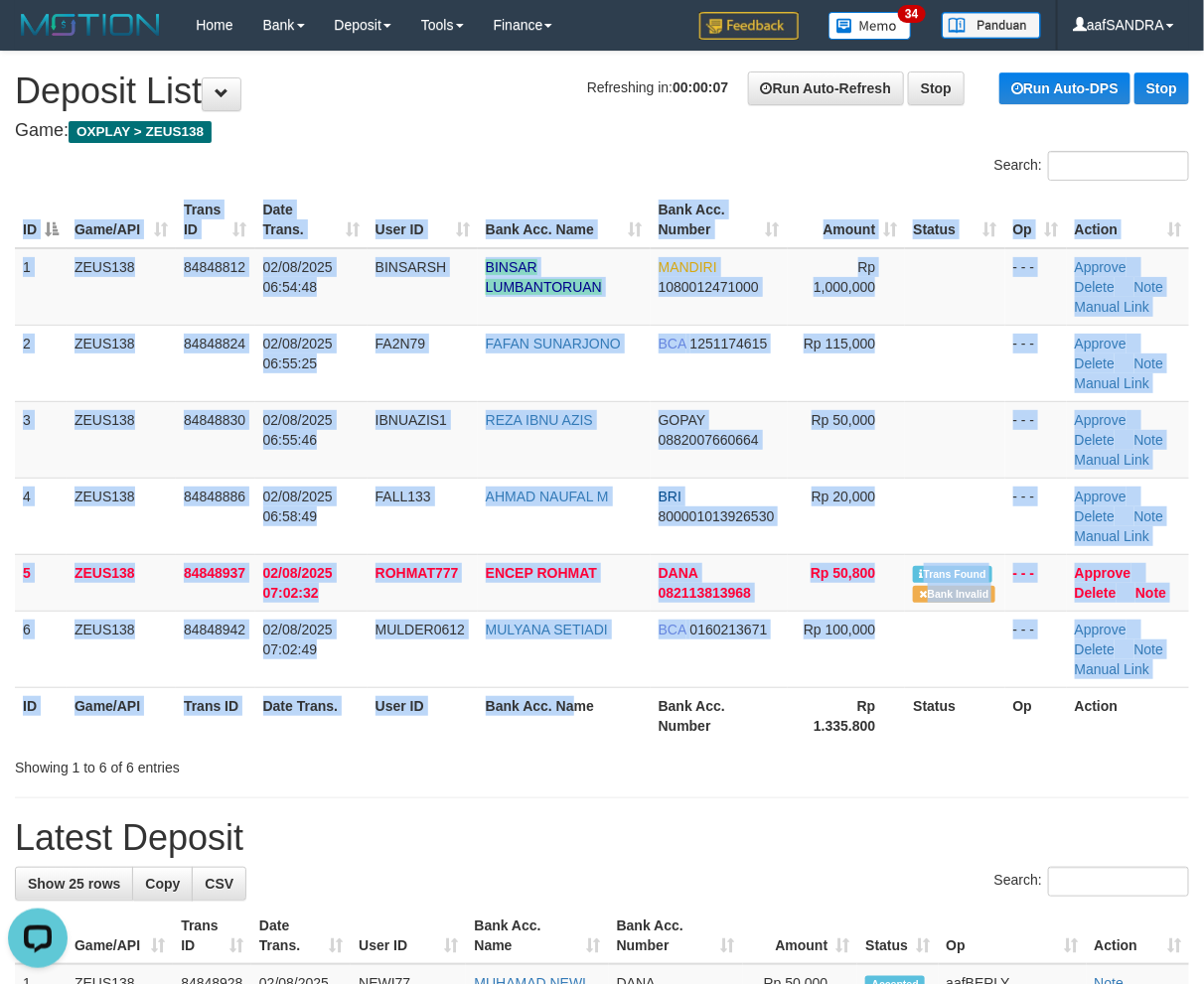 drag, startPoint x: 524, startPoint y: 746, endPoint x: 998, endPoint y: 710, distance: 475.36512 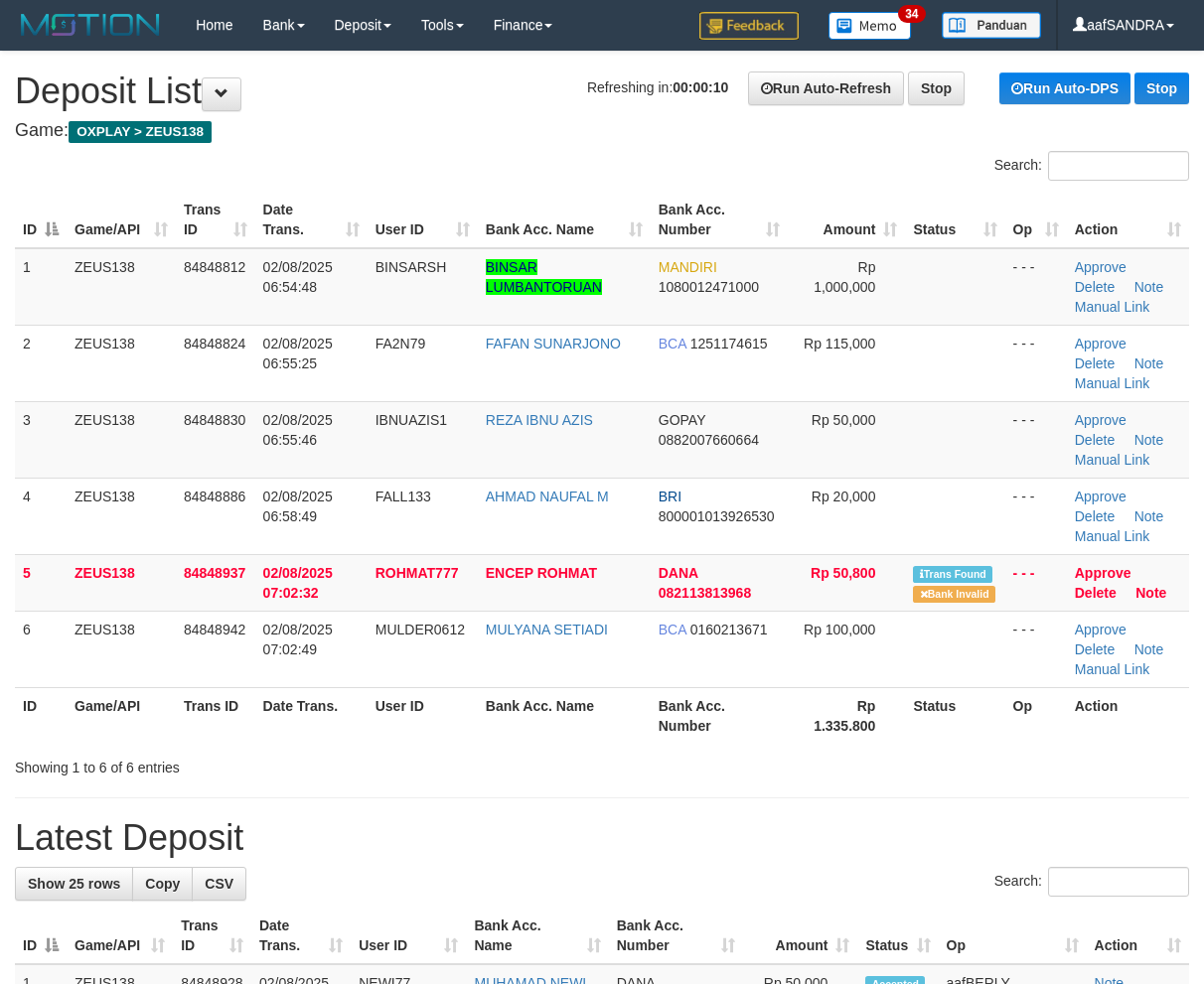 scroll, scrollTop: 0, scrollLeft: 0, axis: both 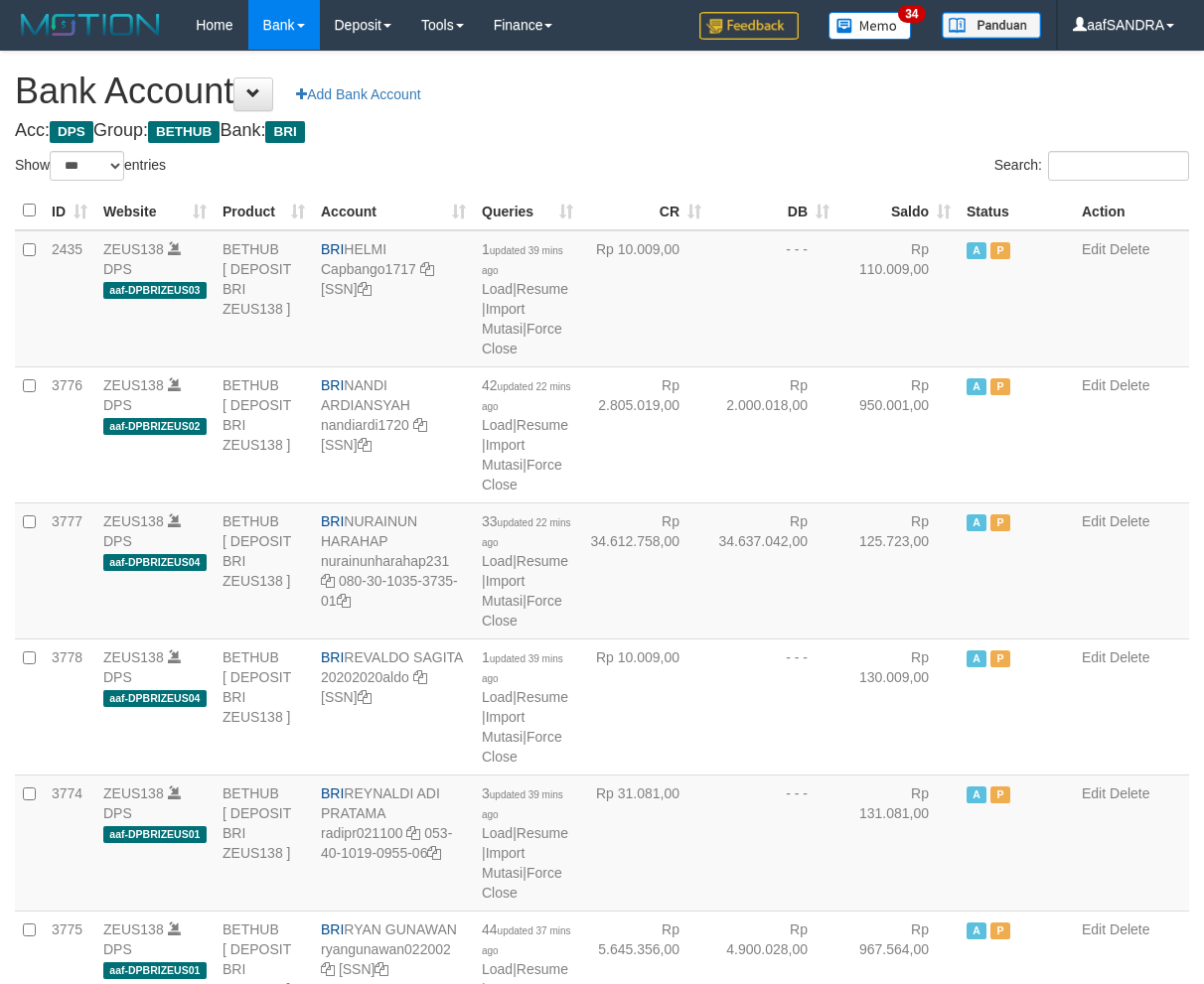 select on "***" 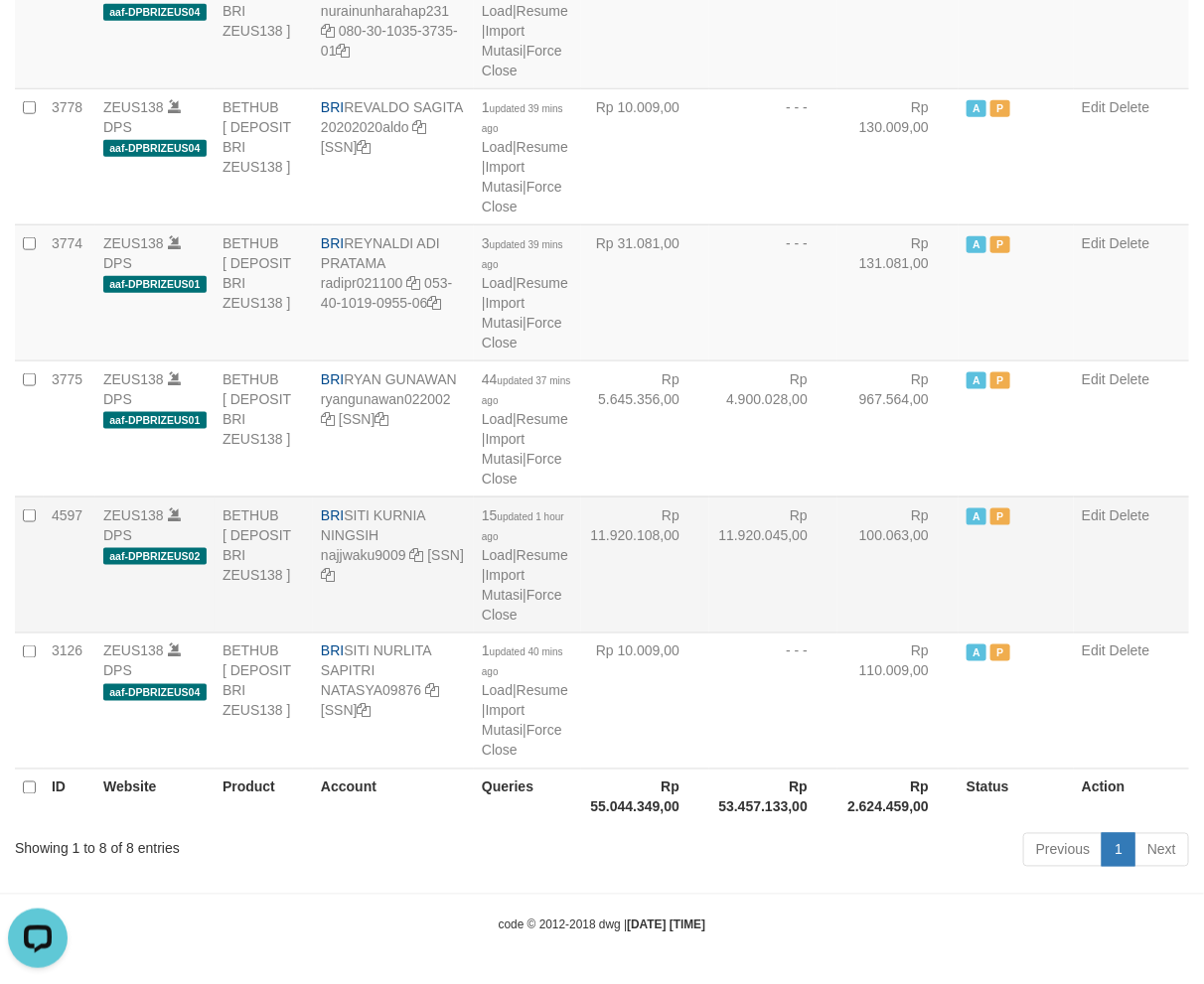 scroll, scrollTop: 0, scrollLeft: 0, axis: both 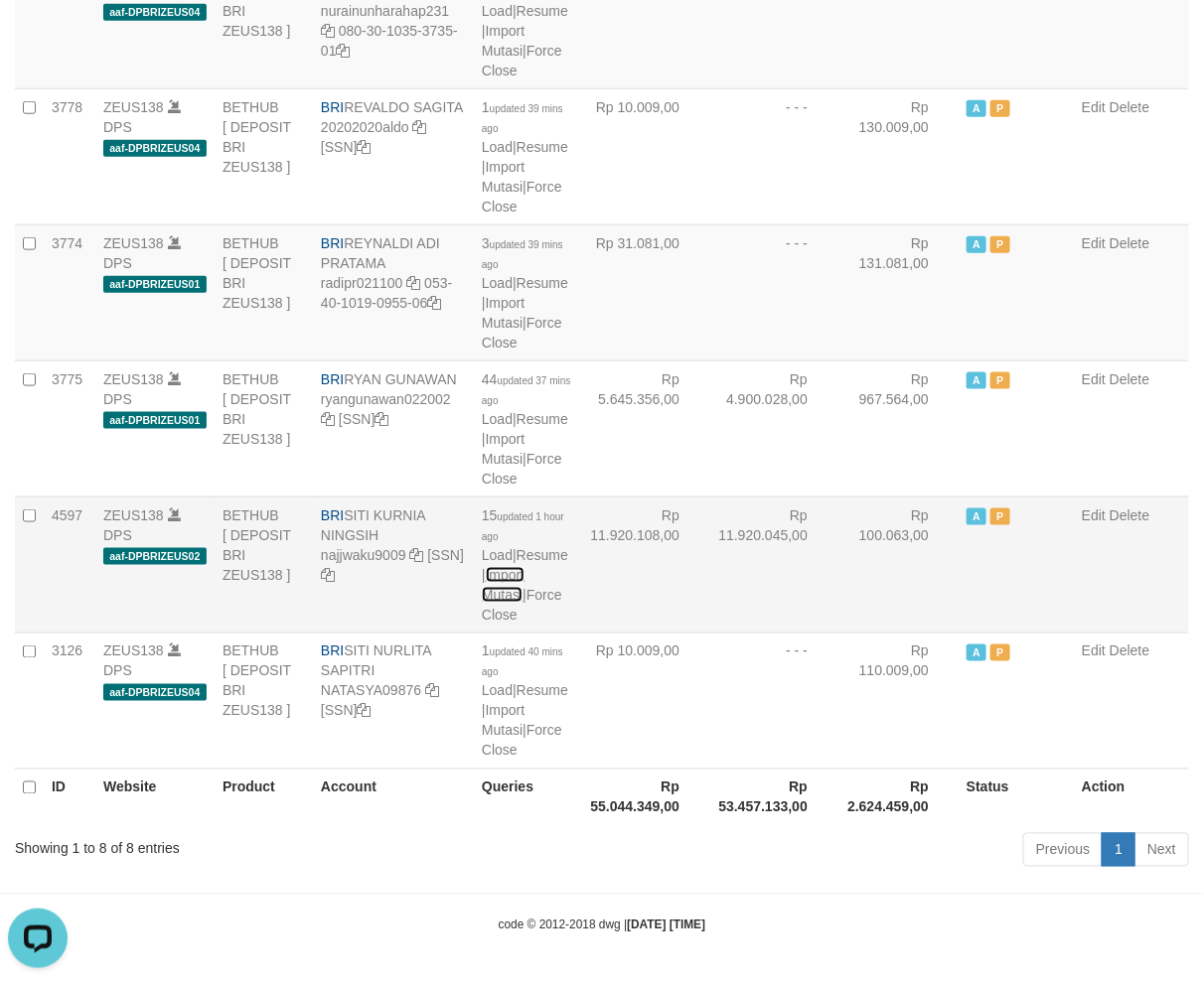 click on "Import Mutasi" at bounding box center (503, 585) 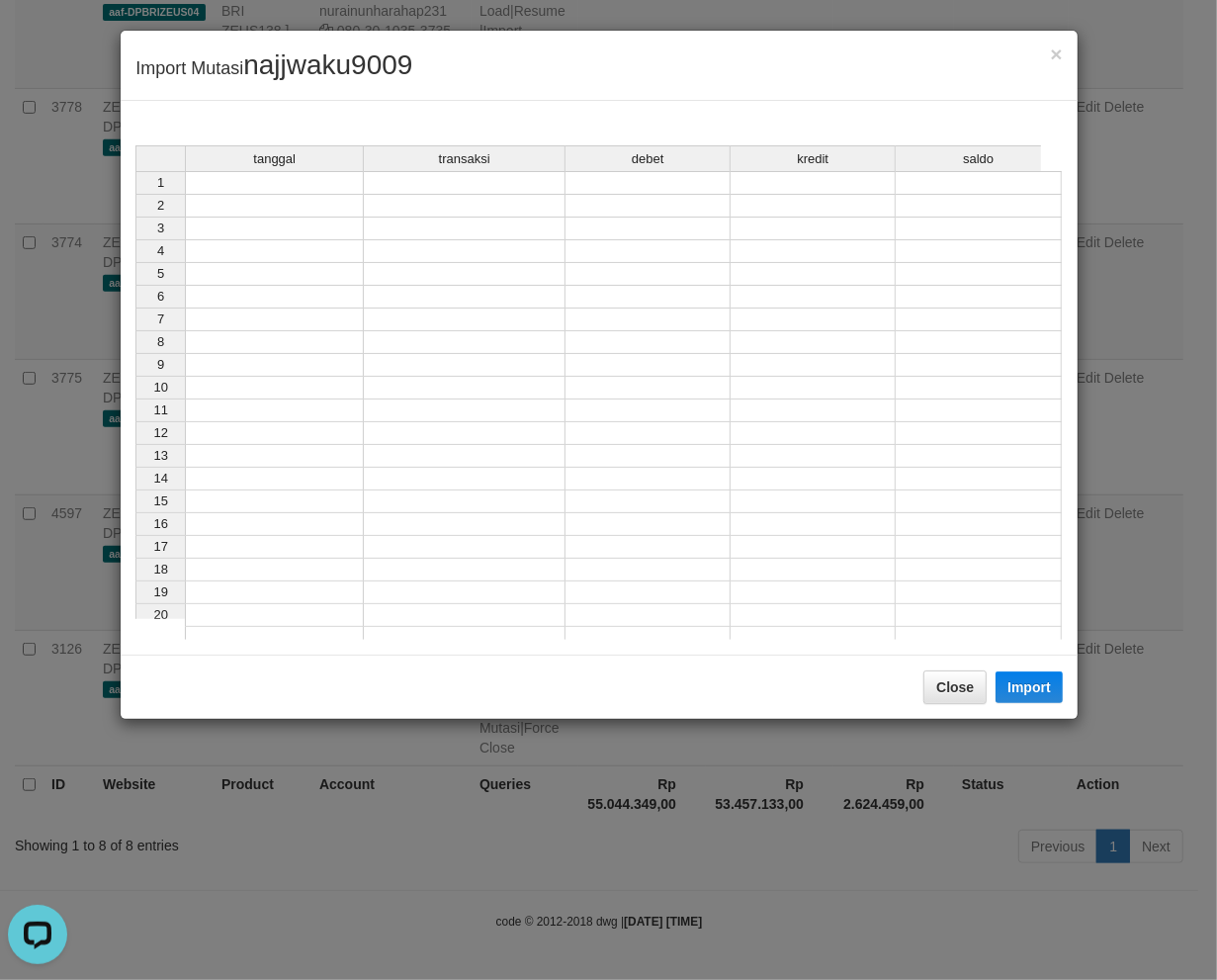 click at bounding box center (274, 183) 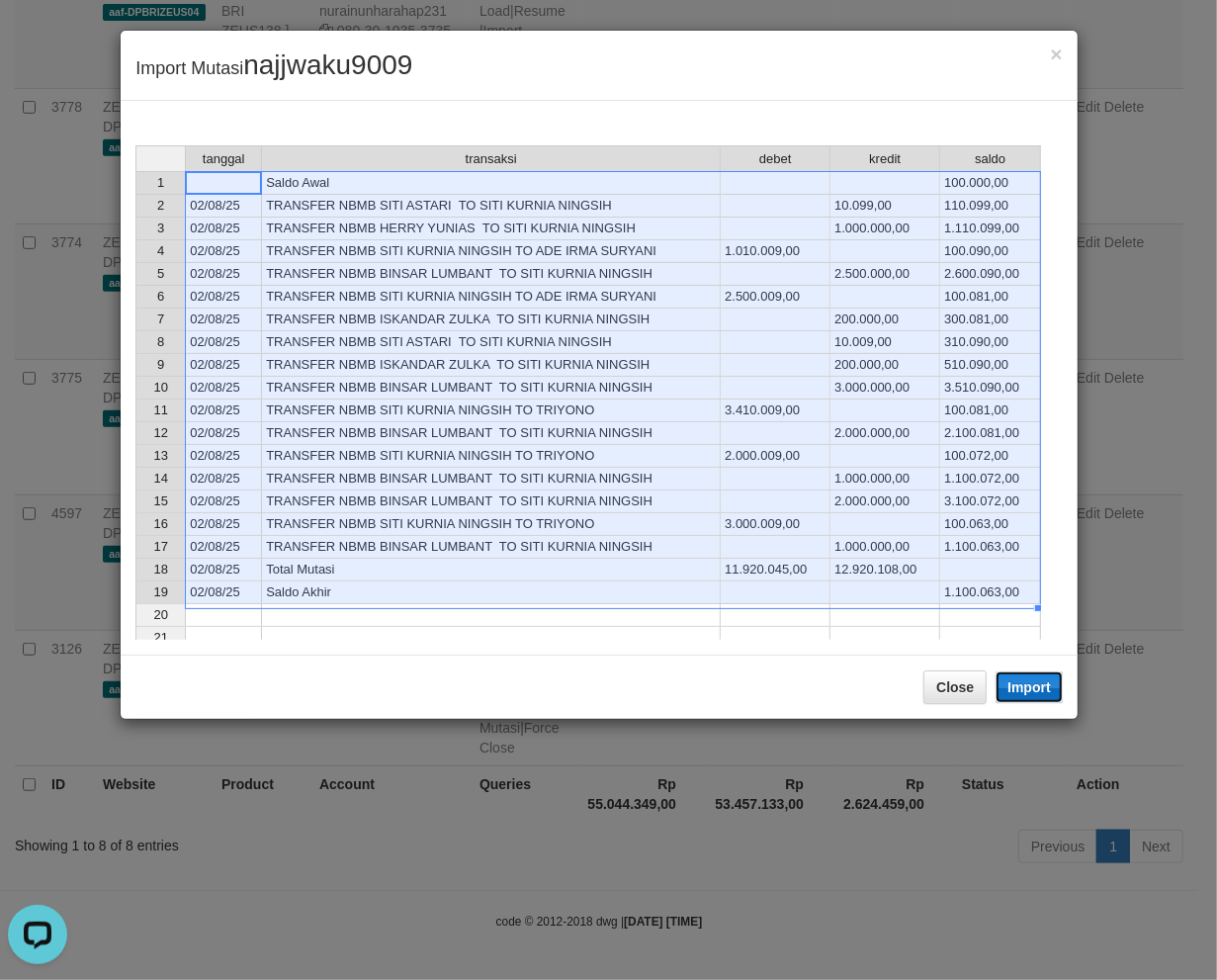 click on "Import" at bounding box center (1029, 687) 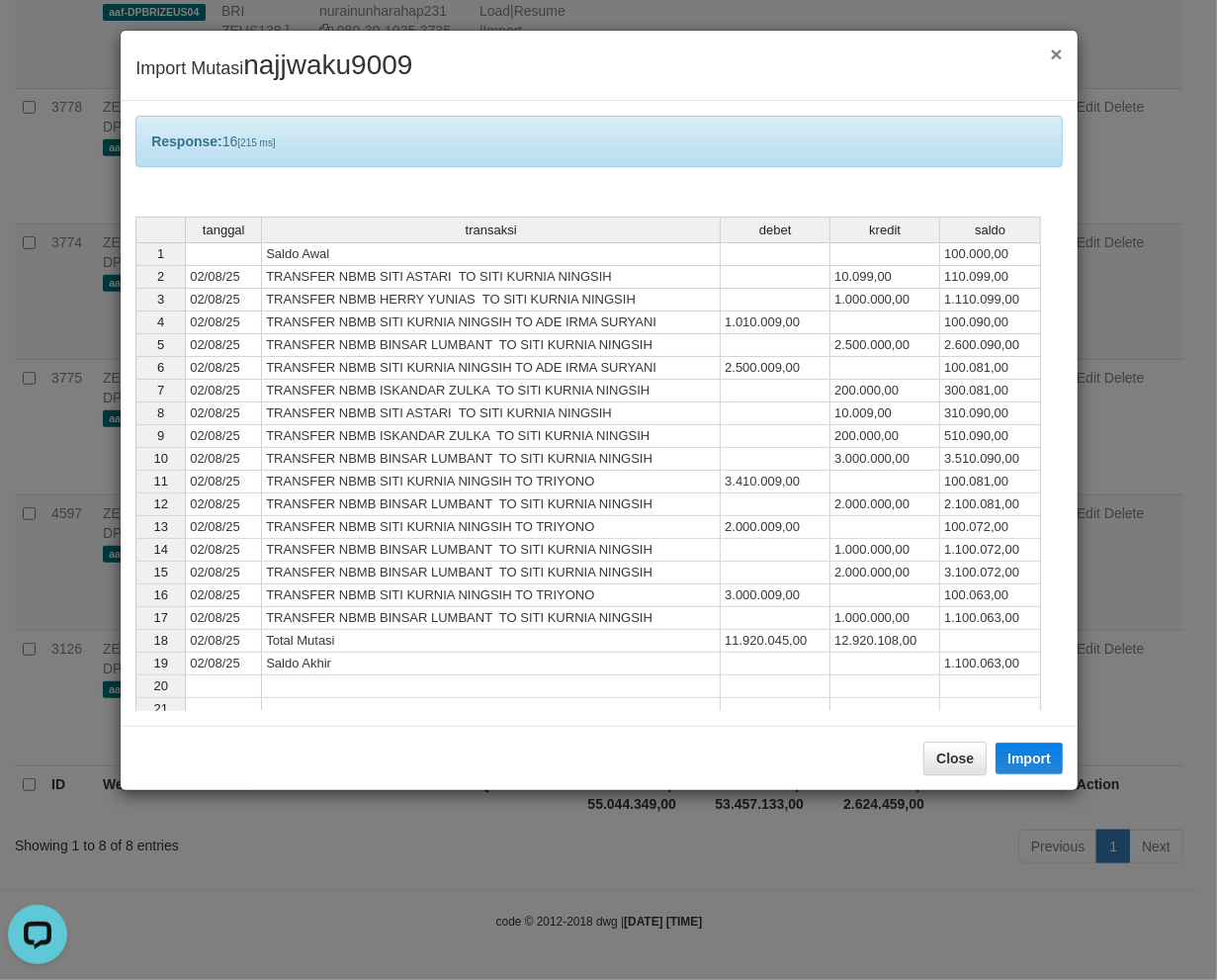 drag, startPoint x: 1058, startPoint y: 52, endPoint x: 1013, endPoint y: 166, distance: 122.56019 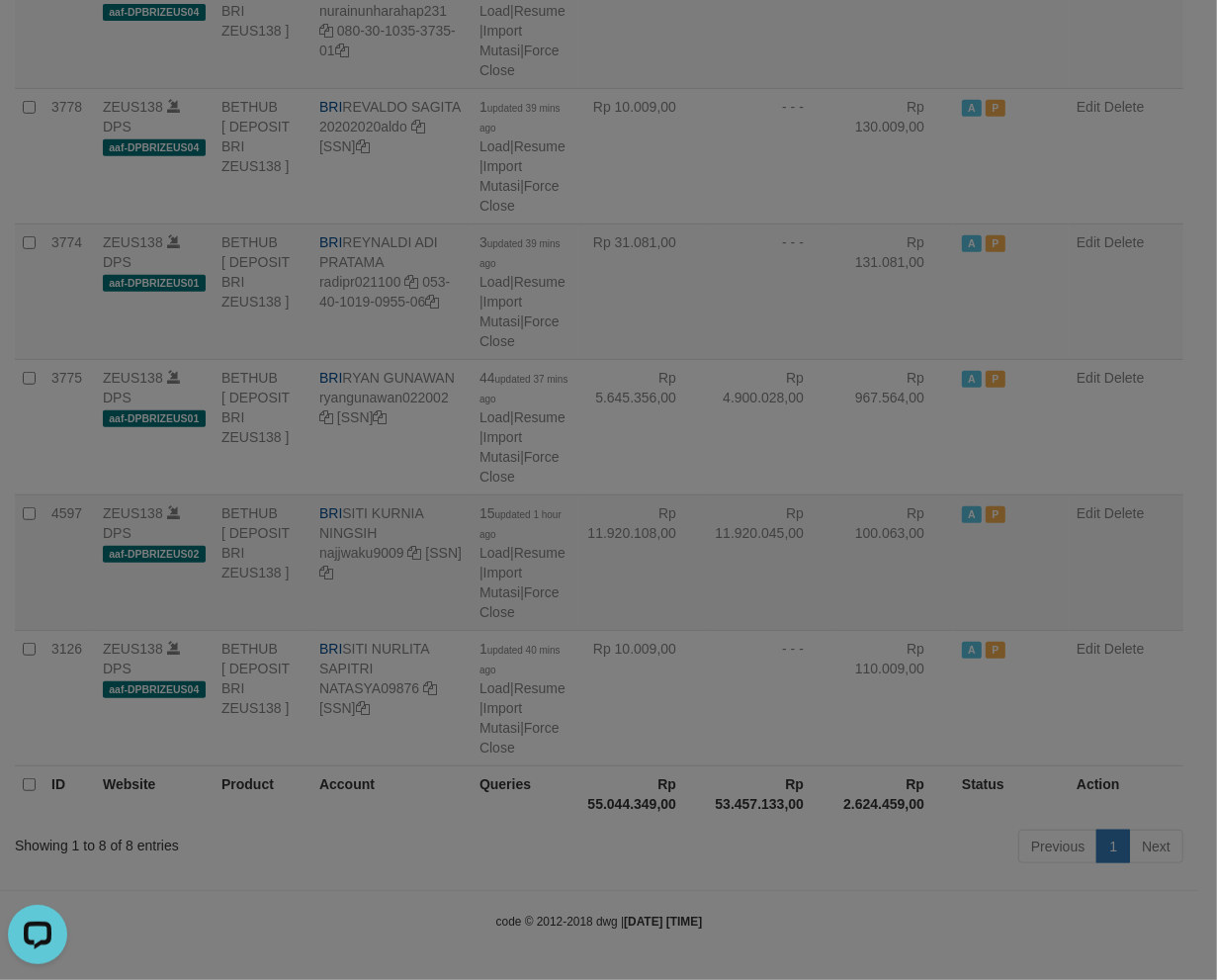 drag, startPoint x: 722, startPoint y: 708, endPoint x: 540, endPoint y: 499, distance: 277.13715 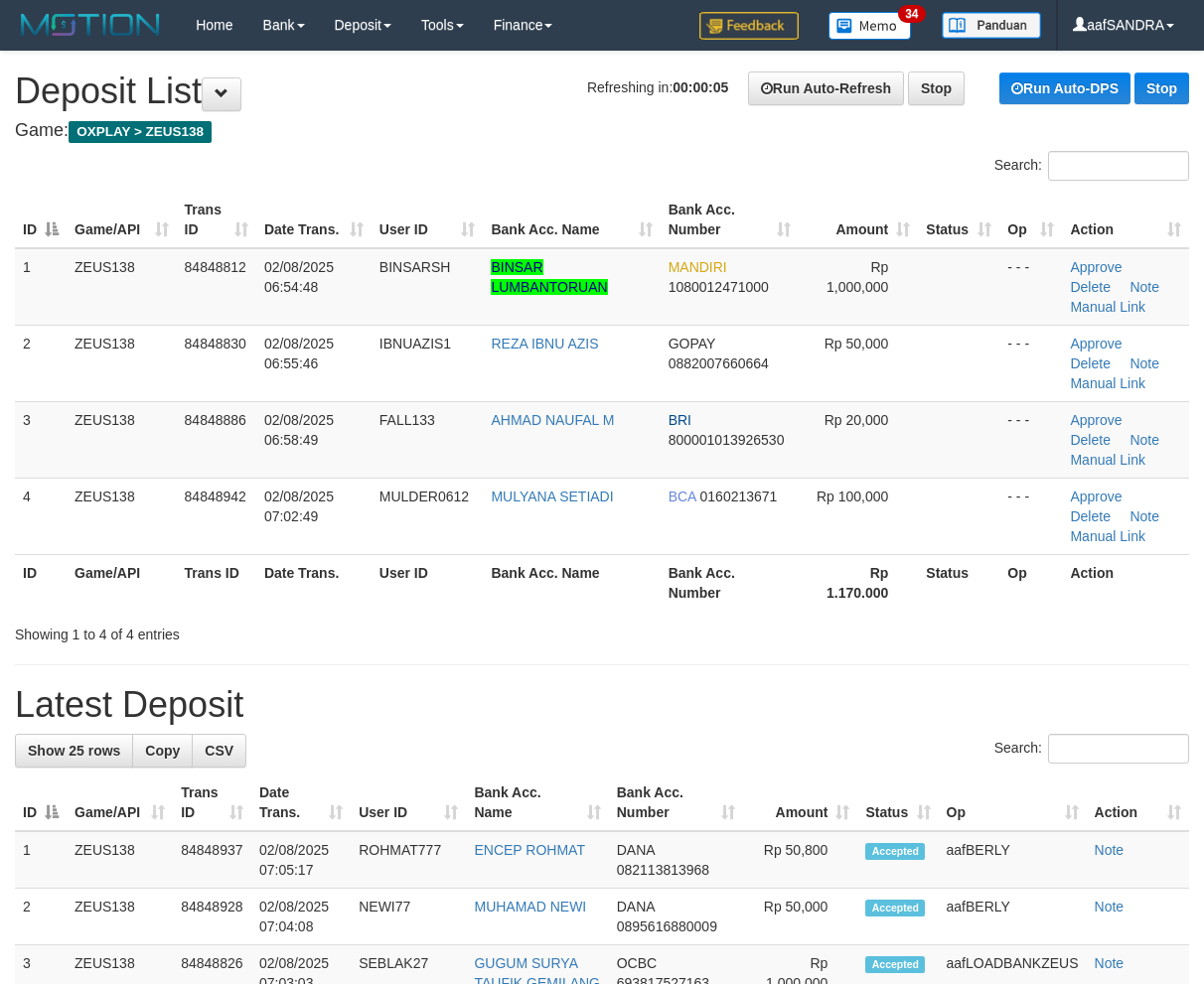 scroll, scrollTop: 0, scrollLeft: 0, axis: both 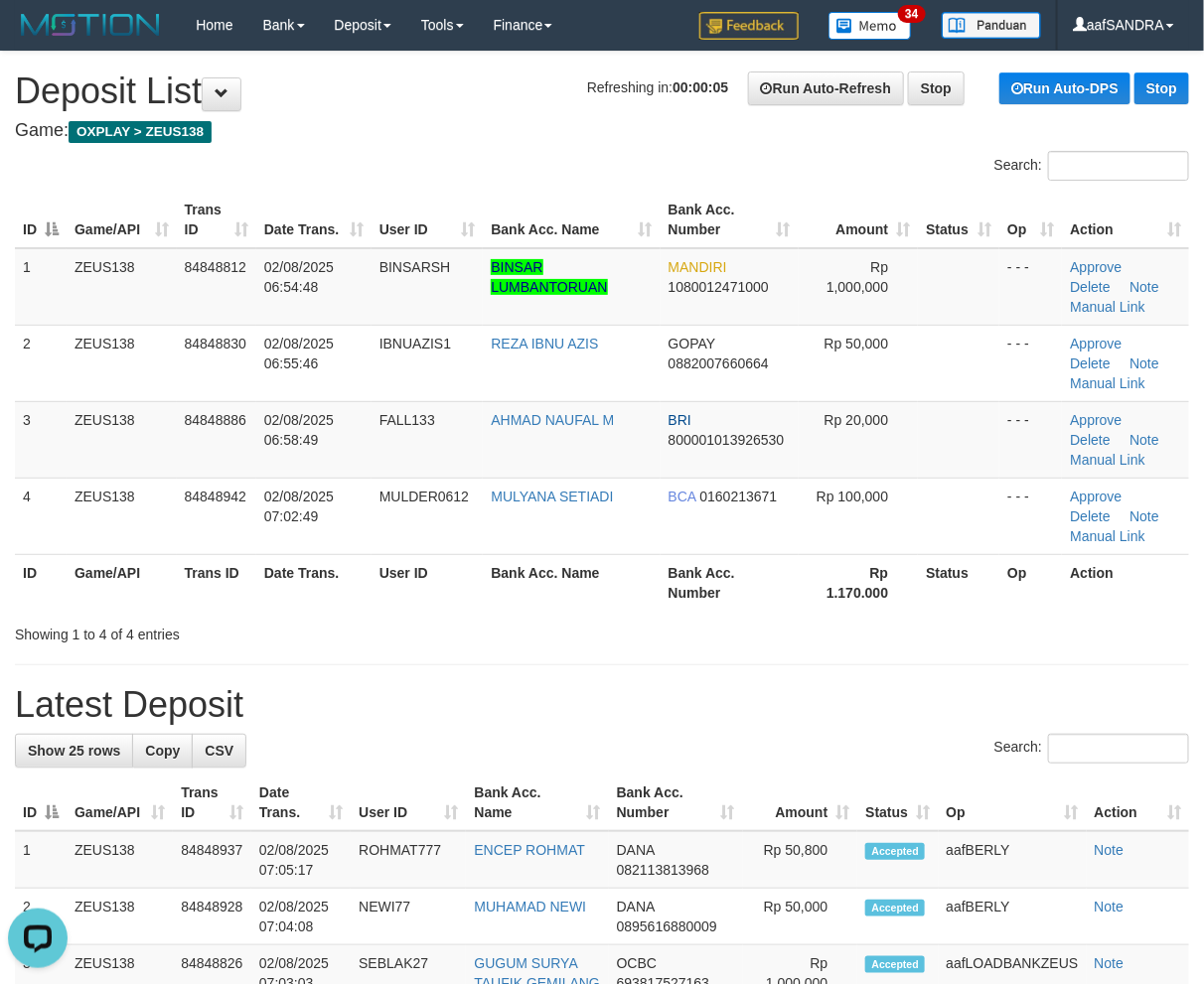 click on "**********" at bounding box center (602, 1215) 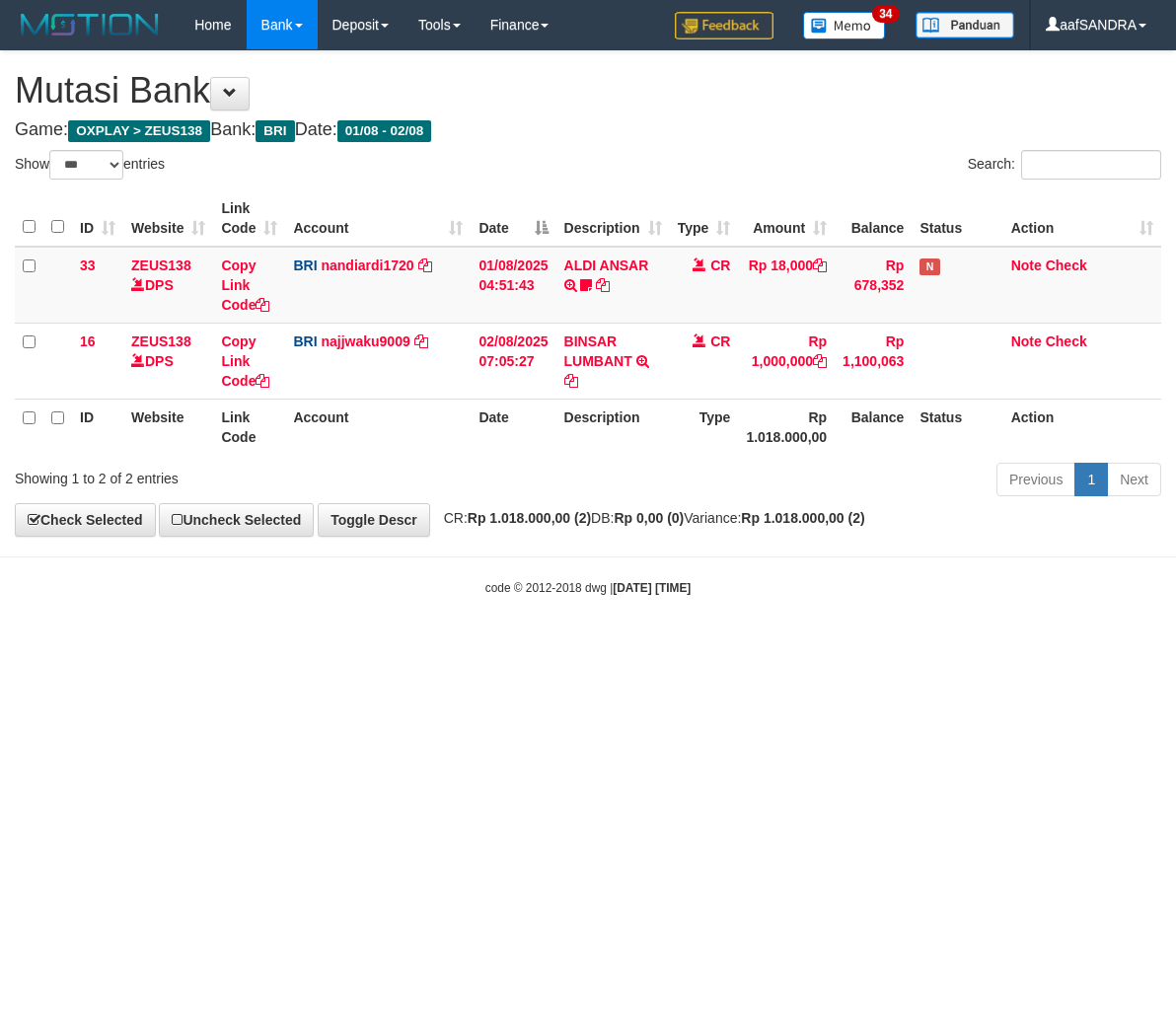 select on "***" 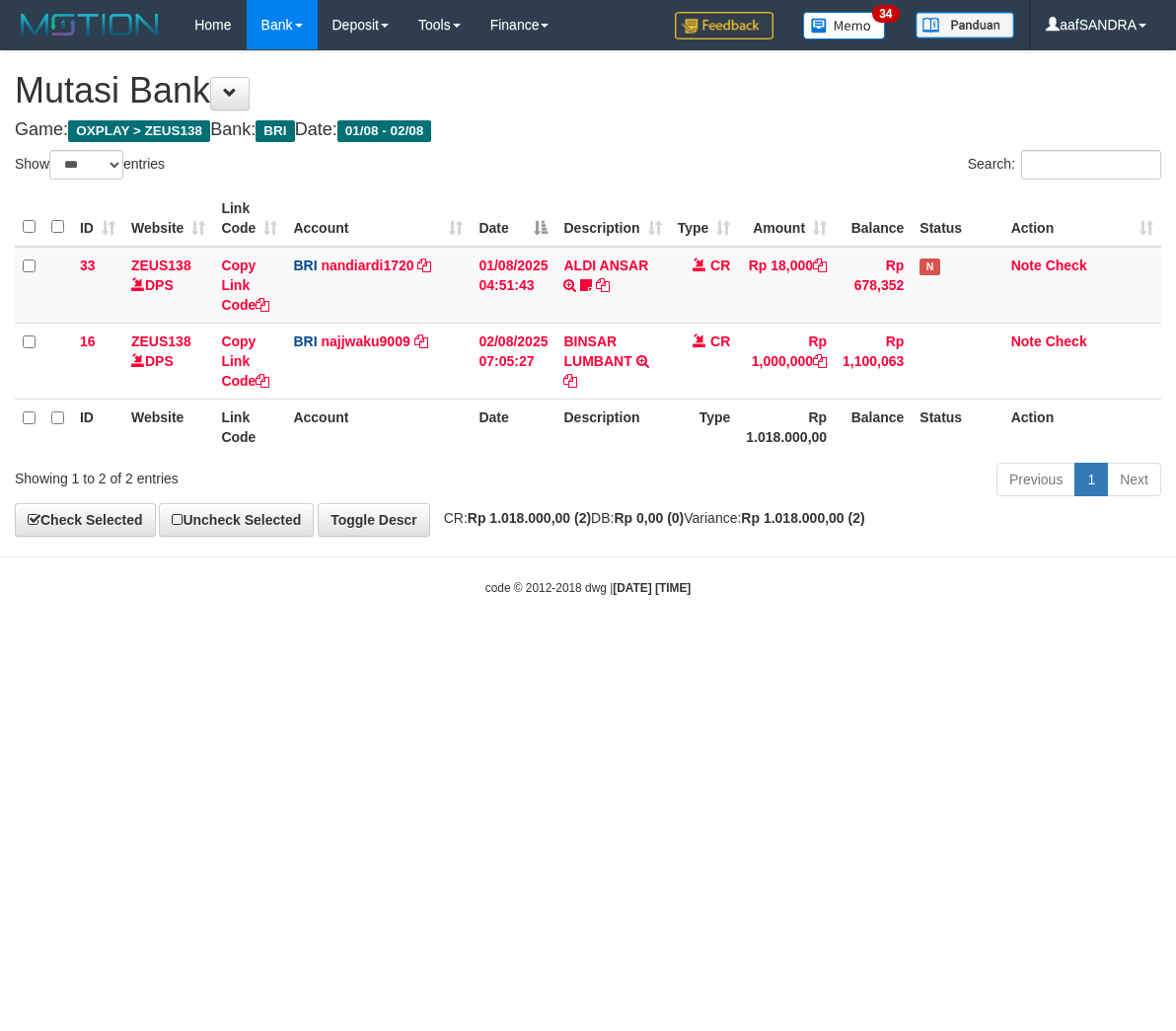 scroll, scrollTop: 0, scrollLeft: 0, axis: both 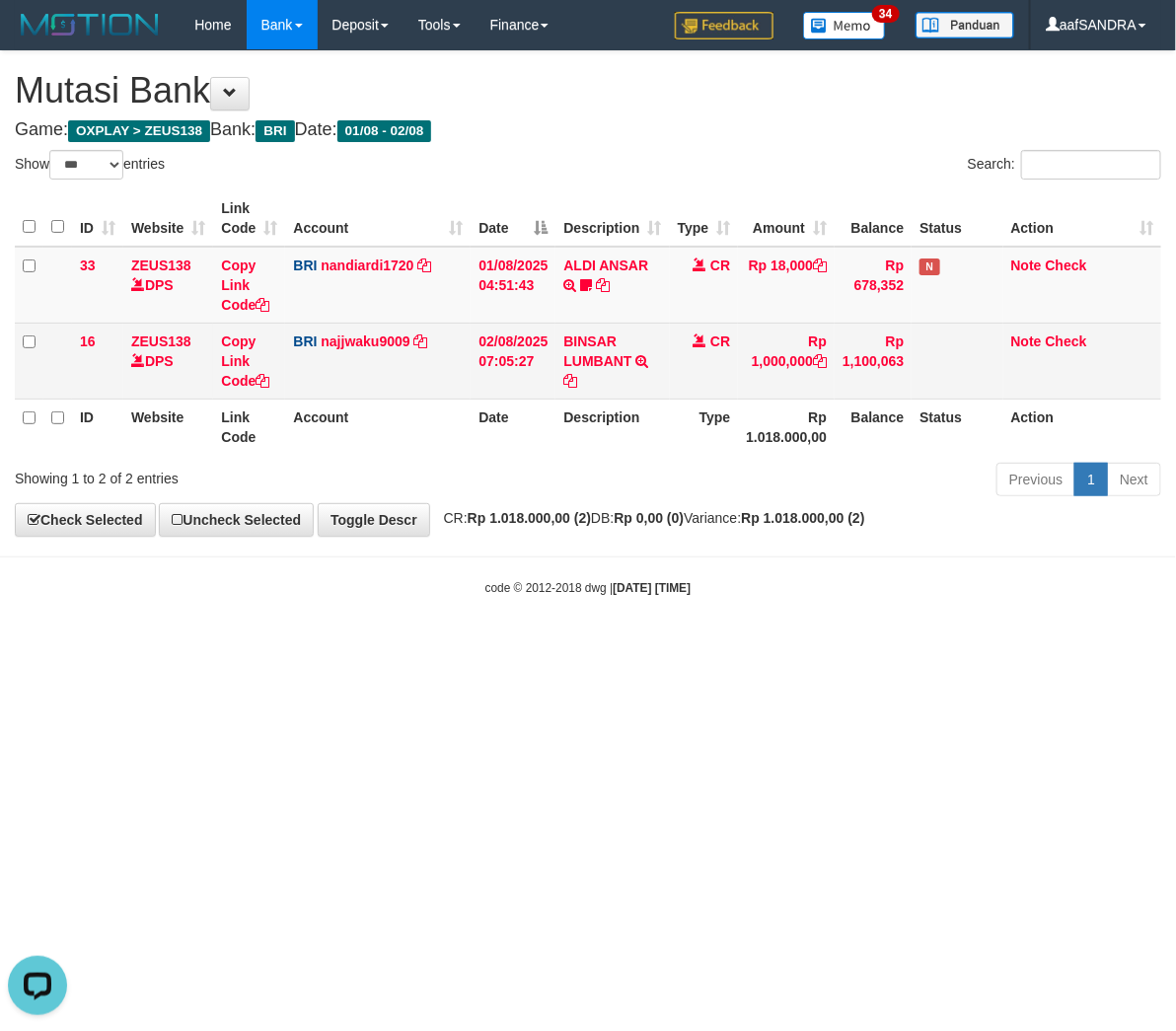 click on "Note
Check" at bounding box center (1082, 360) 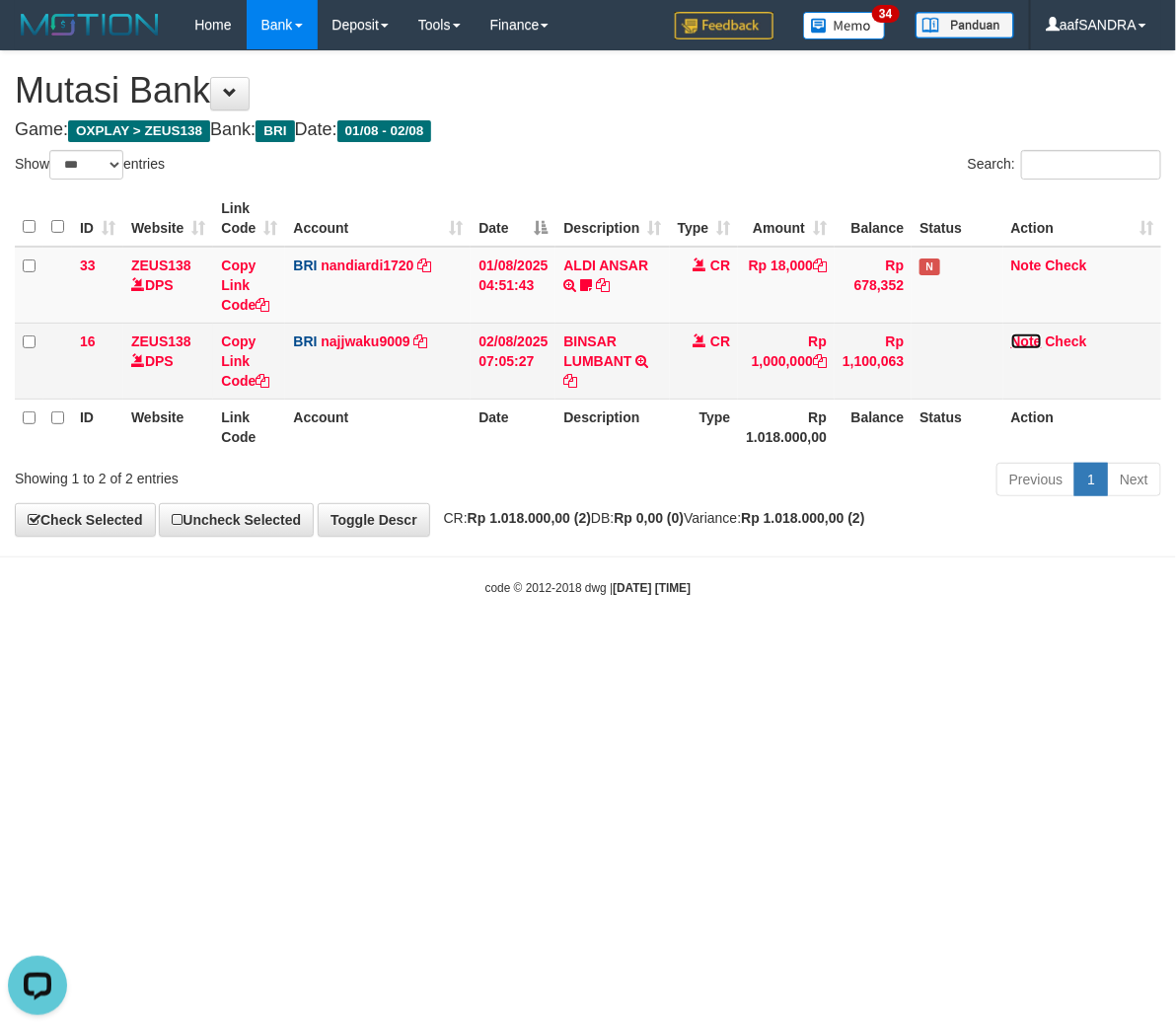 click on "Note" at bounding box center (1026, 341) 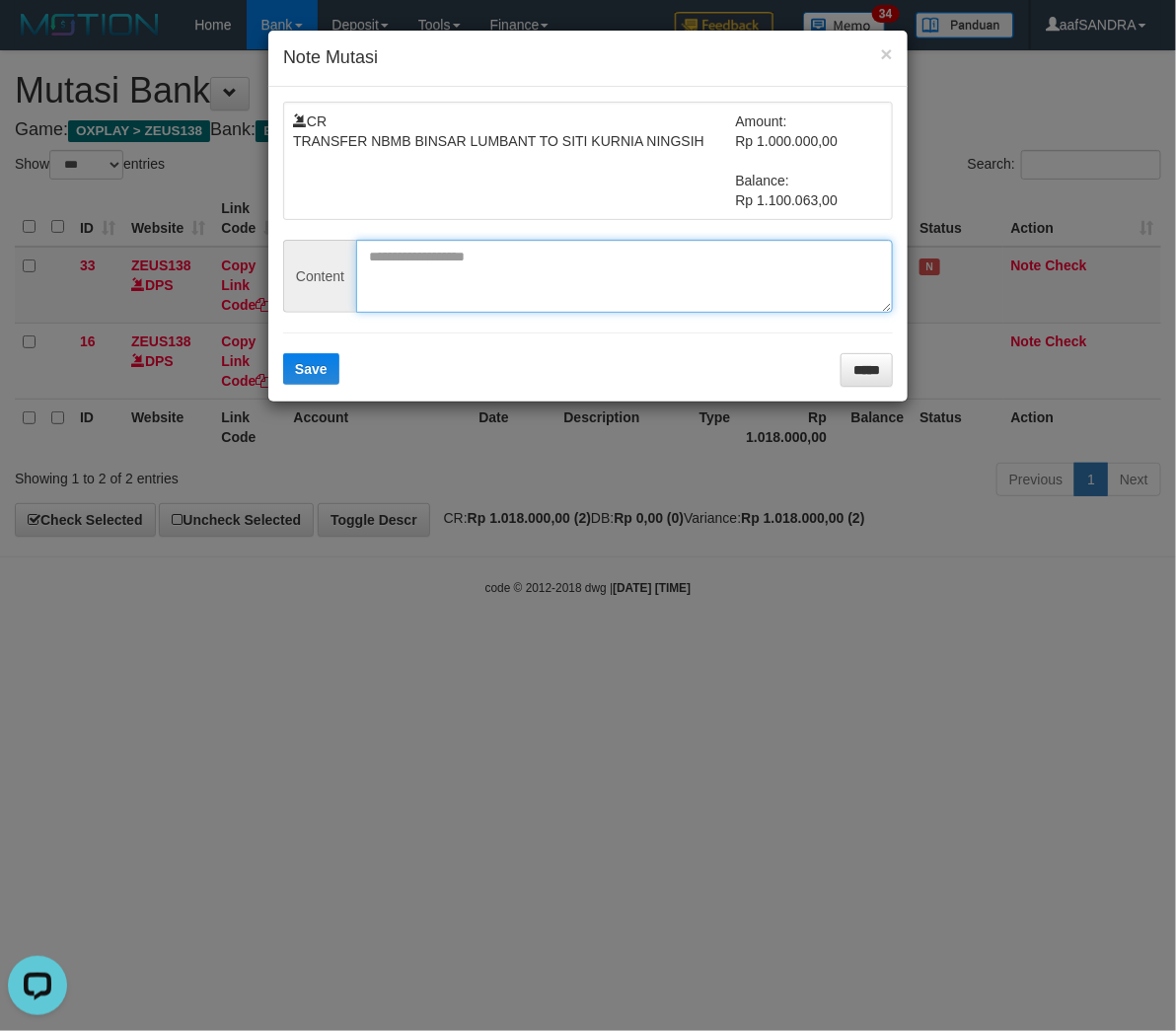 click at bounding box center [625, 276] 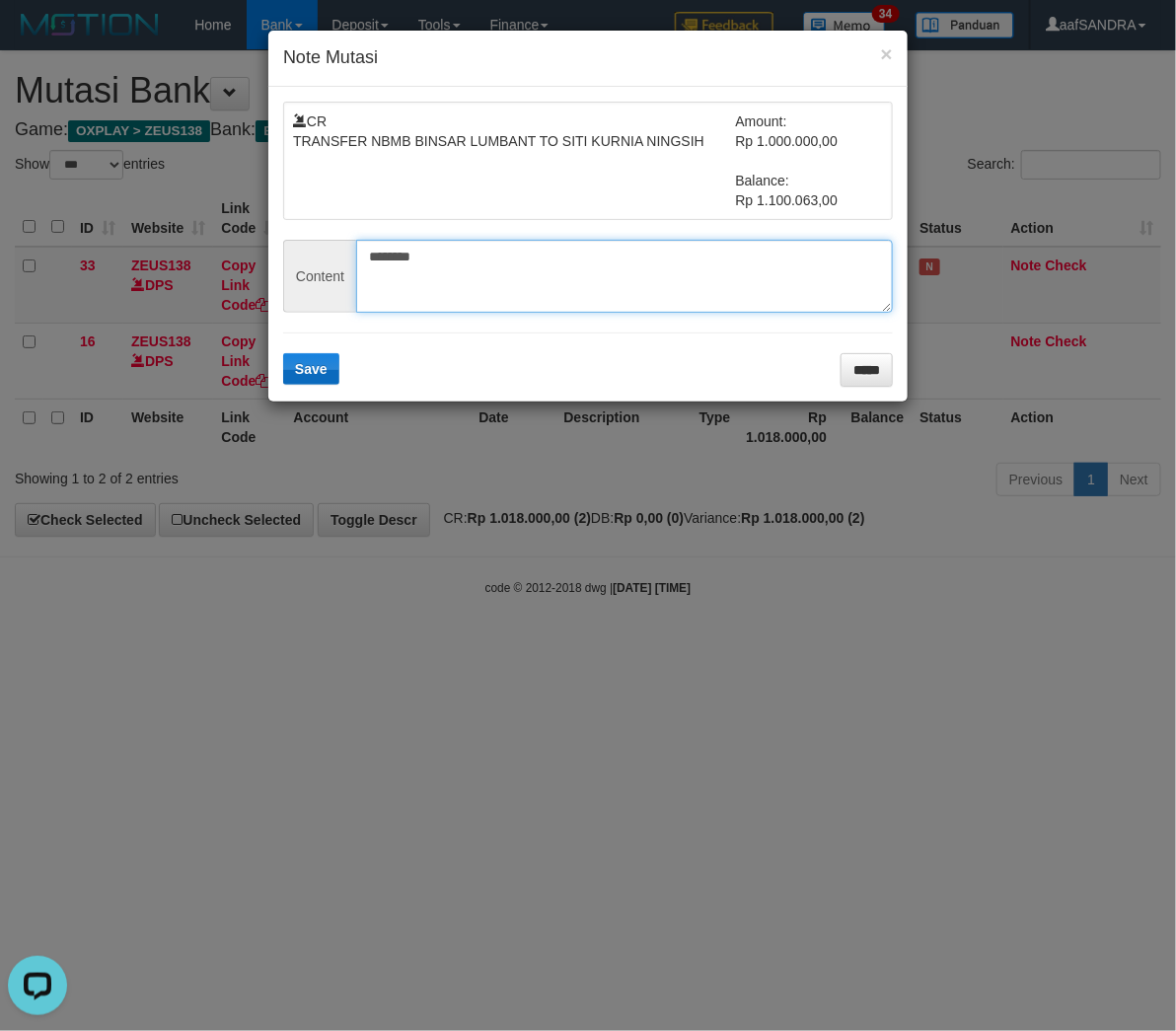 type on "********" 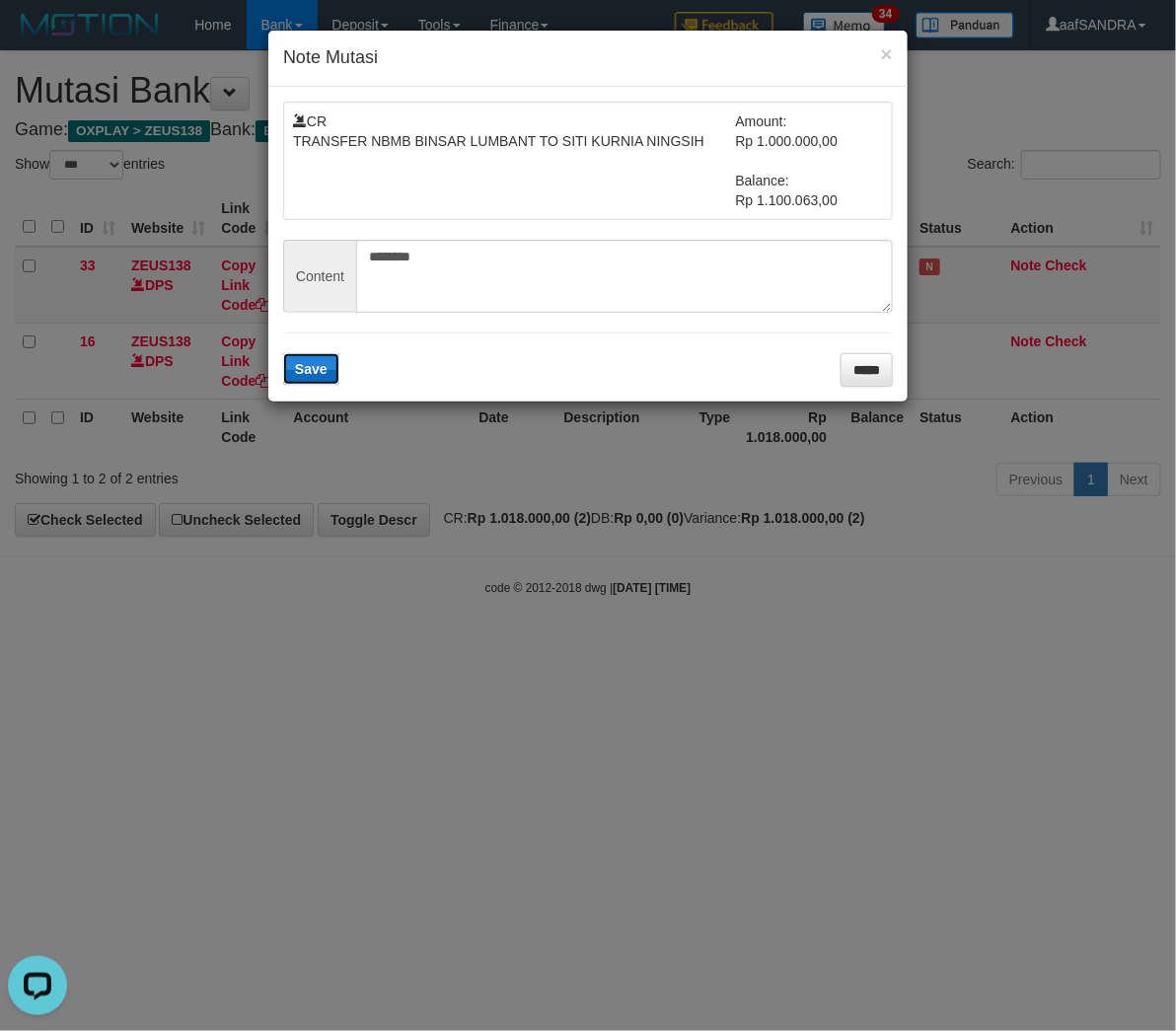 click on "Save" at bounding box center (311, 369) 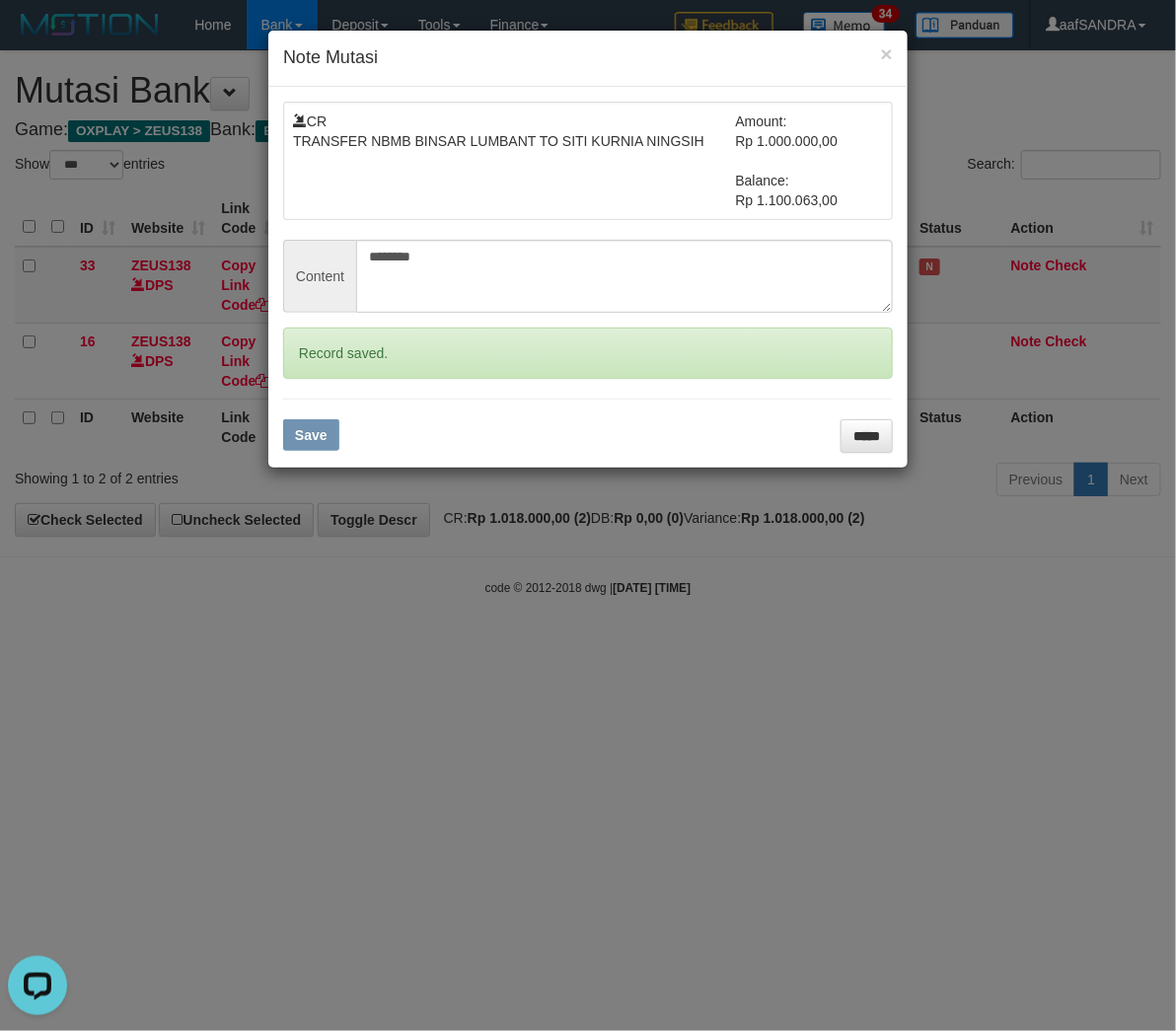 drag, startPoint x: 442, startPoint y: 607, endPoint x: 1166, endPoint y: 628, distance: 724.30449 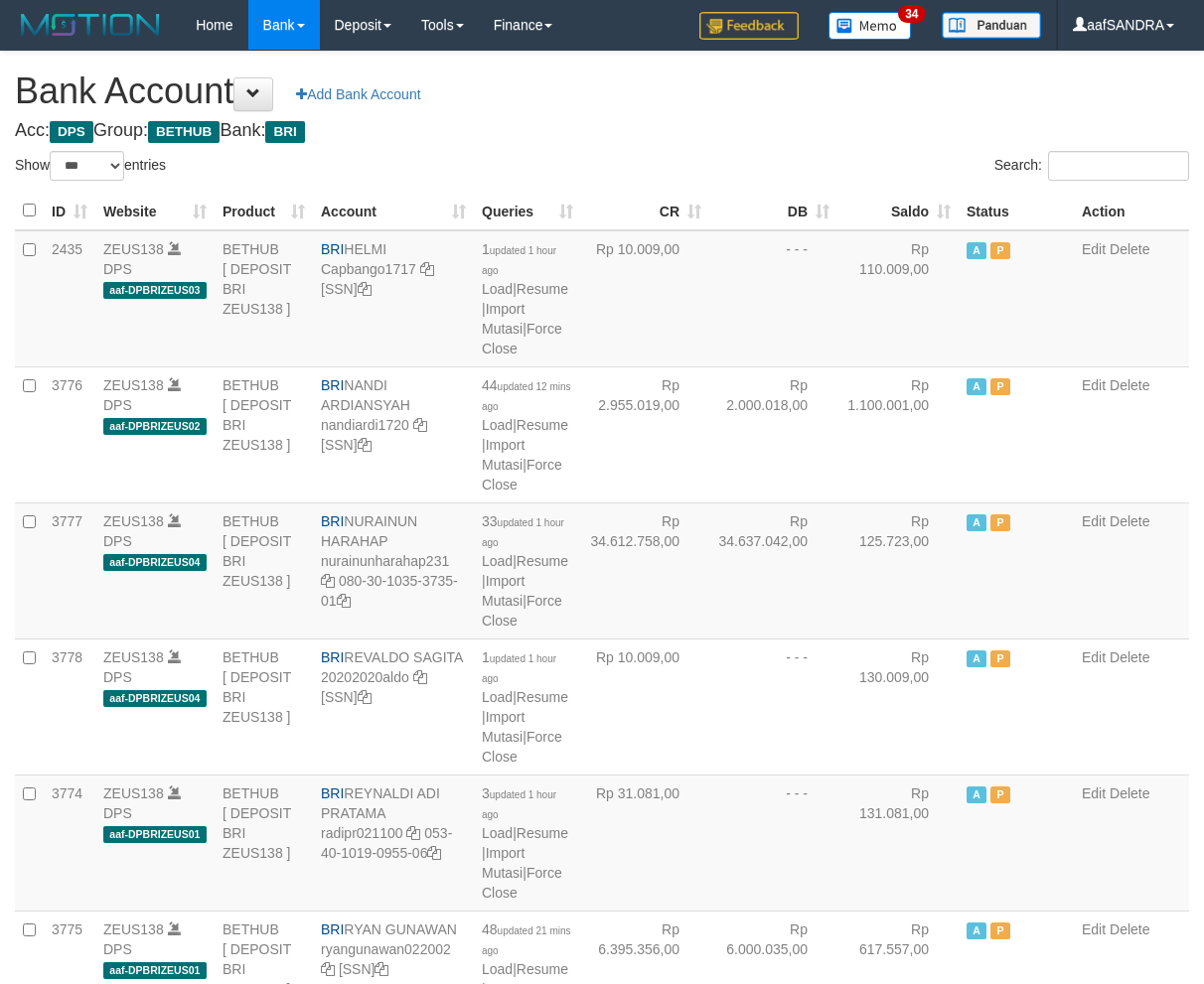 select on "***" 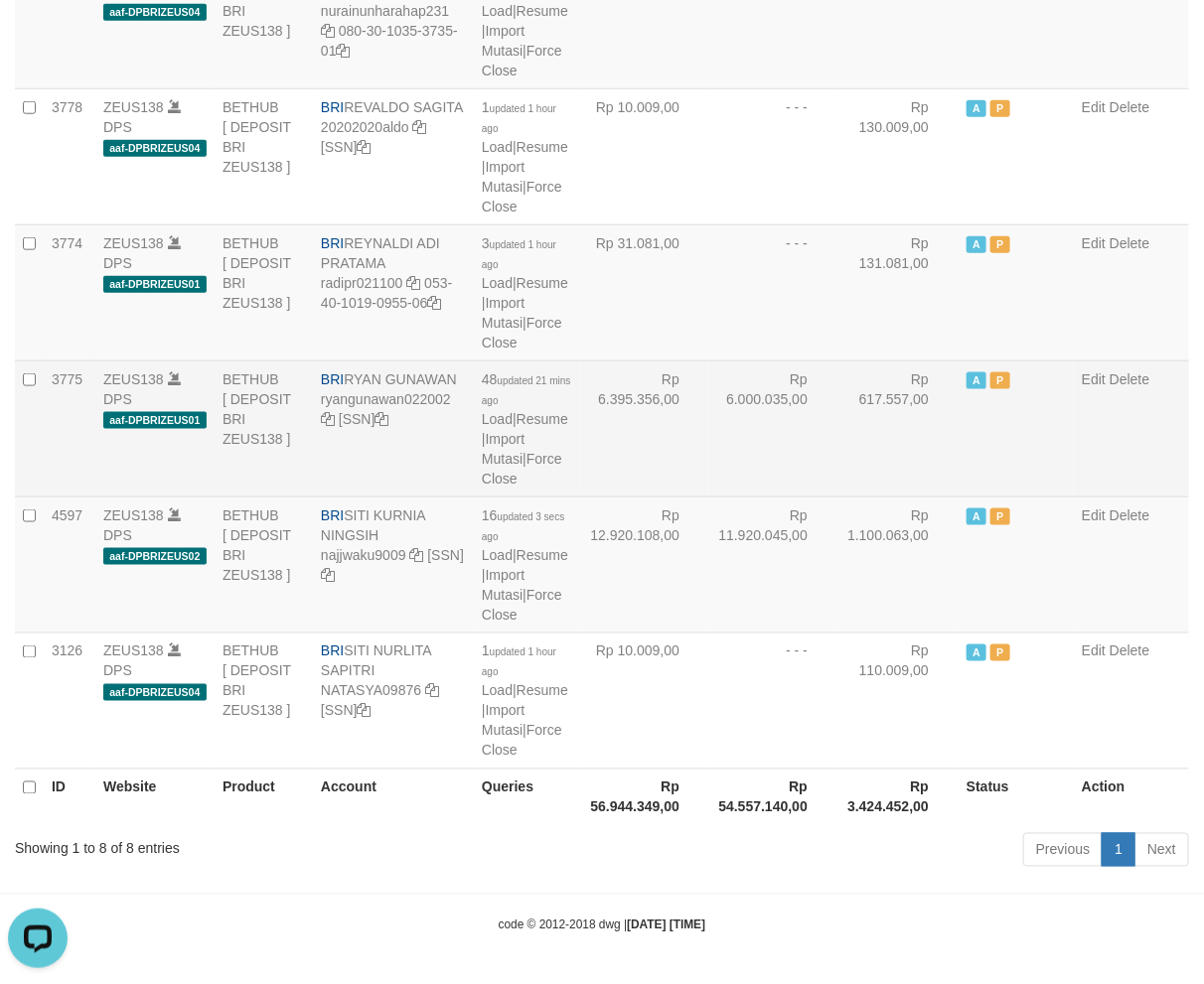 scroll, scrollTop: 0, scrollLeft: 0, axis: both 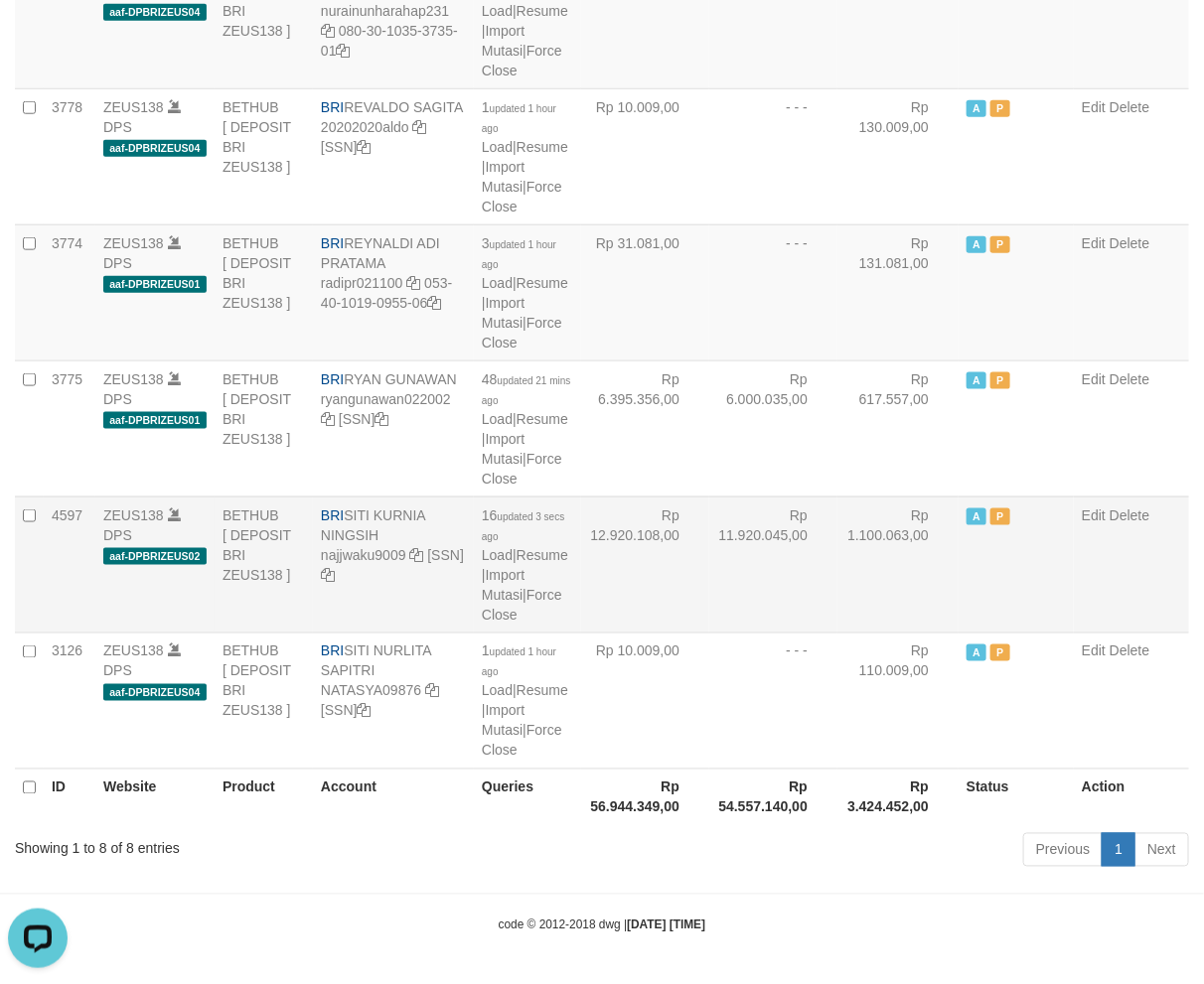 drag, startPoint x: 737, startPoint y: 653, endPoint x: 687, endPoint y: 603, distance: 70.71068 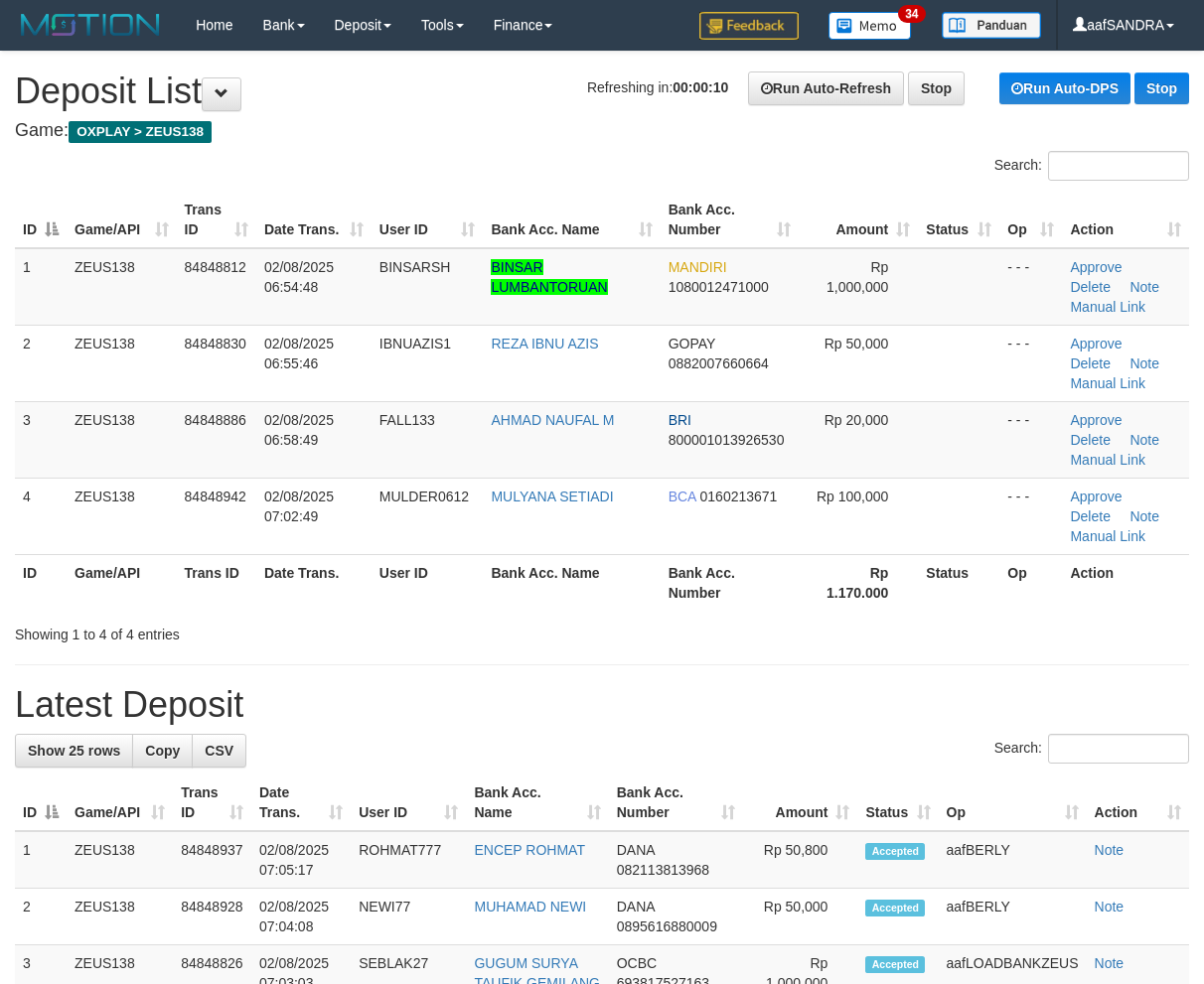 scroll, scrollTop: 0, scrollLeft: 0, axis: both 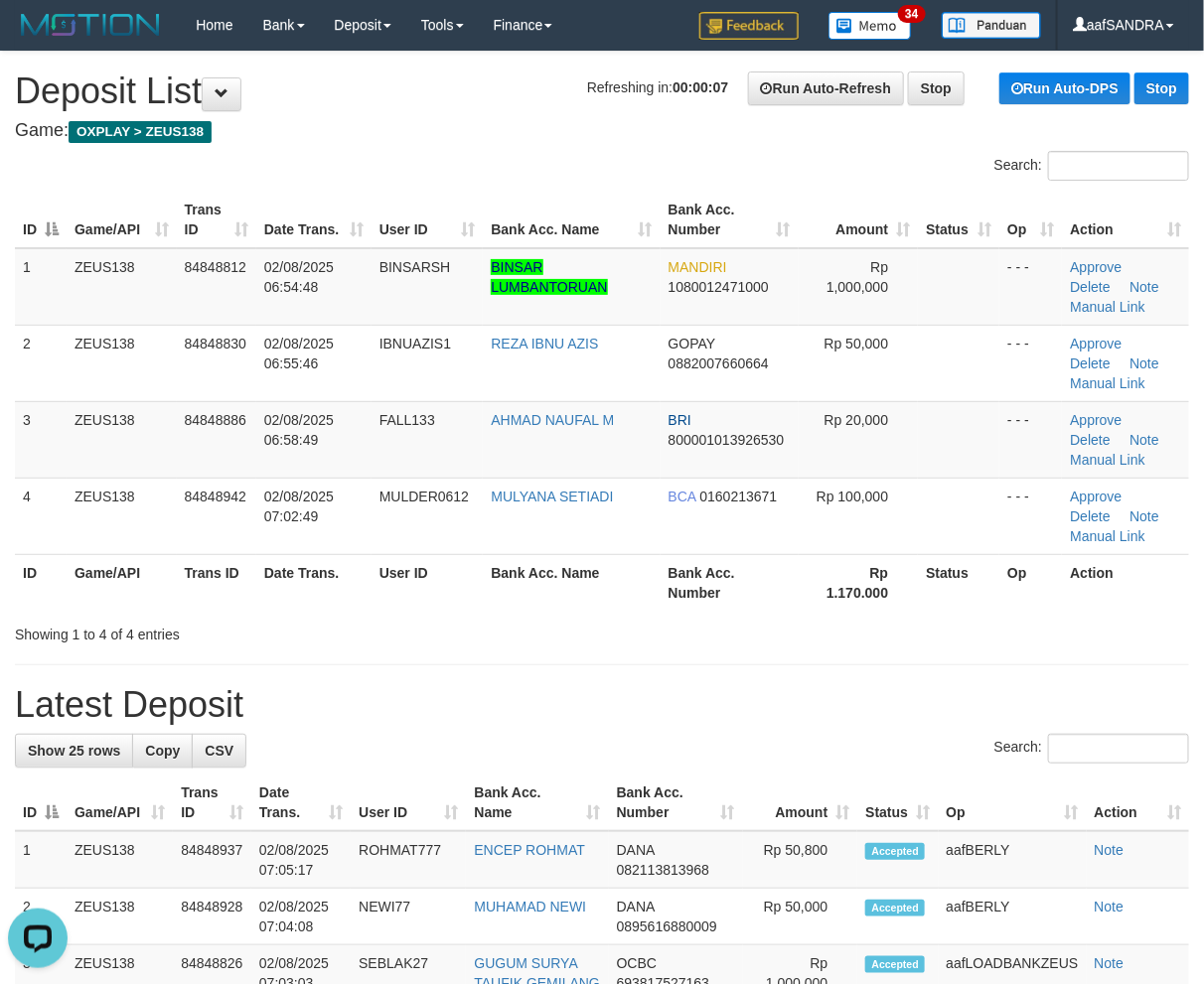drag, startPoint x: 669, startPoint y: 731, endPoint x: 646, endPoint y: 700, distance: 38.600518 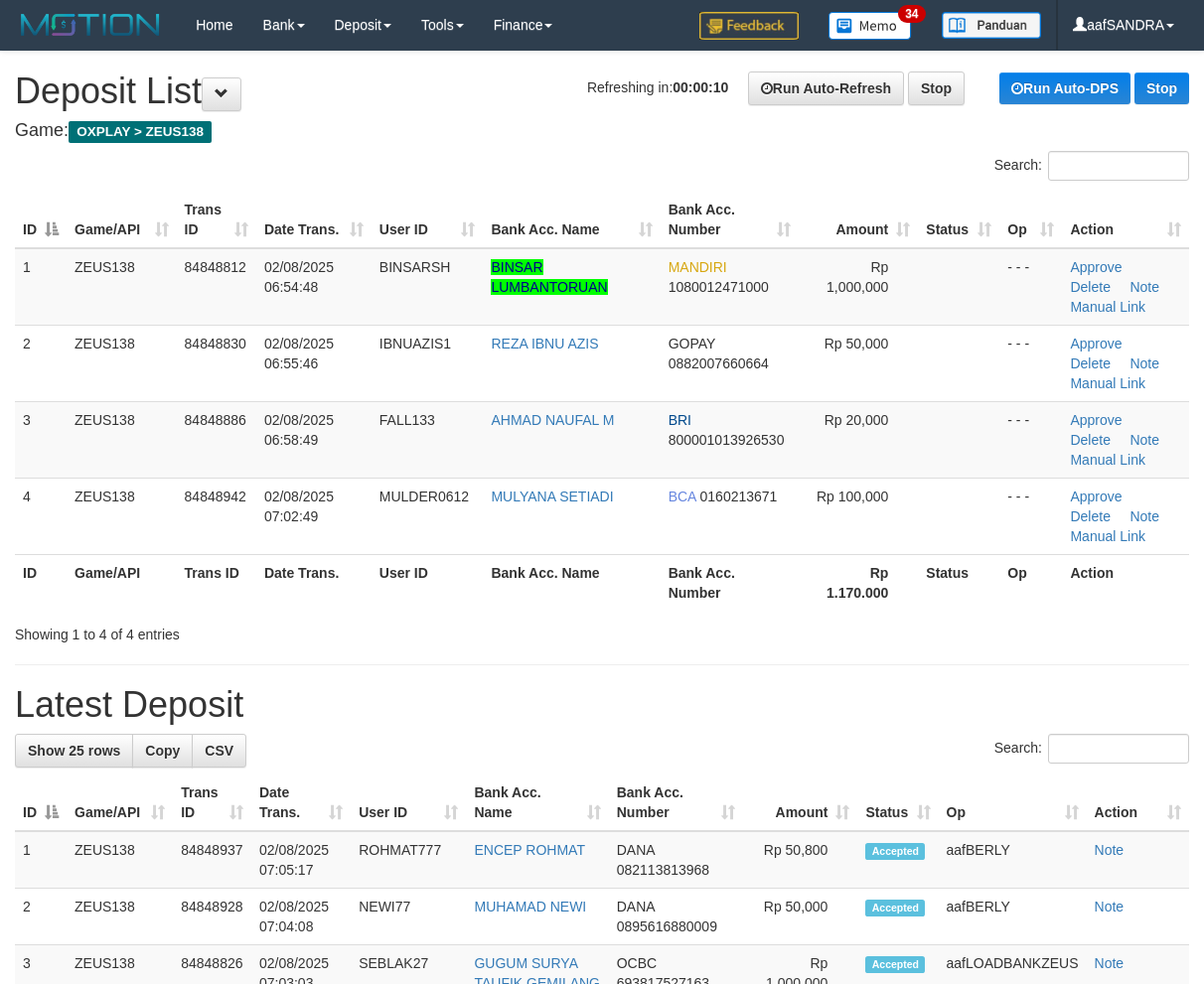 scroll, scrollTop: 0, scrollLeft: 0, axis: both 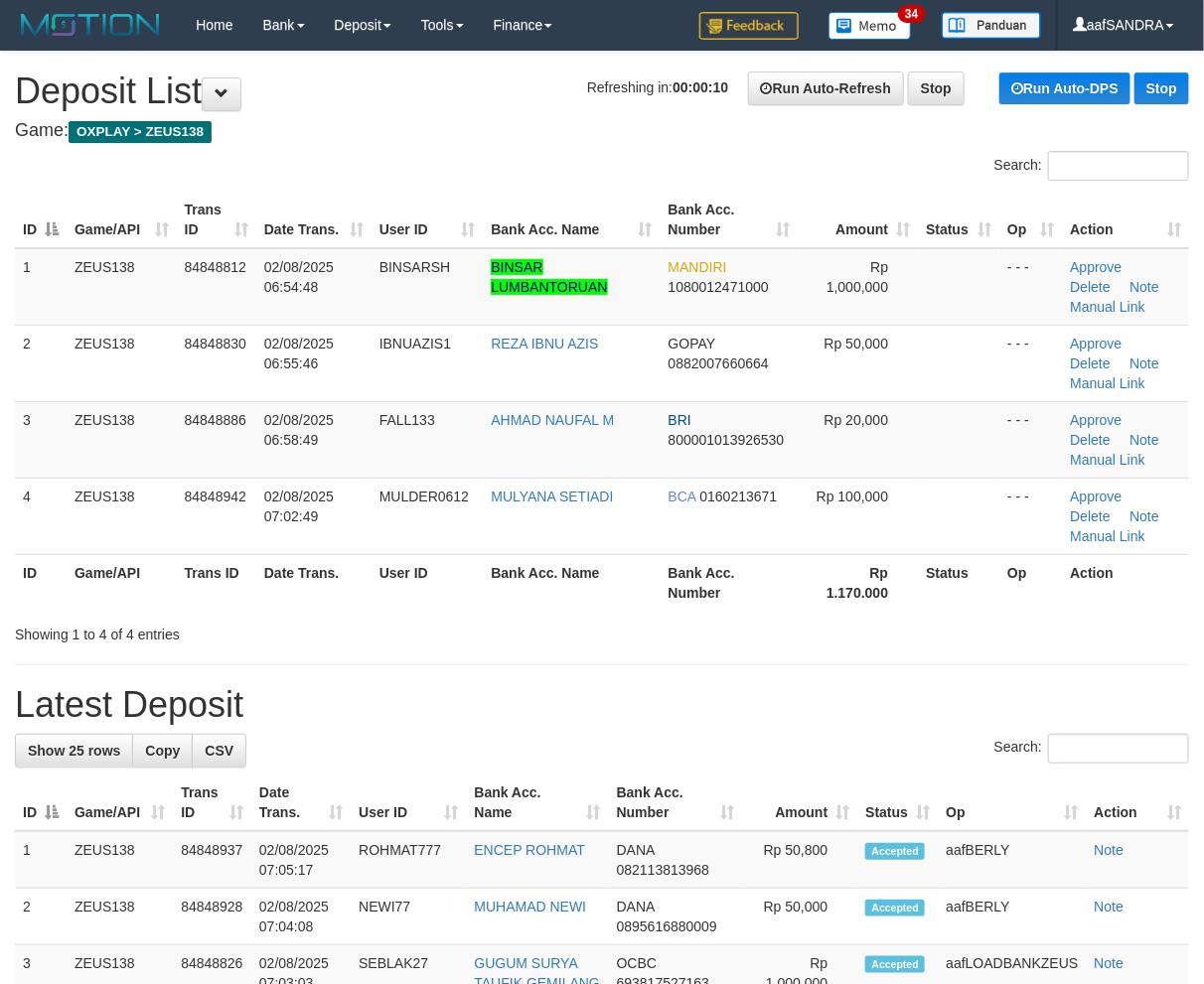 click on "Showing 1 to 4 of 4 entries" at bounding box center [602, 631] 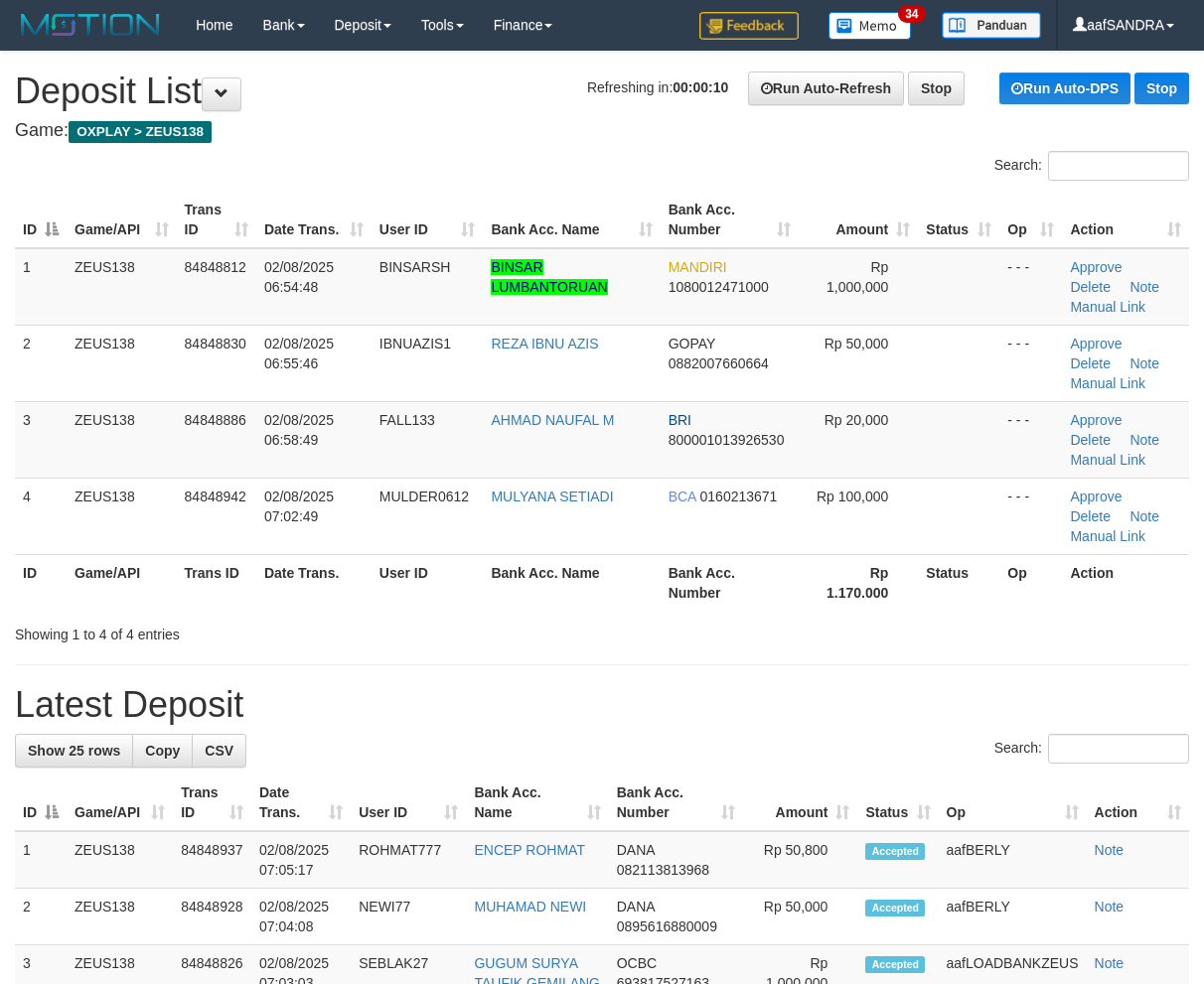 scroll, scrollTop: 0, scrollLeft: 0, axis: both 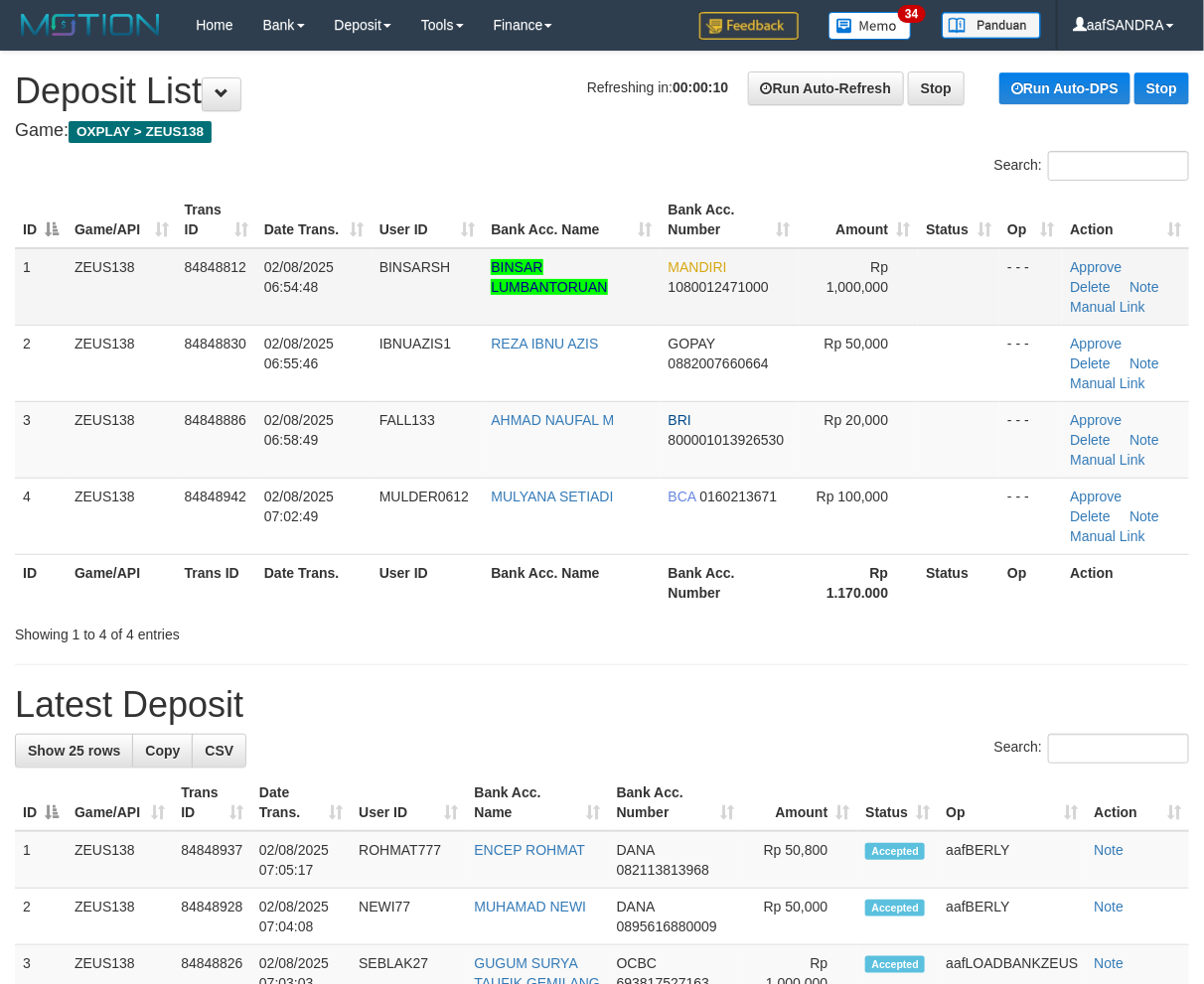 drag, startPoint x: 0, startPoint y: 0, endPoint x: 402, endPoint y: 270, distance: 484.25613 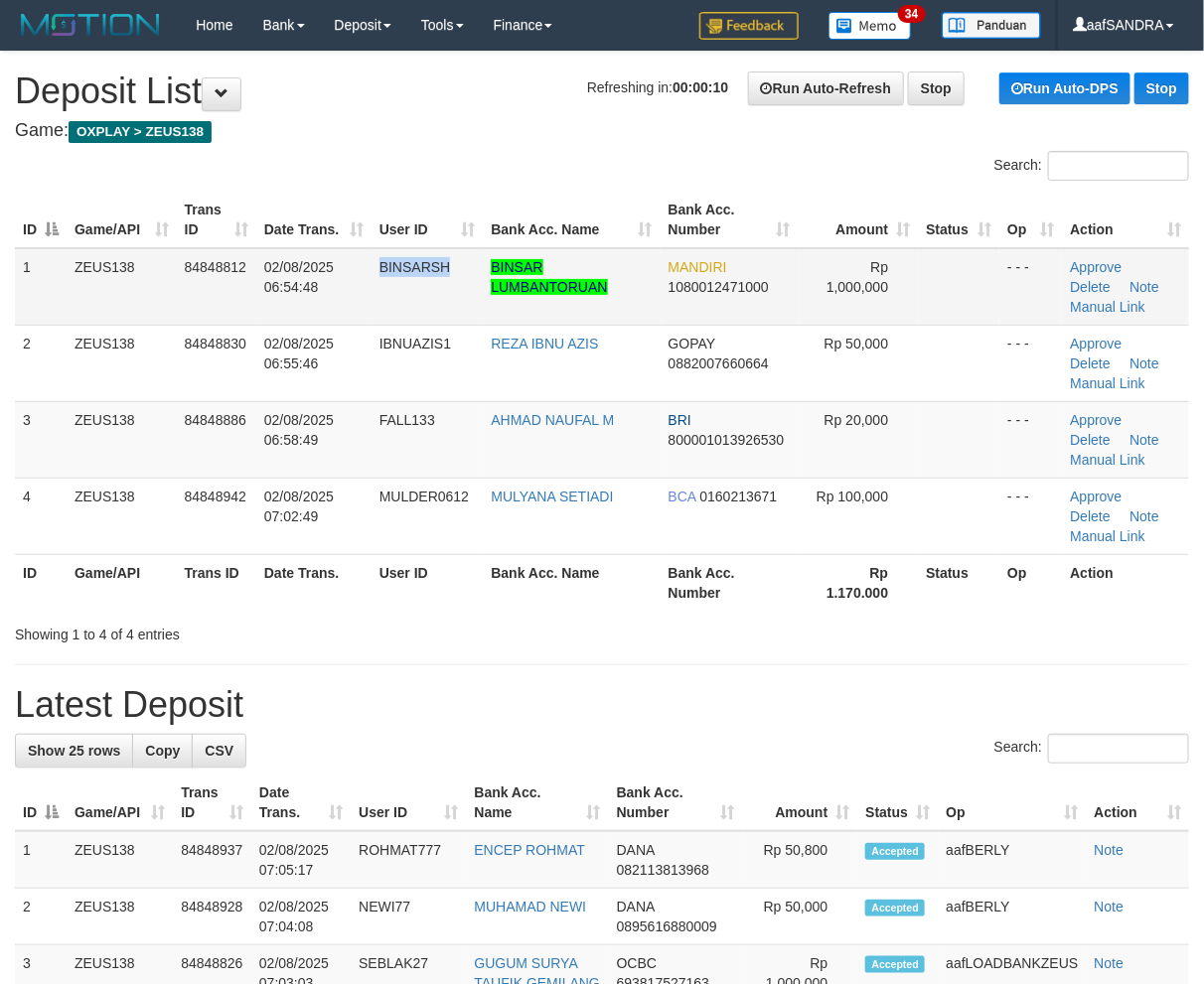 click on "BINSARSH" at bounding box center [415, 267] 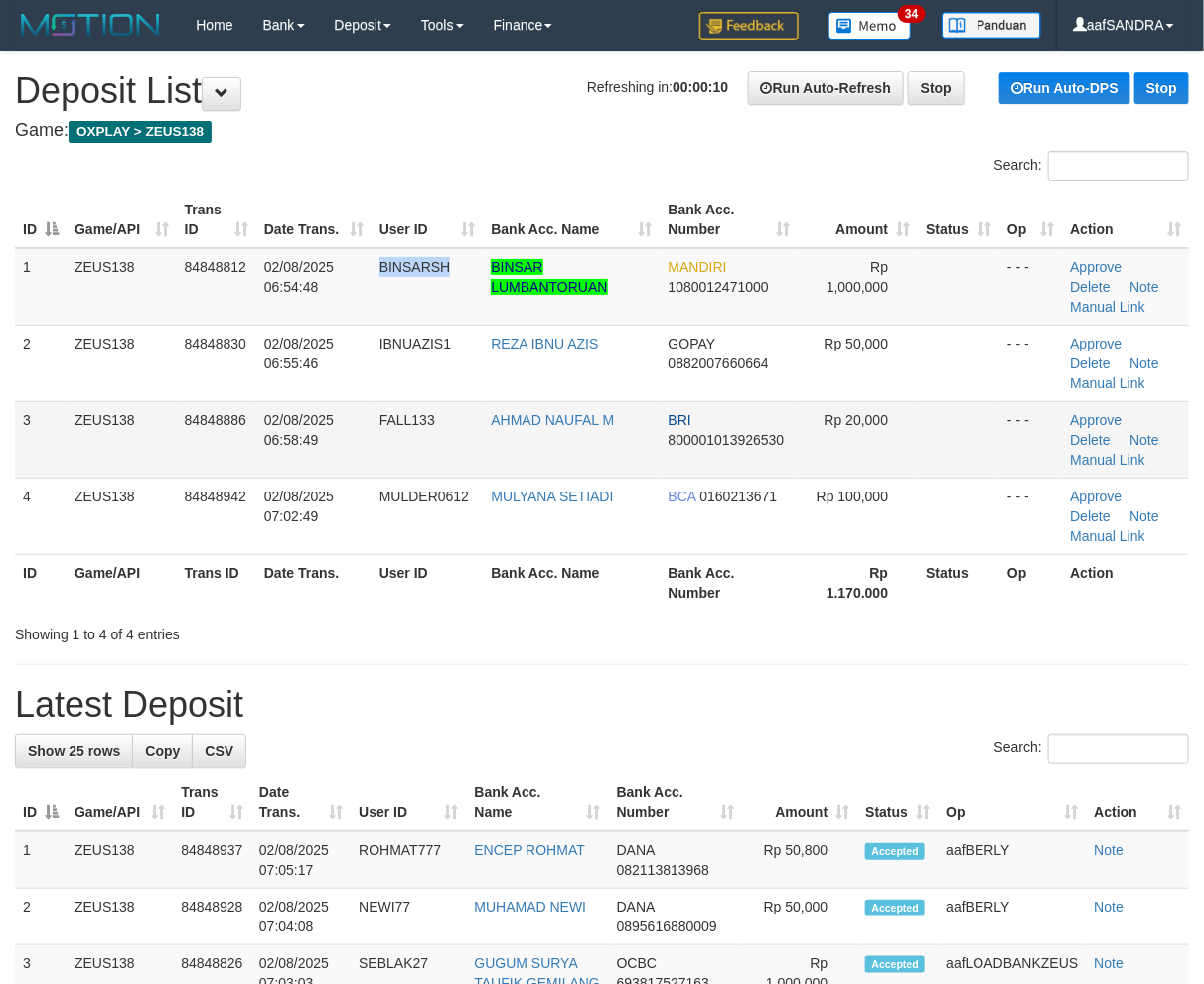 copy on "BINSARSH" 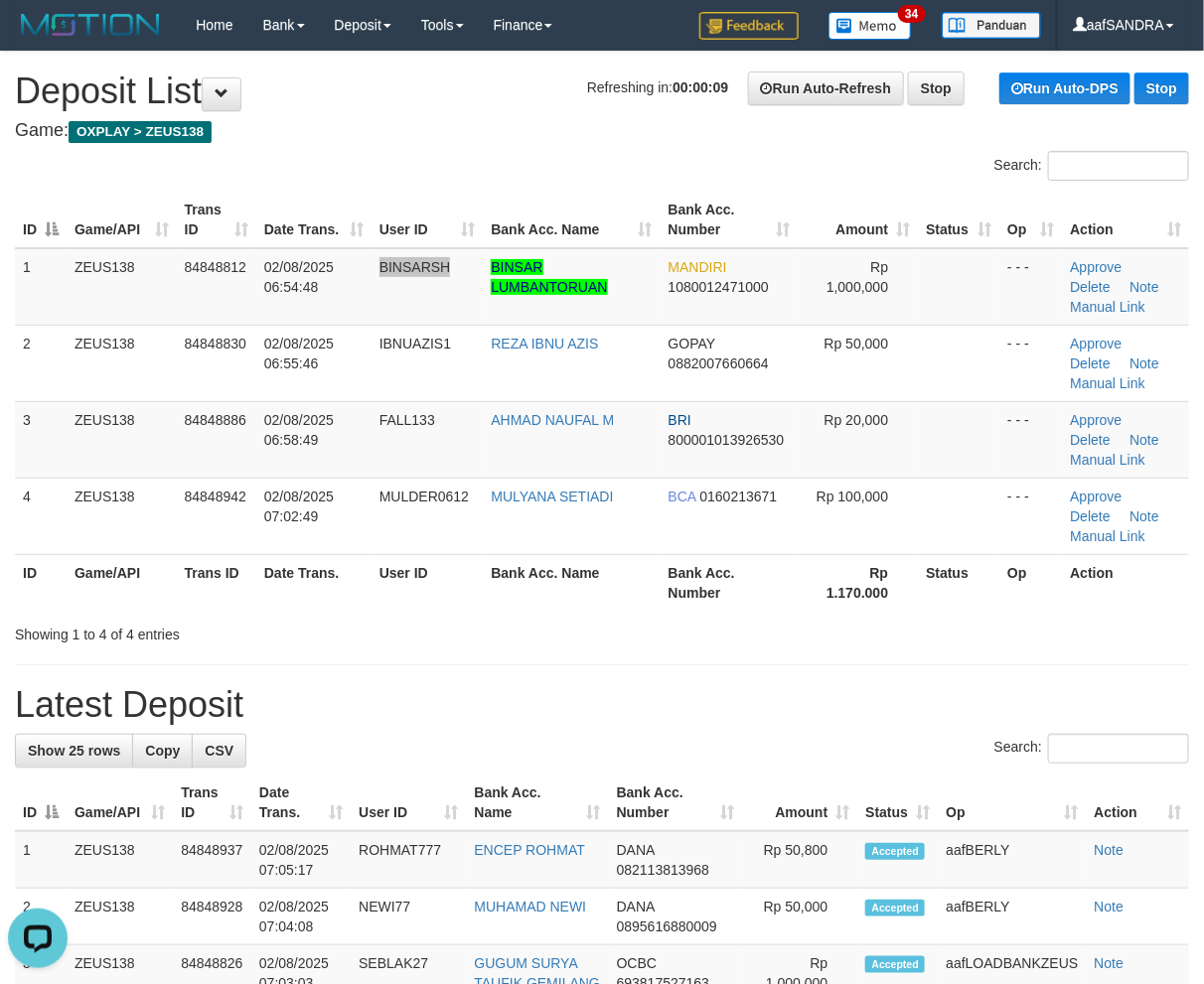scroll, scrollTop: 0, scrollLeft: 0, axis: both 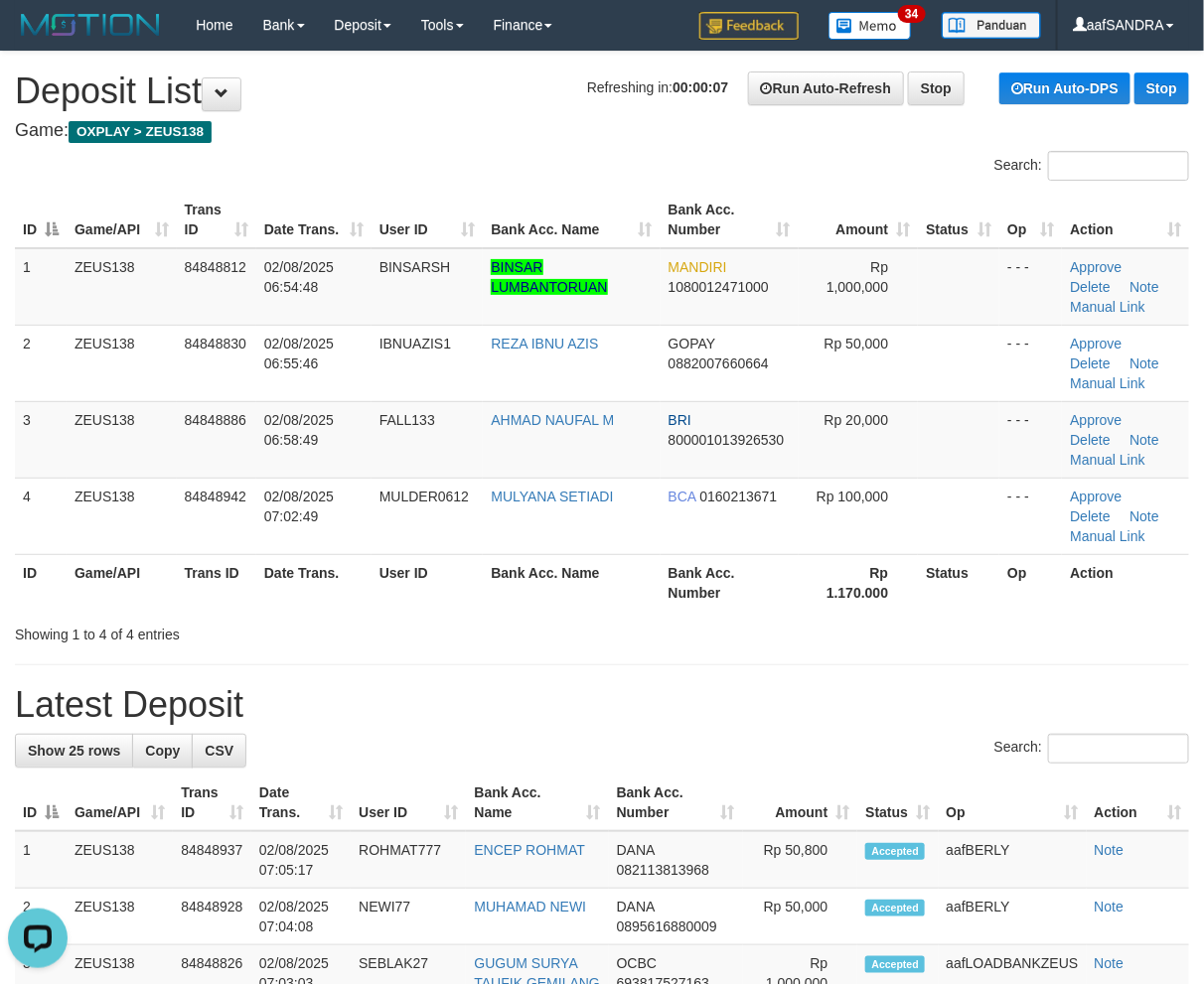 drag, startPoint x: 477, startPoint y: 745, endPoint x: 477, endPoint y: 730, distance: 15 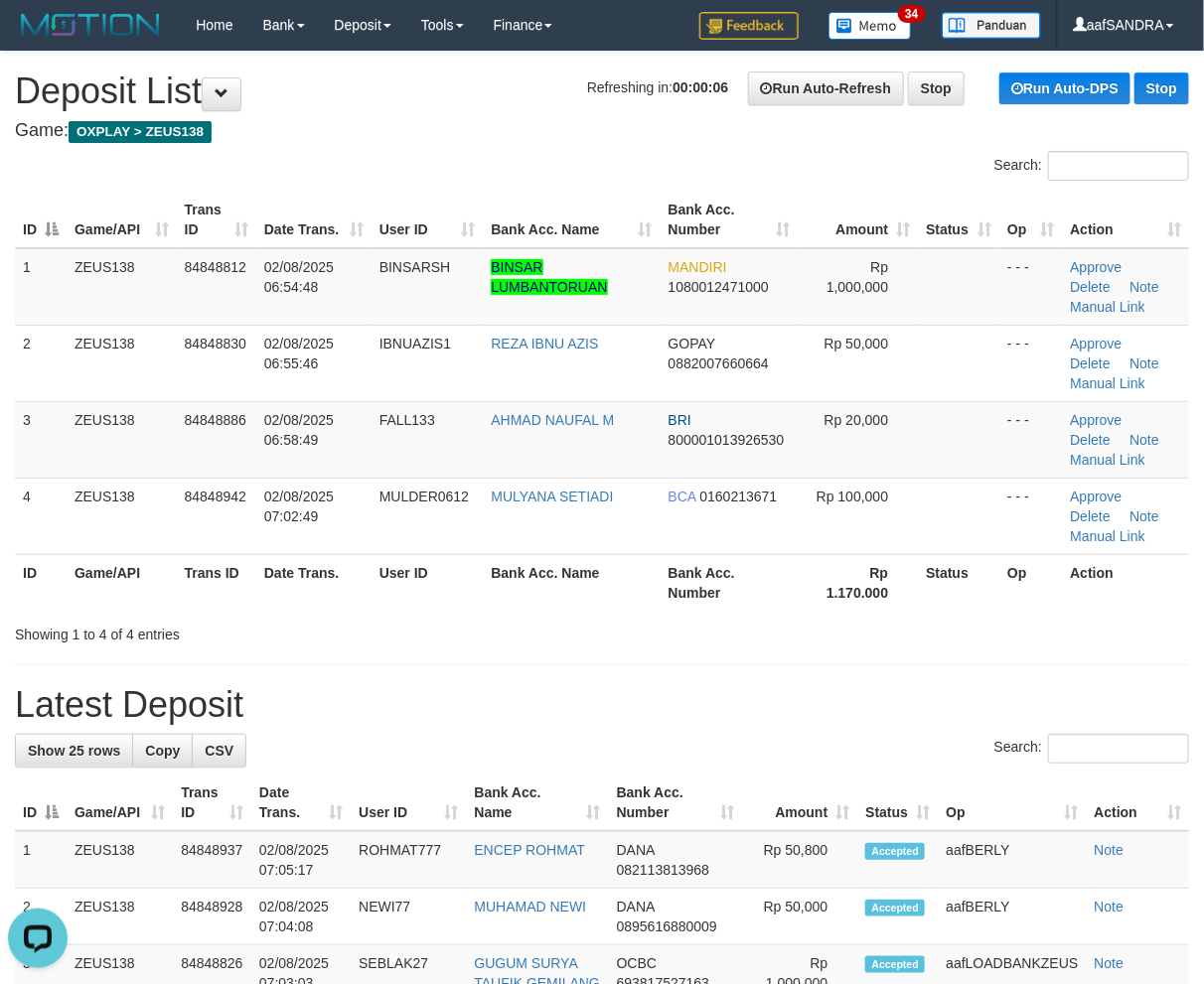 click on "Latest Deposit" at bounding box center (602, 705) 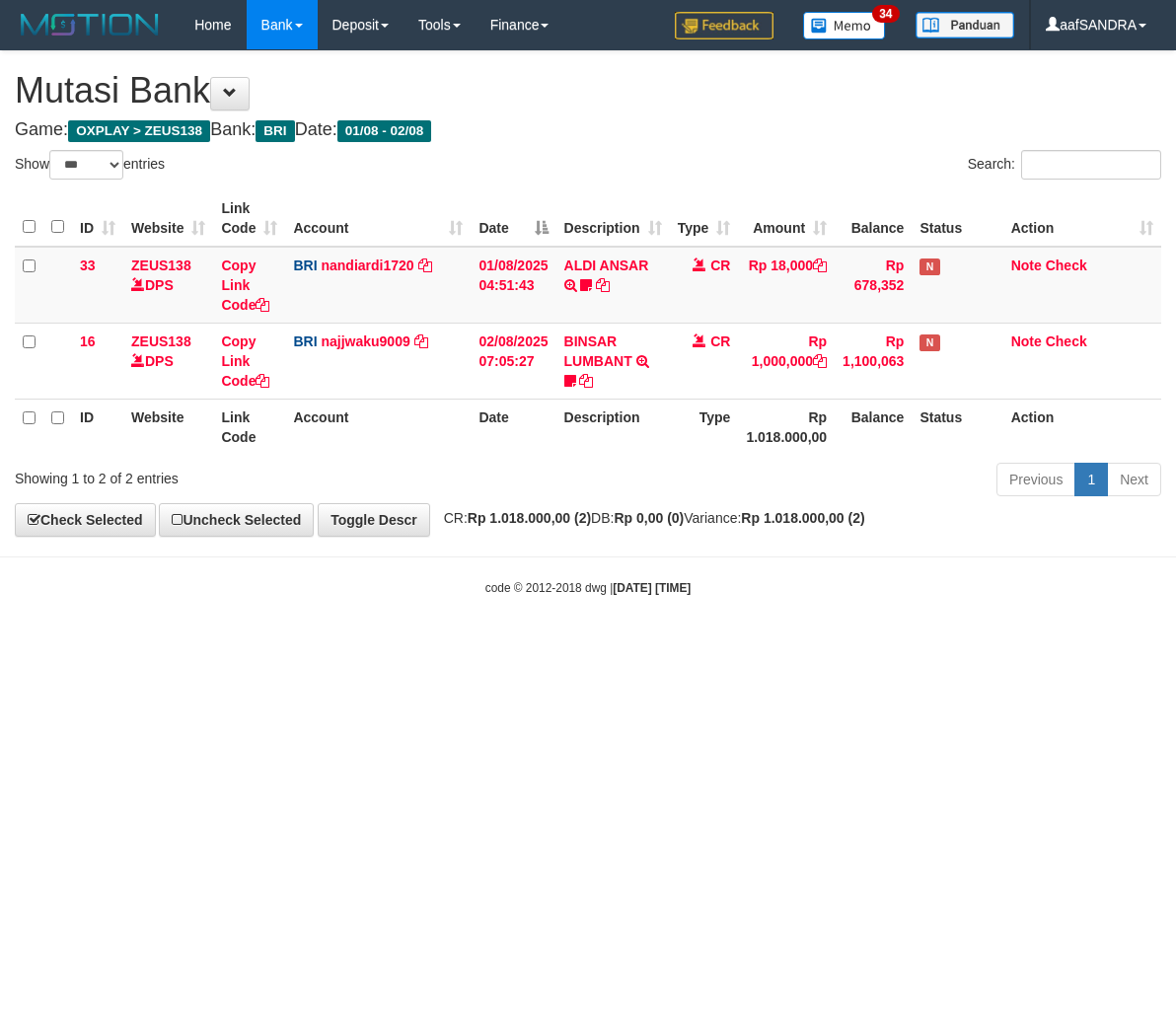 select on "***" 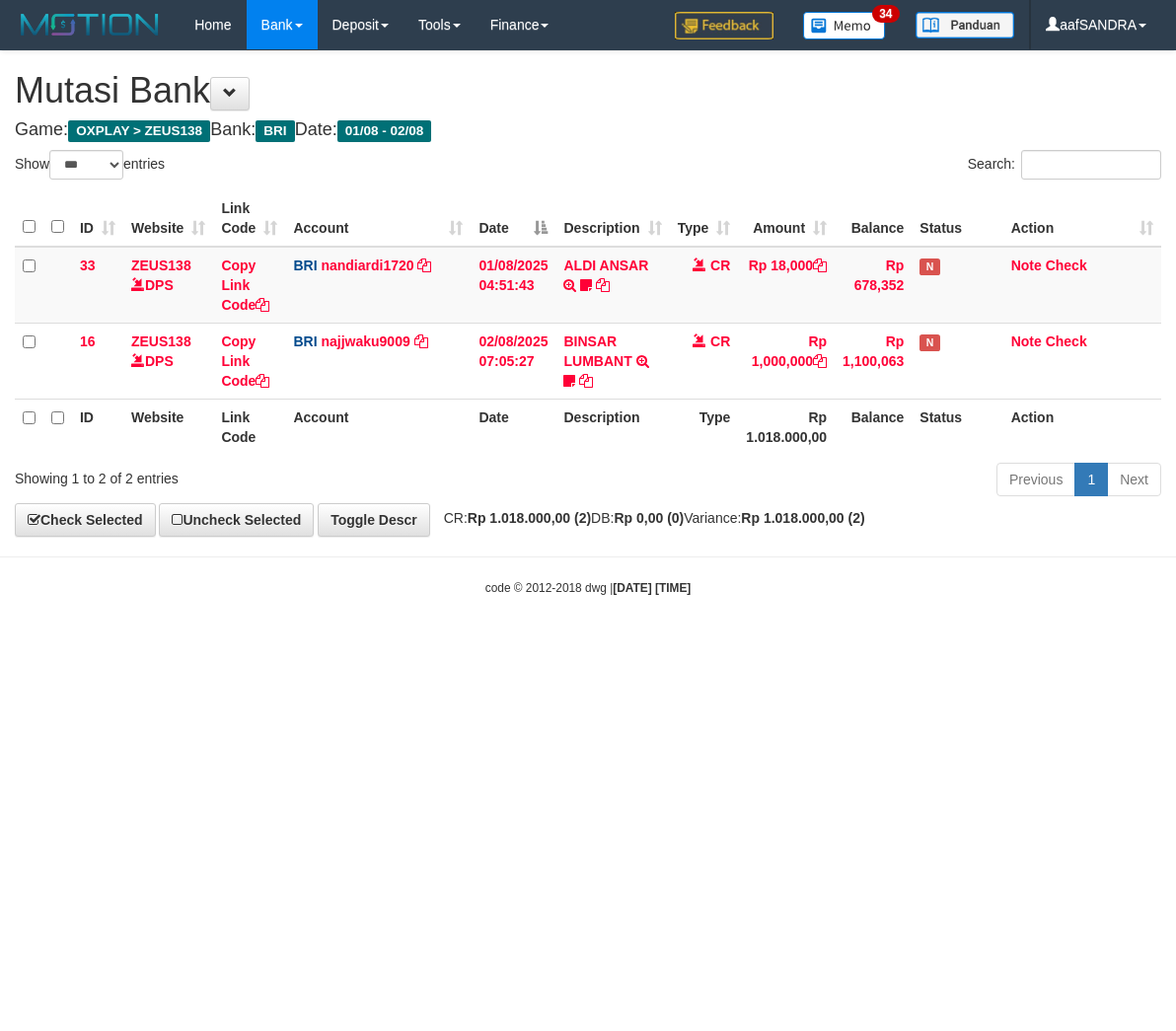 scroll, scrollTop: 0, scrollLeft: 0, axis: both 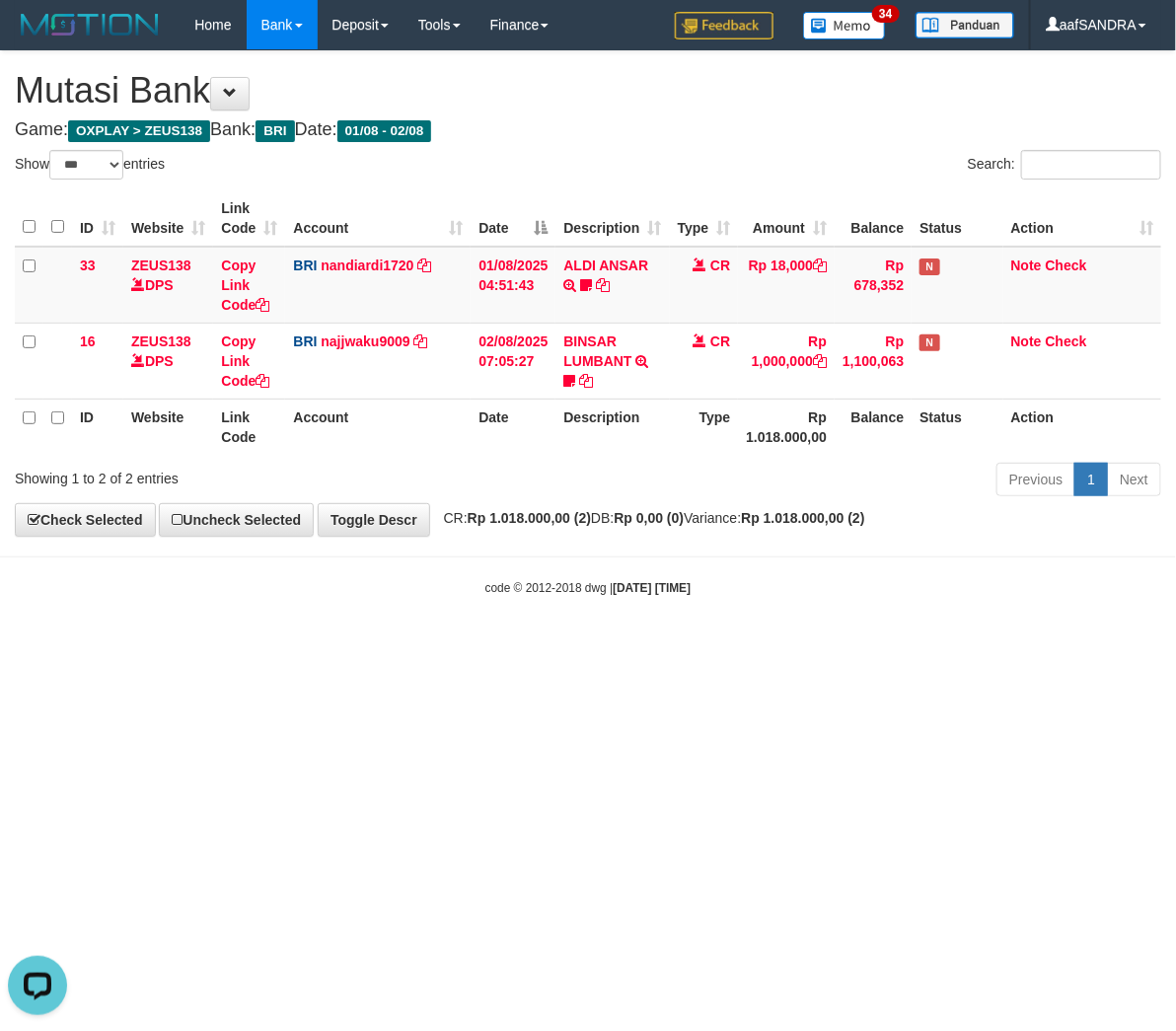 drag, startPoint x: 812, startPoint y: 694, endPoint x: 1159, endPoint y: 605, distance: 358.23177 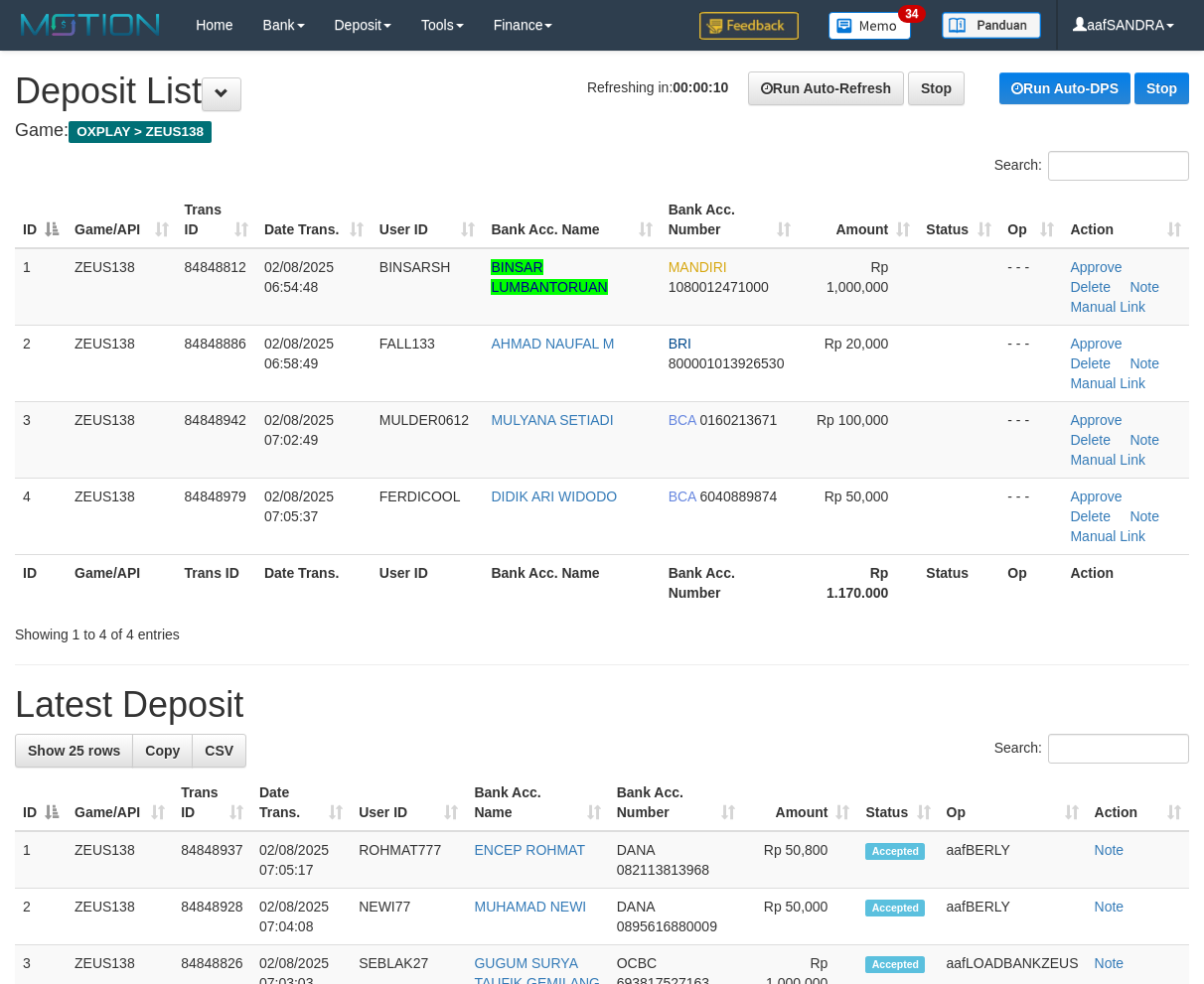 scroll, scrollTop: 0, scrollLeft: 0, axis: both 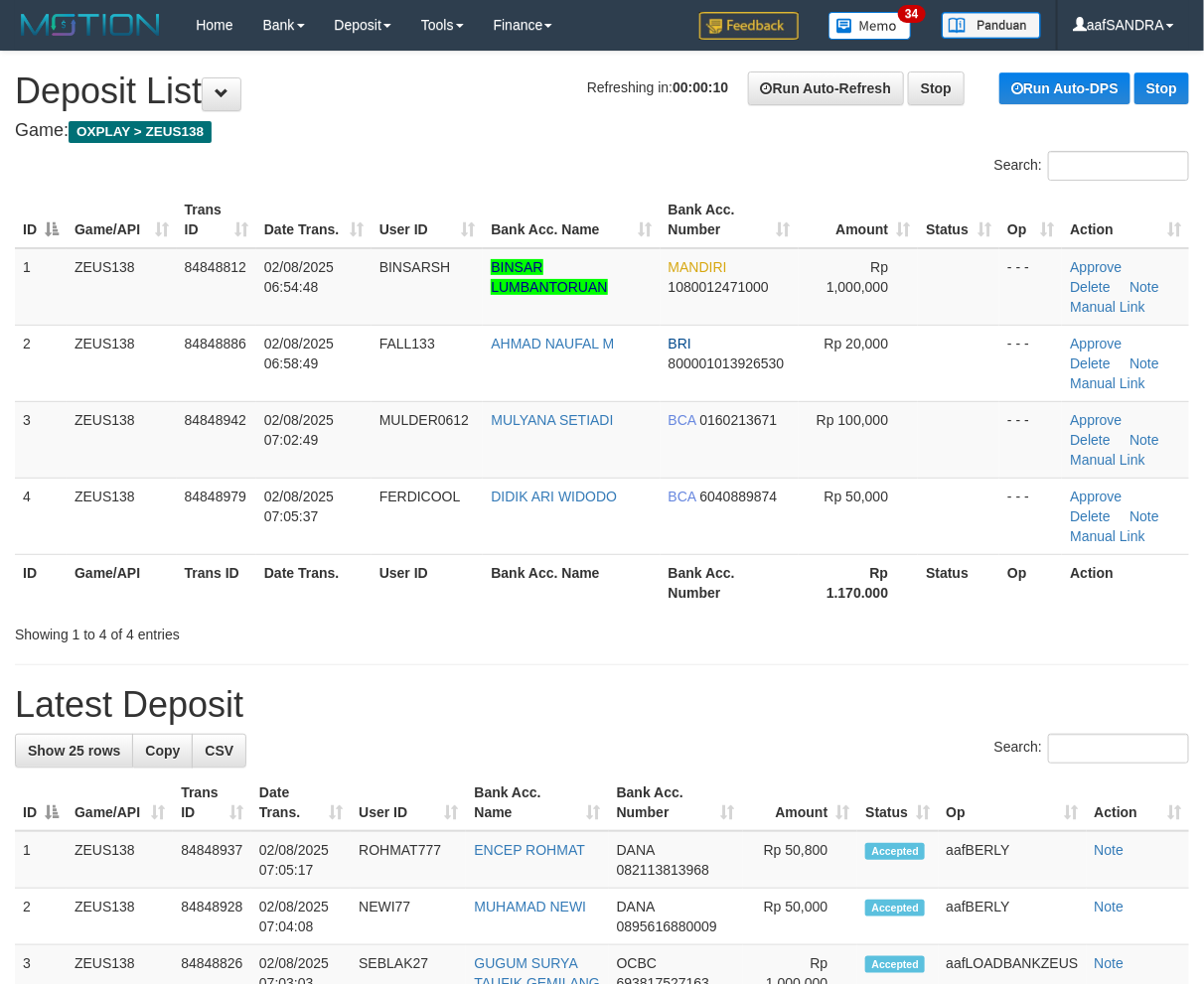 click on "**********" at bounding box center [602, 1215] 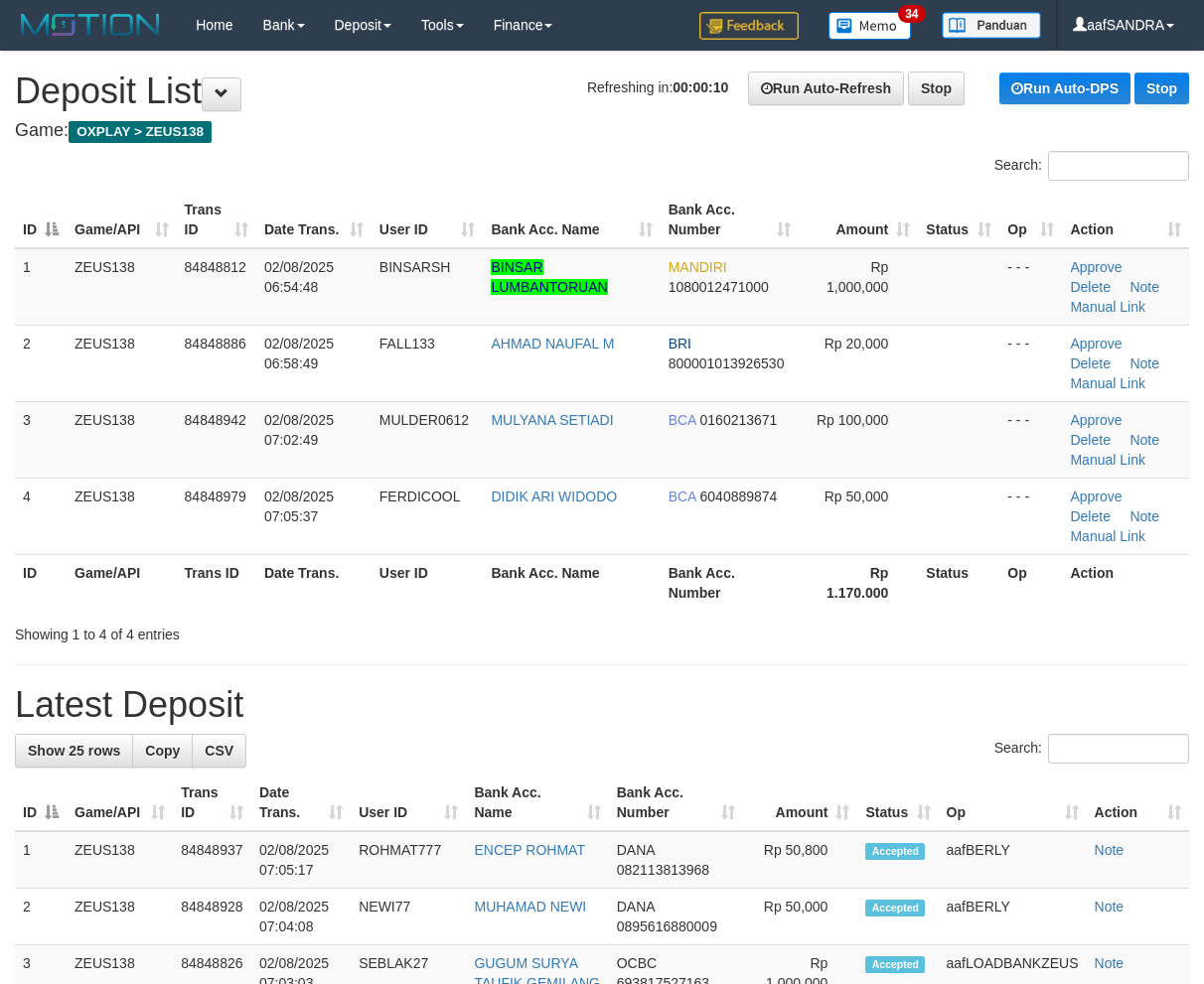 scroll, scrollTop: 0, scrollLeft: 0, axis: both 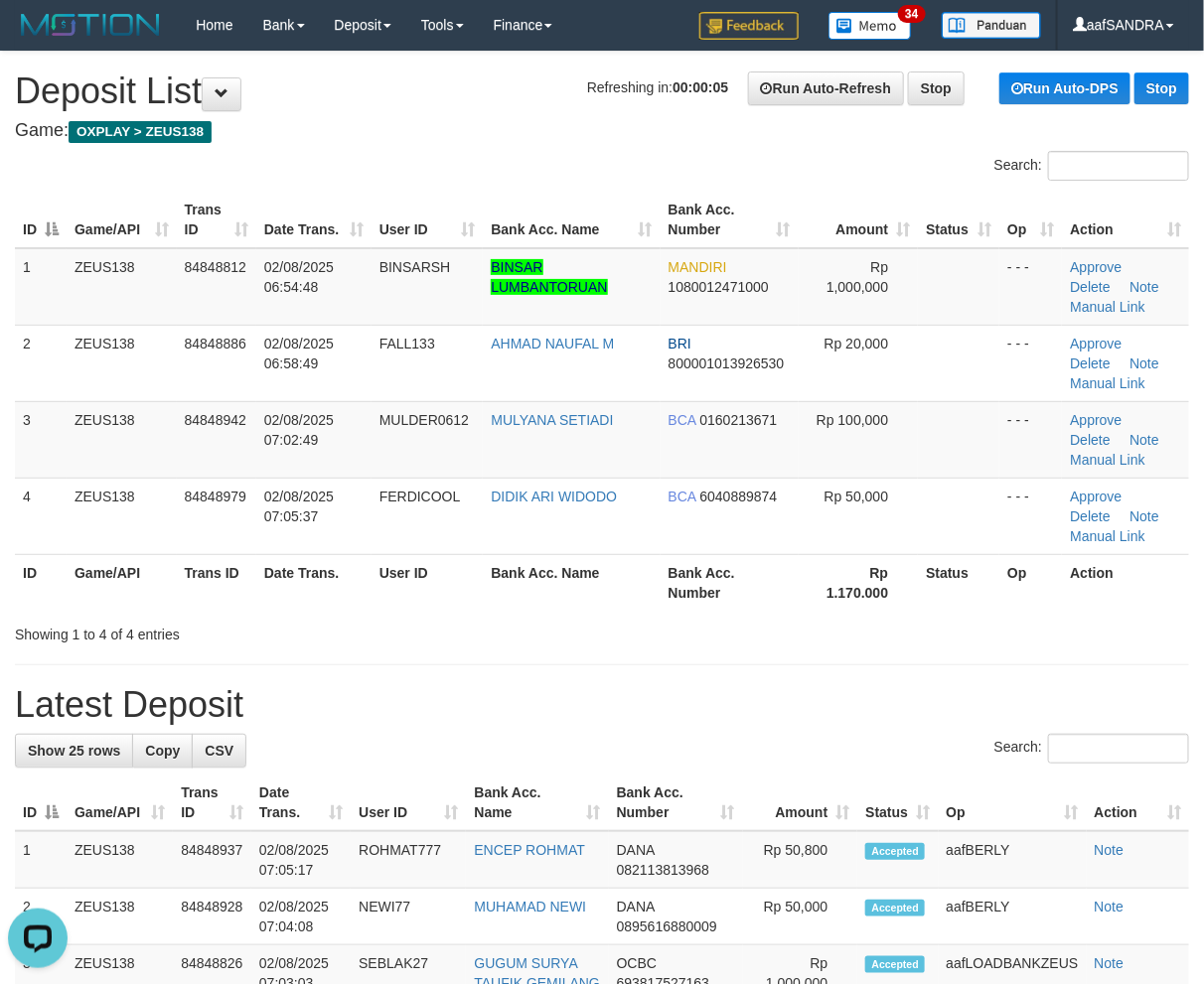 click on "**********" at bounding box center [602, 1215] 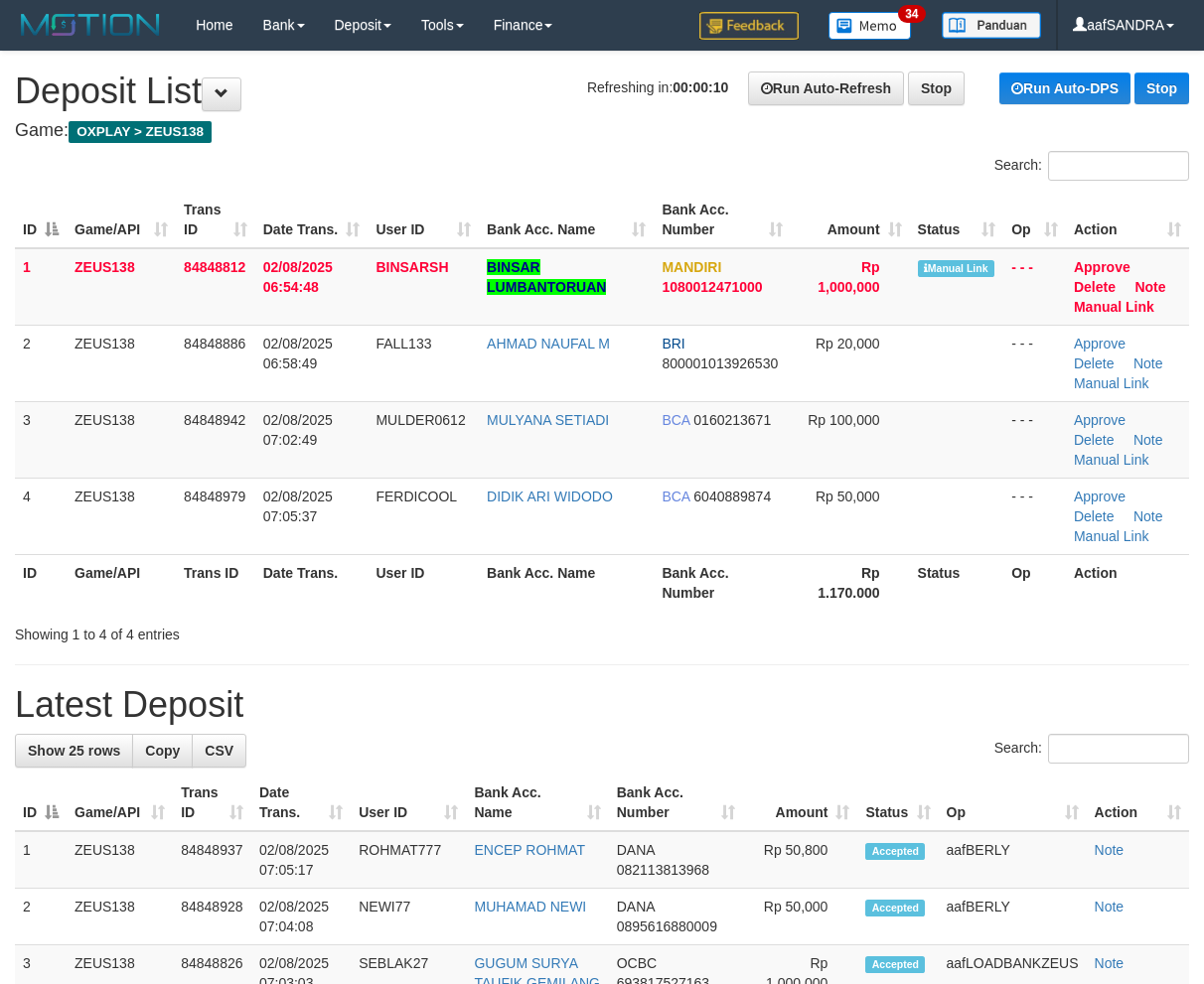 scroll, scrollTop: 0, scrollLeft: 0, axis: both 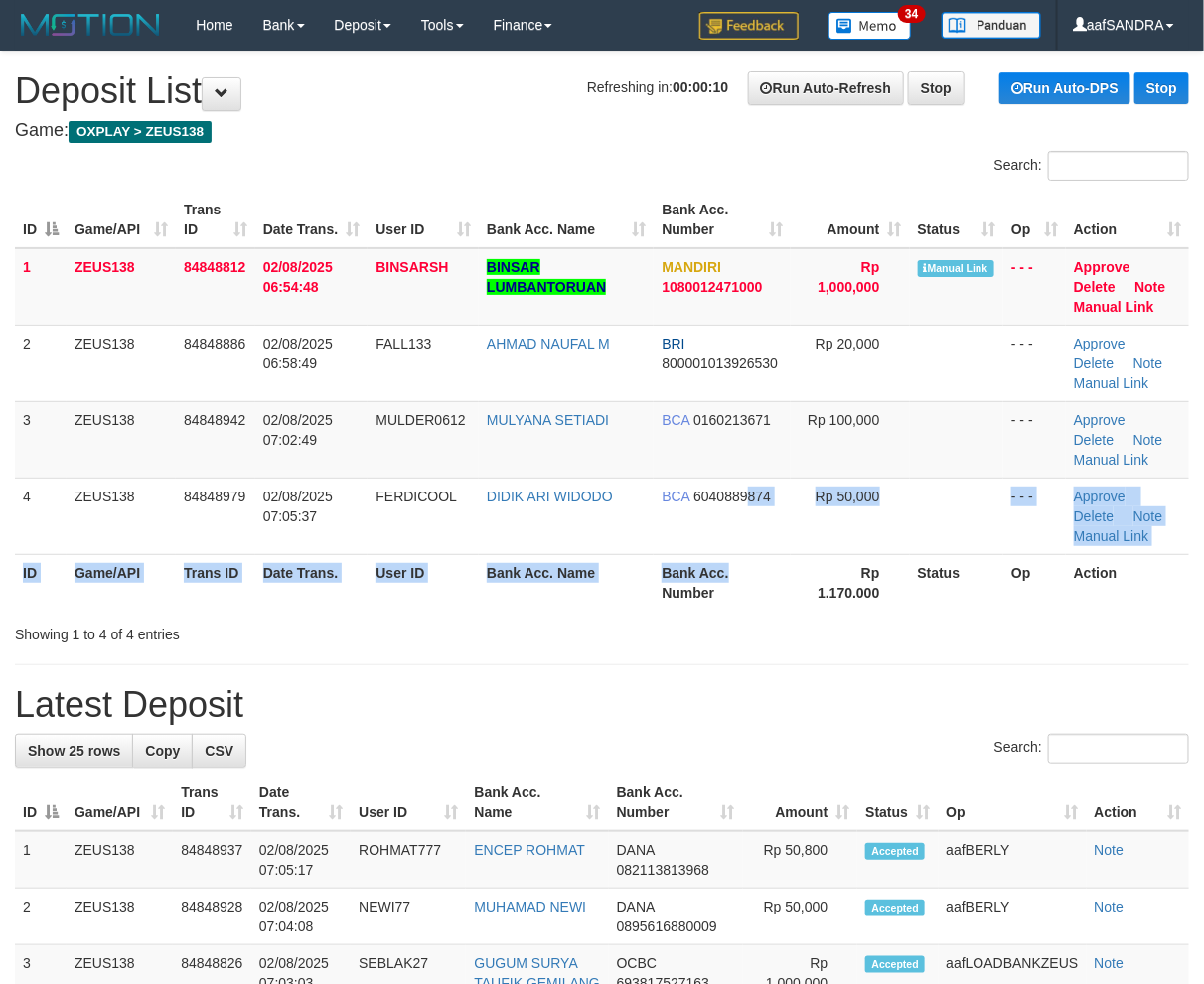 drag, startPoint x: 771, startPoint y: 568, endPoint x: 561, endPoint y: 201, distance: 422.83448 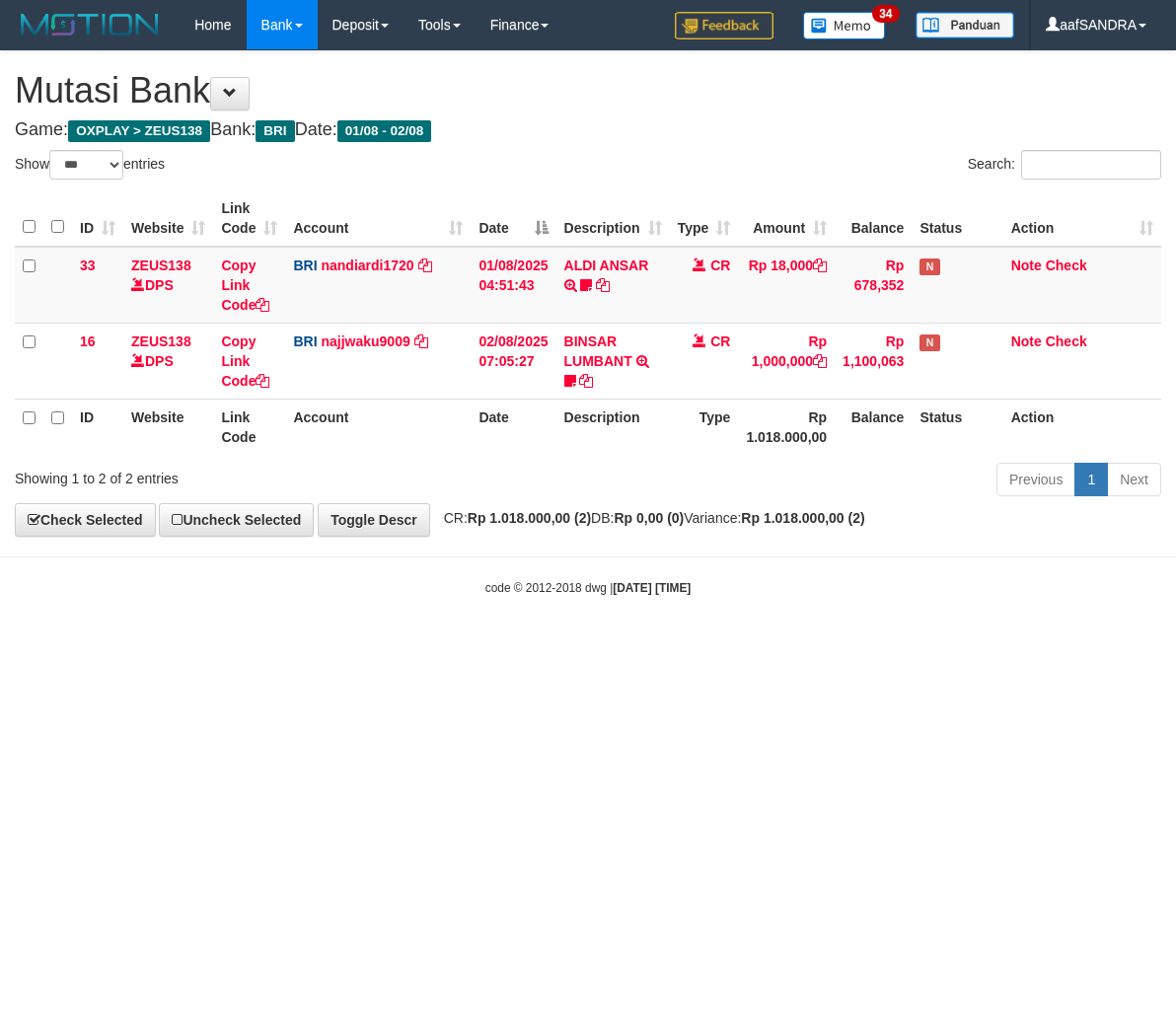 select on "***" 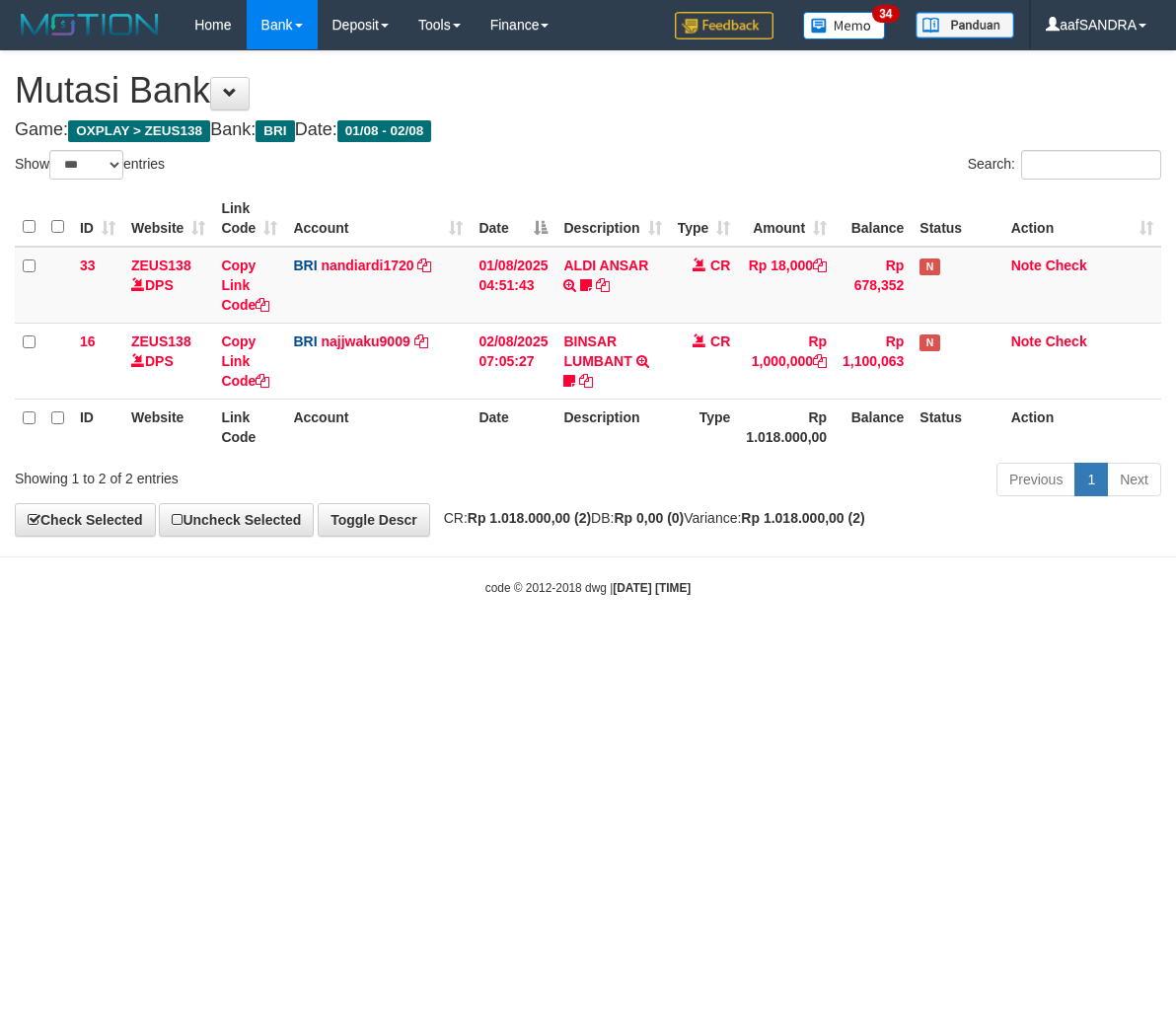scroll, scrollTop: 0, scrollLeft: 0, axis: both 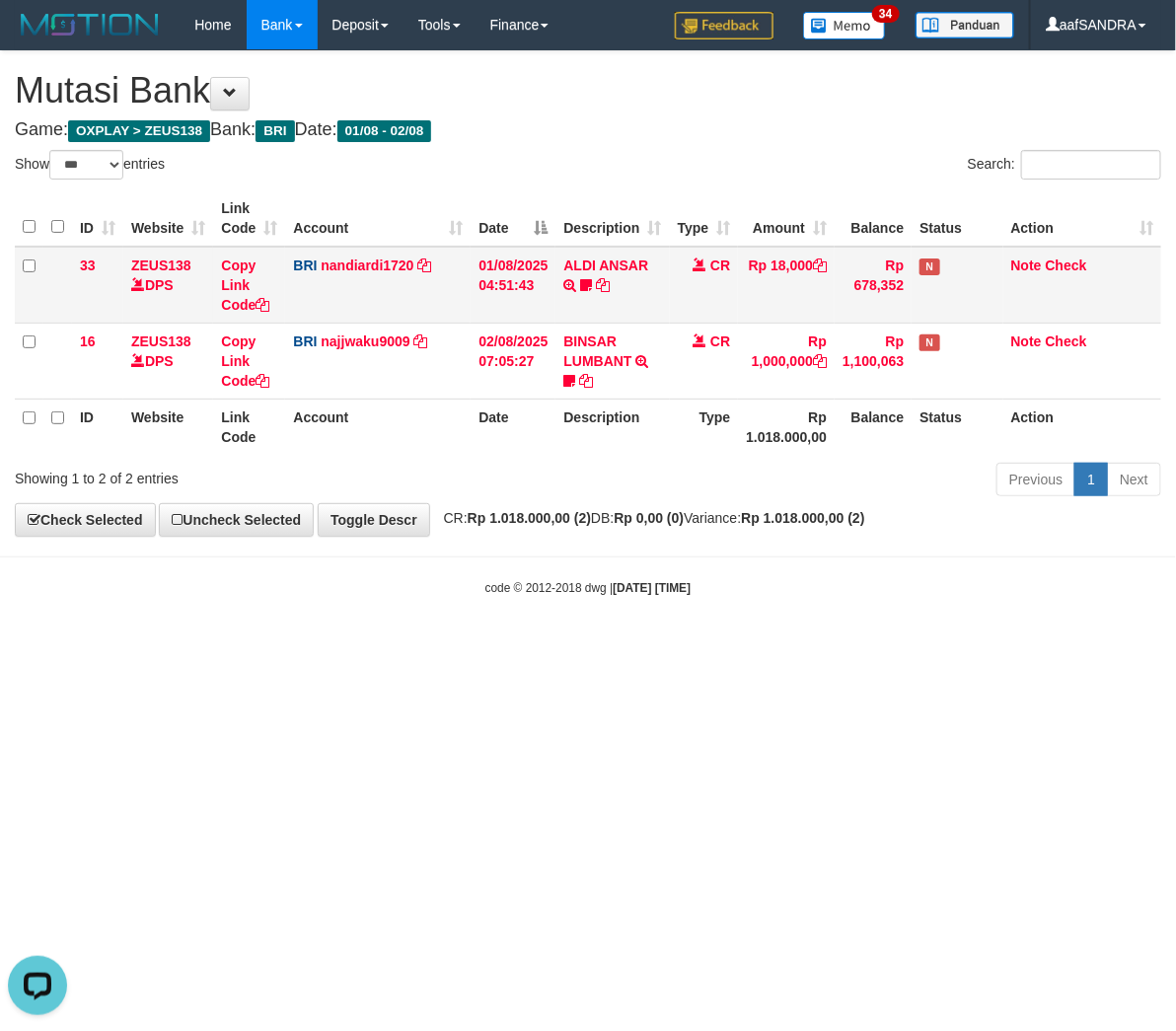 click on "N" at bounding box center [957, 285] 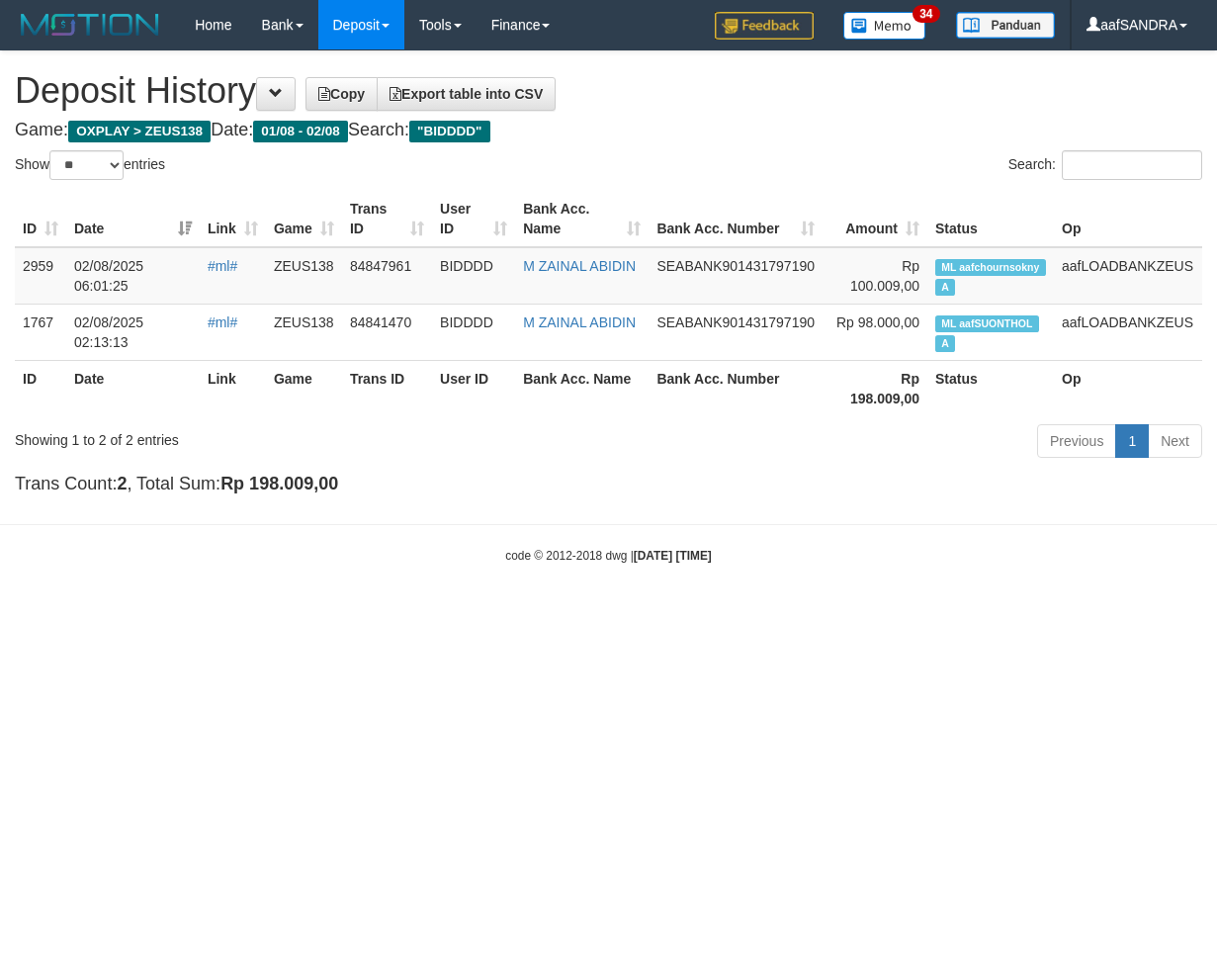 select on "**" 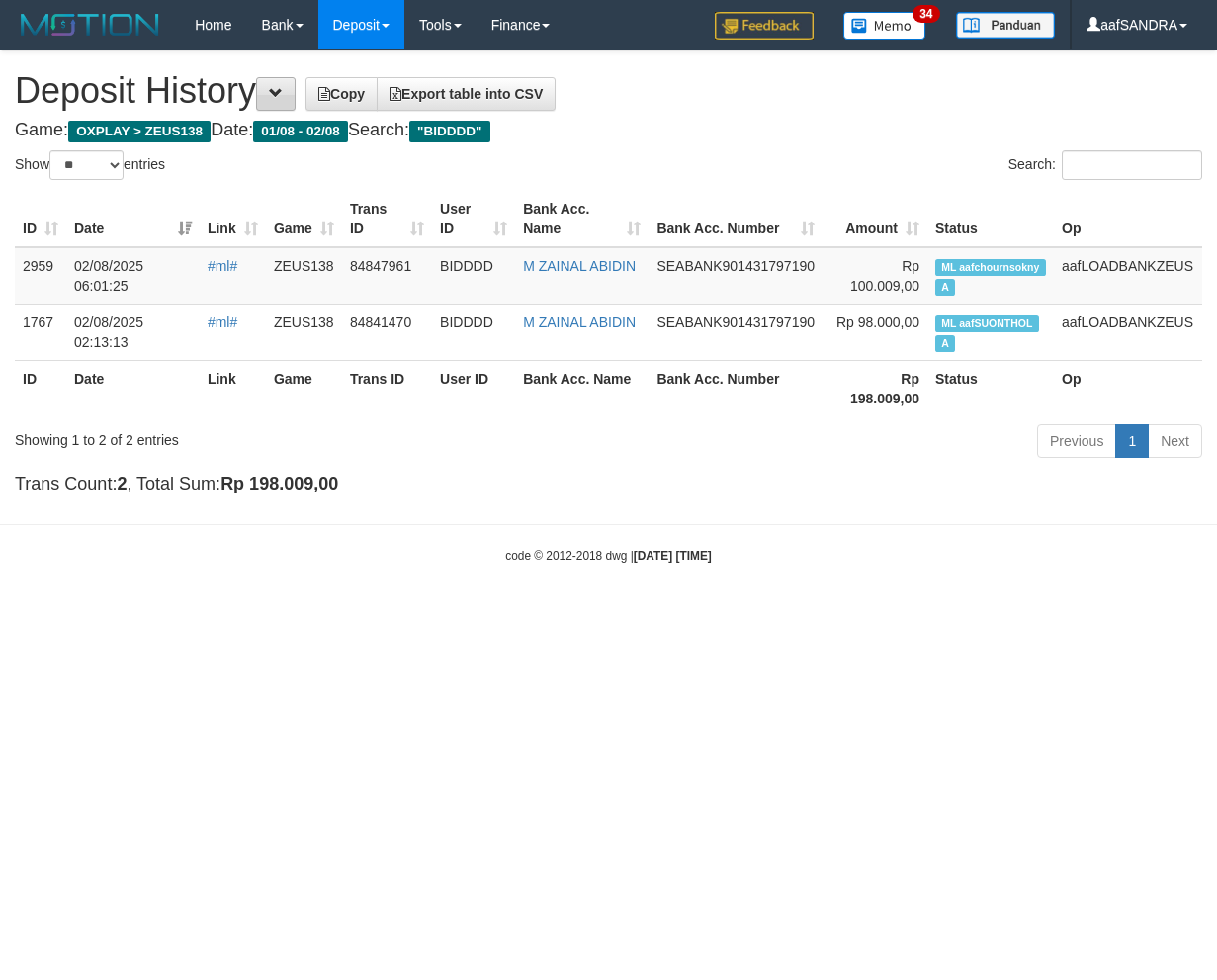 scroll, scrollTop: 0, scrollLeft: 0, axis: both 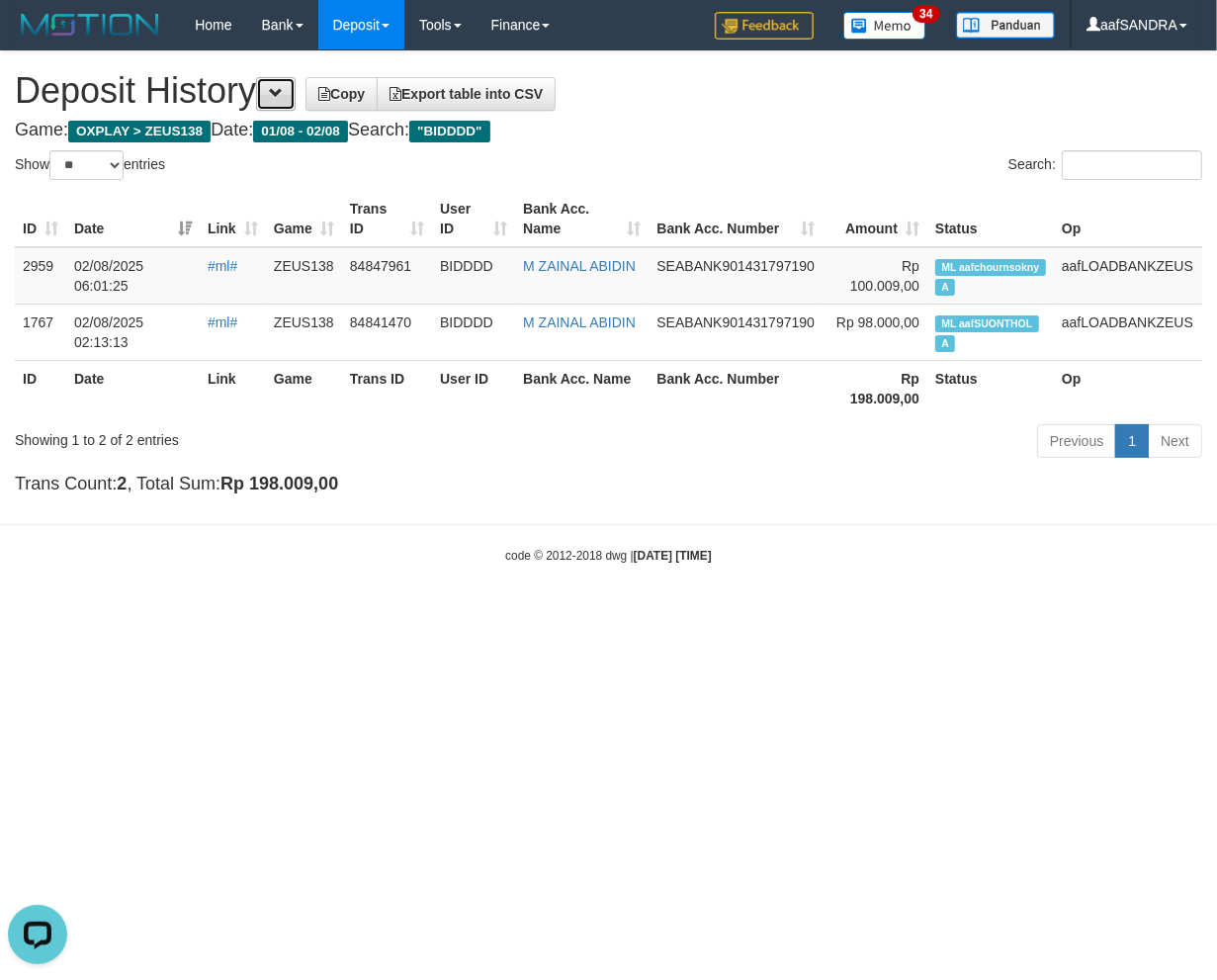 click at bounding box center [276, 93] 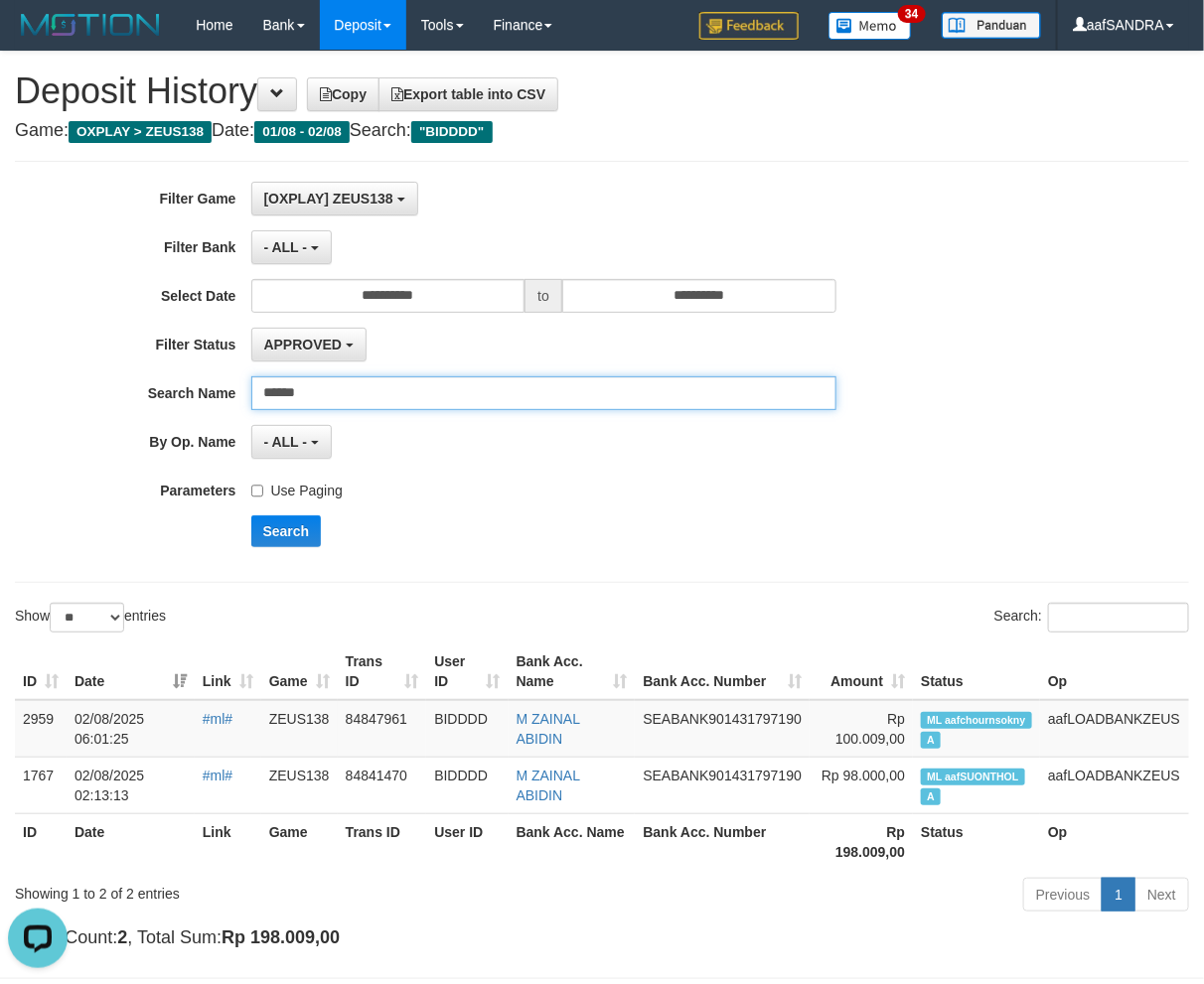 click on "******" at bounding box center (543, 393) 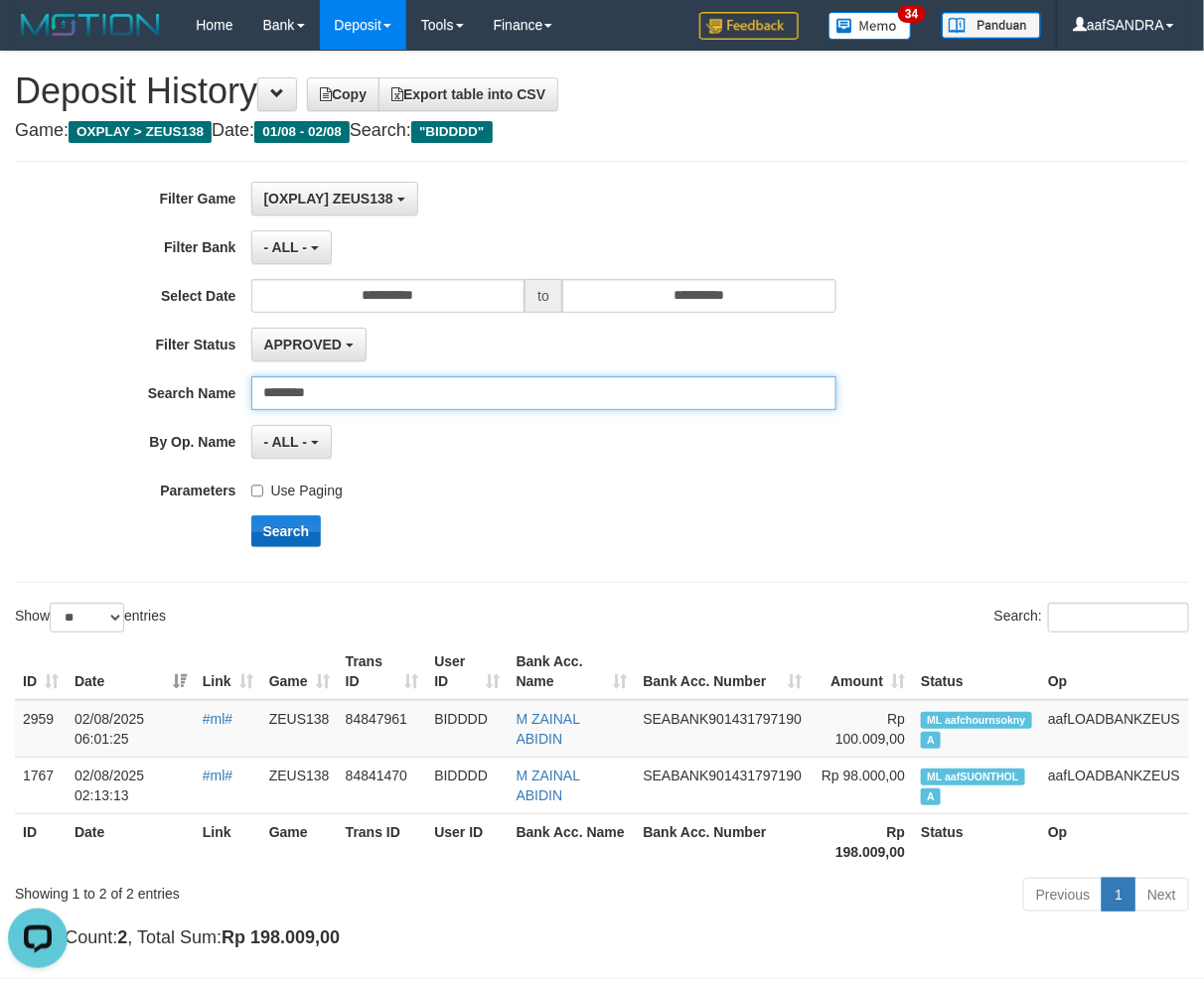 type on "********" 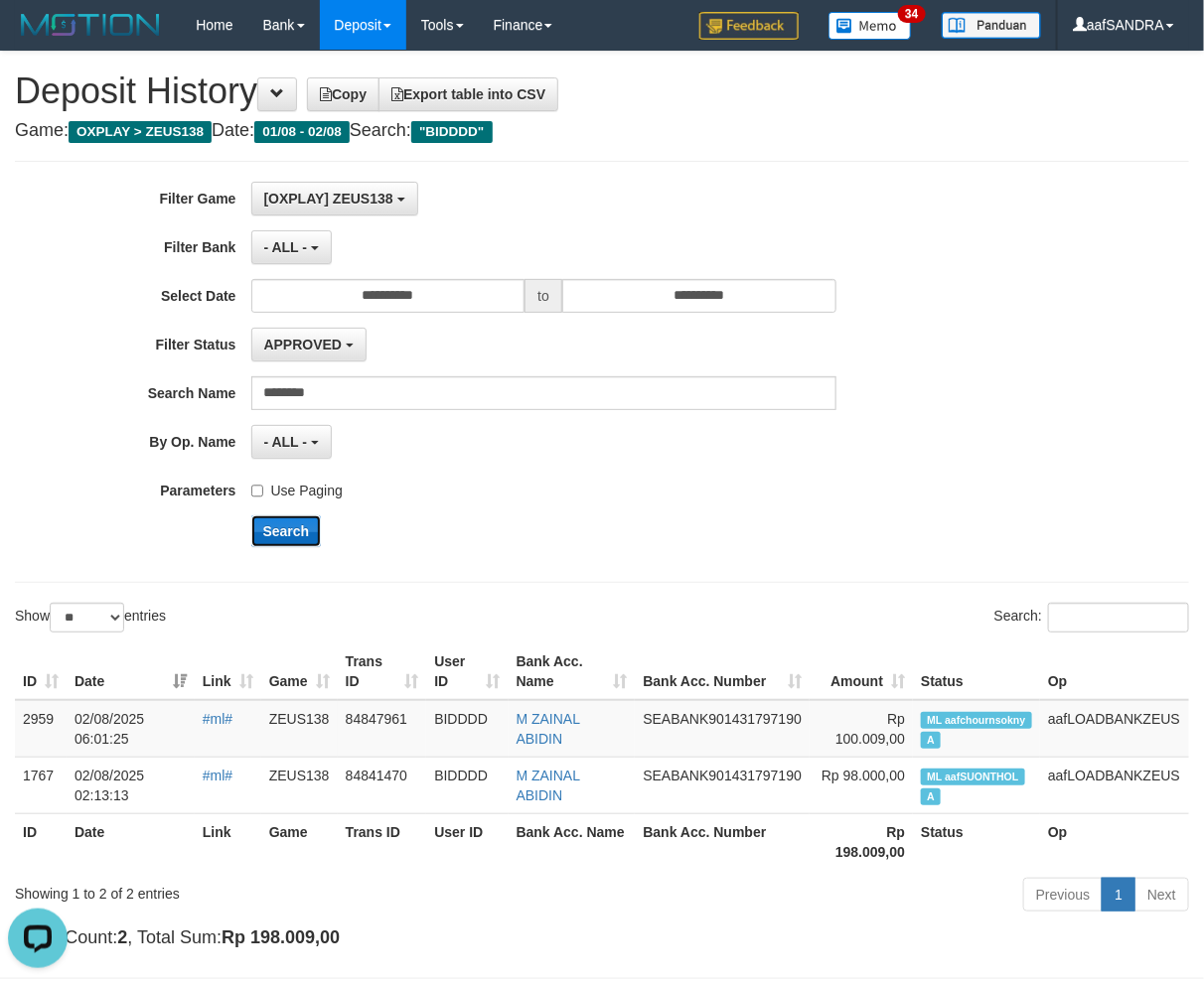 drag, startPoint x: 294, startPoint y: 528, endPoint x: 290, endPoint y: 517, distance: 11.7046999 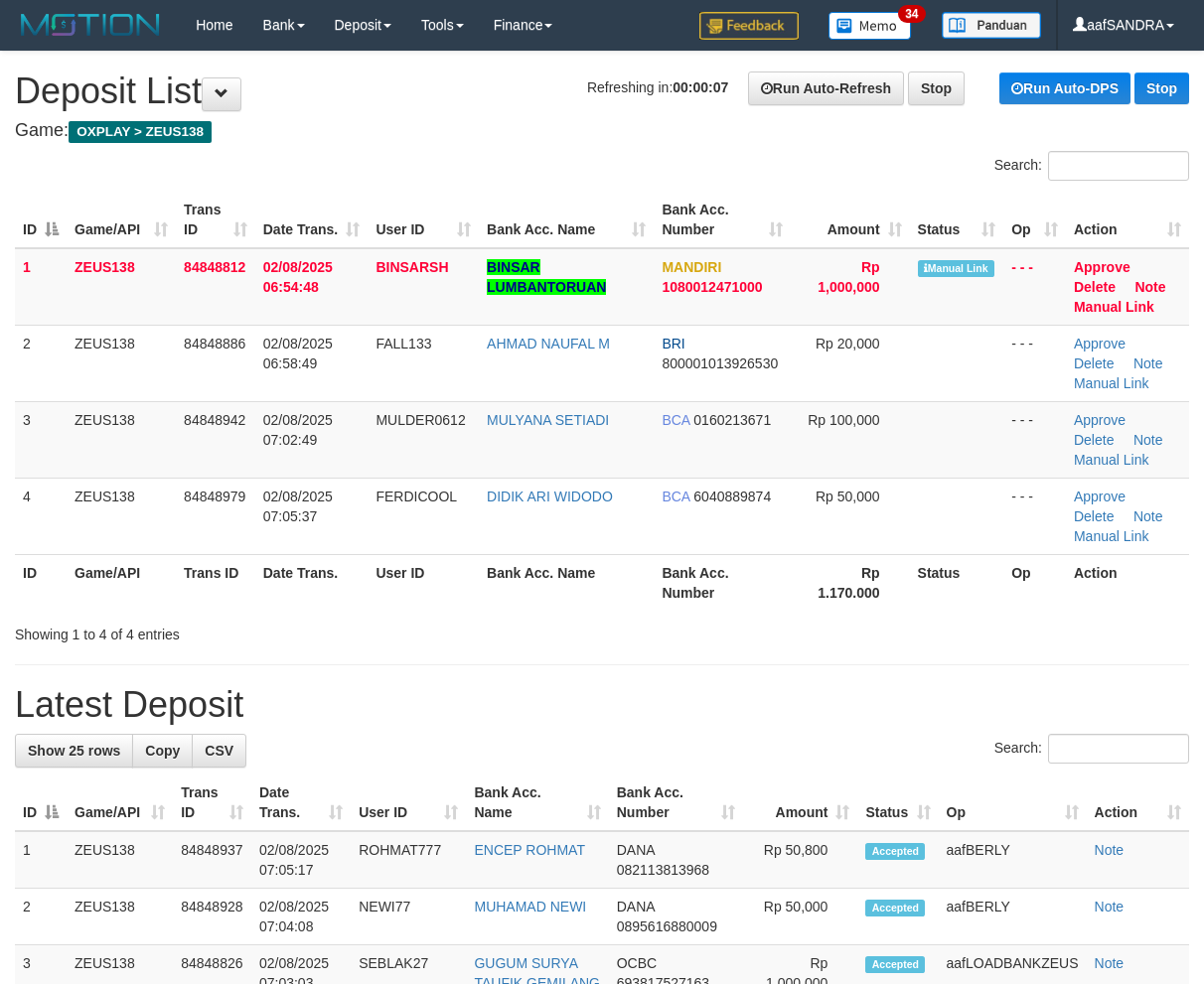 scroll, scrollTop: 0, scrollLeft: 0, axis: both 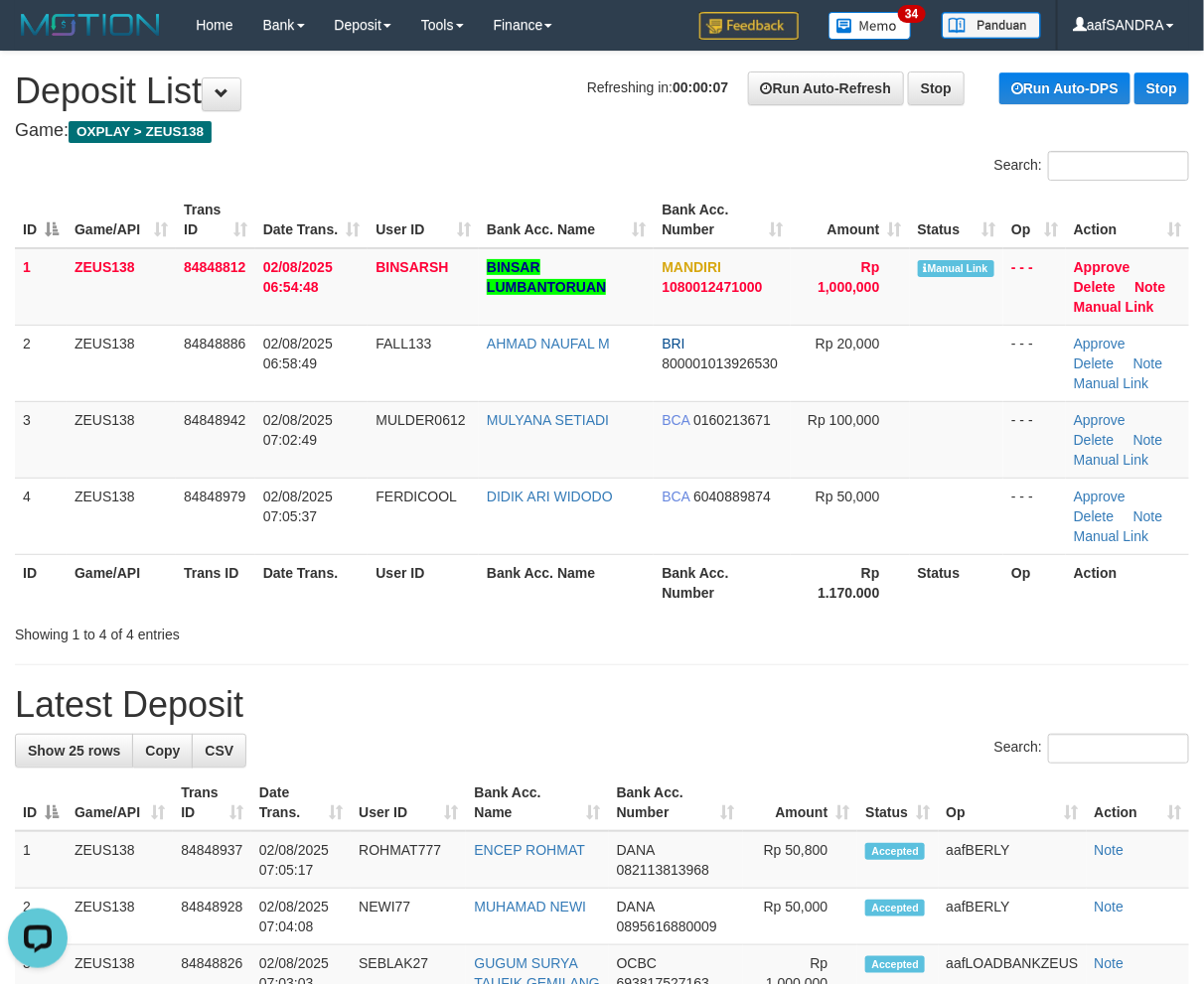 drag, startPoint x: 616, startPoint y: 641, endPoint x: 311, endPoint y: 614, distance: 306.19275 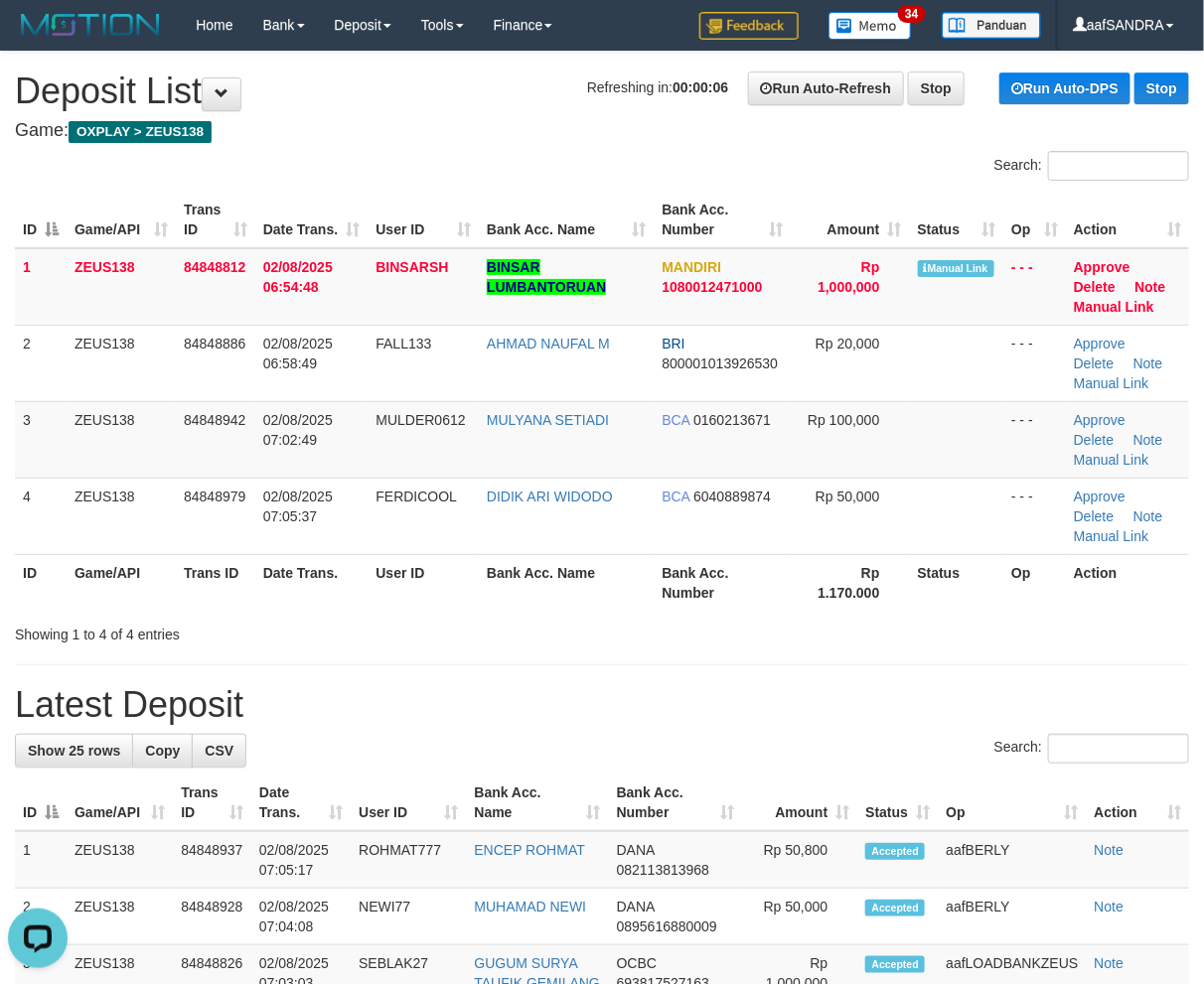 click on "ID Game/API Trans ID Date Trans. User ID Bank Acc. Name Bank Acc. Number Amount Status Op Action
1
ZEUS138
84848812
02/08/2025 06:54:48
BINSARSH
BINSAR LUMBANTORUAN
MANDIRI
1080012471000
Rp 1,000,000
Manual Link
- - -
Approve
Delete
Note
Manual Link
2
ZEUS138
84848886
02/08/2025 06:58:49
FALL133
AHMAD NAUFAL M
BRI
800001013926530
Rp 20,000" at bounding box center [602, 401] 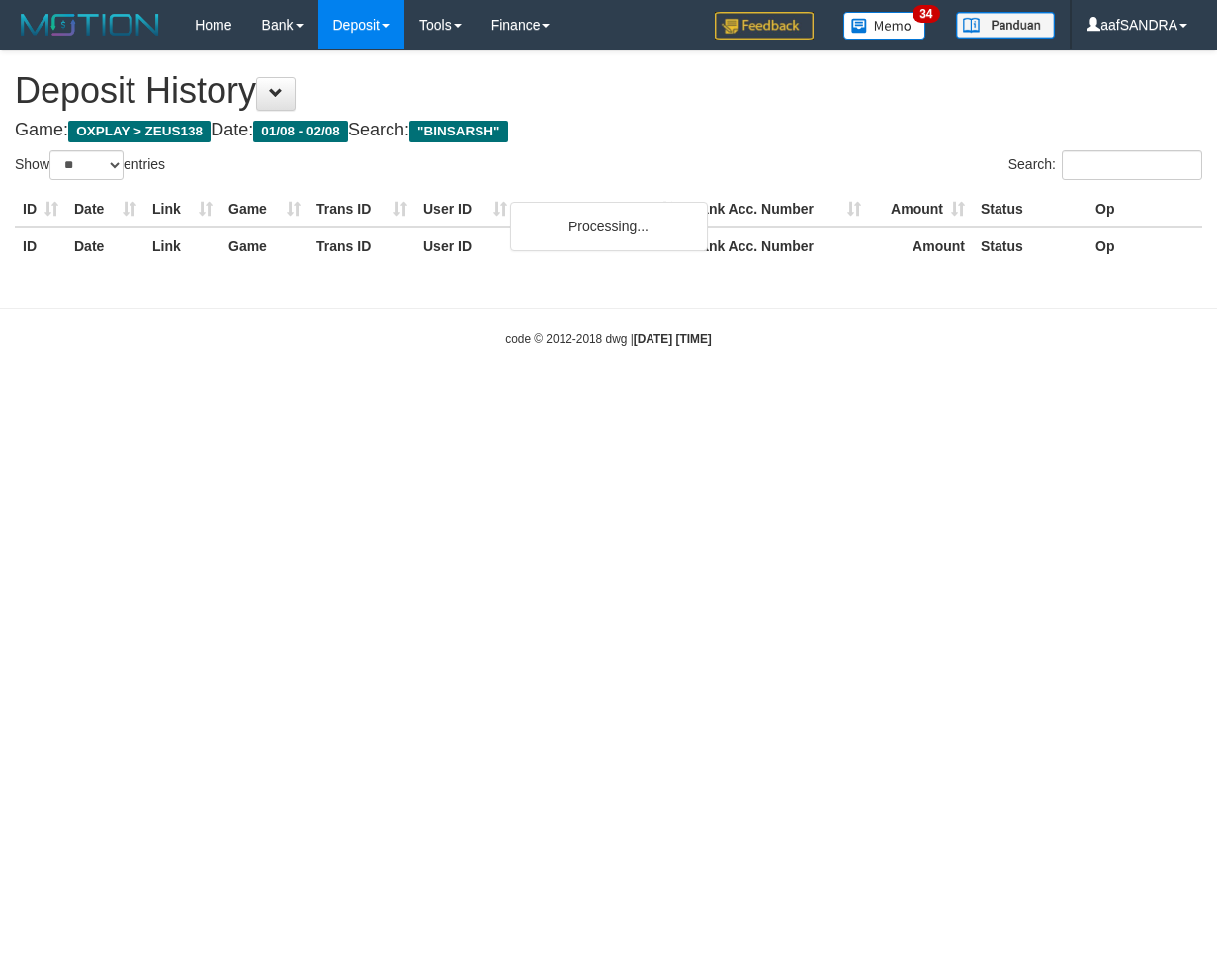 select on "**" 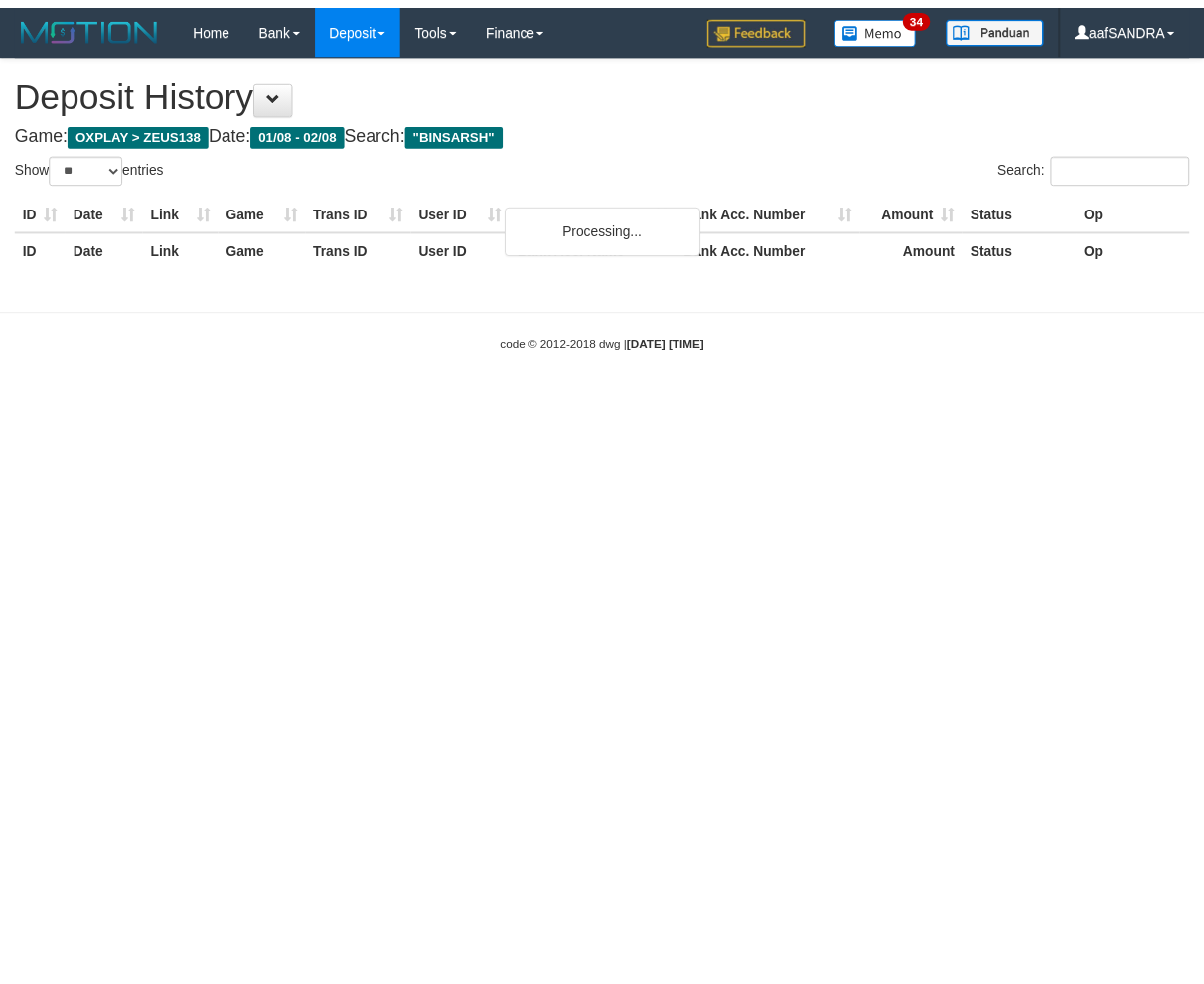 scroll, scrollTop: 0, scrollLeft: 0, axis: both 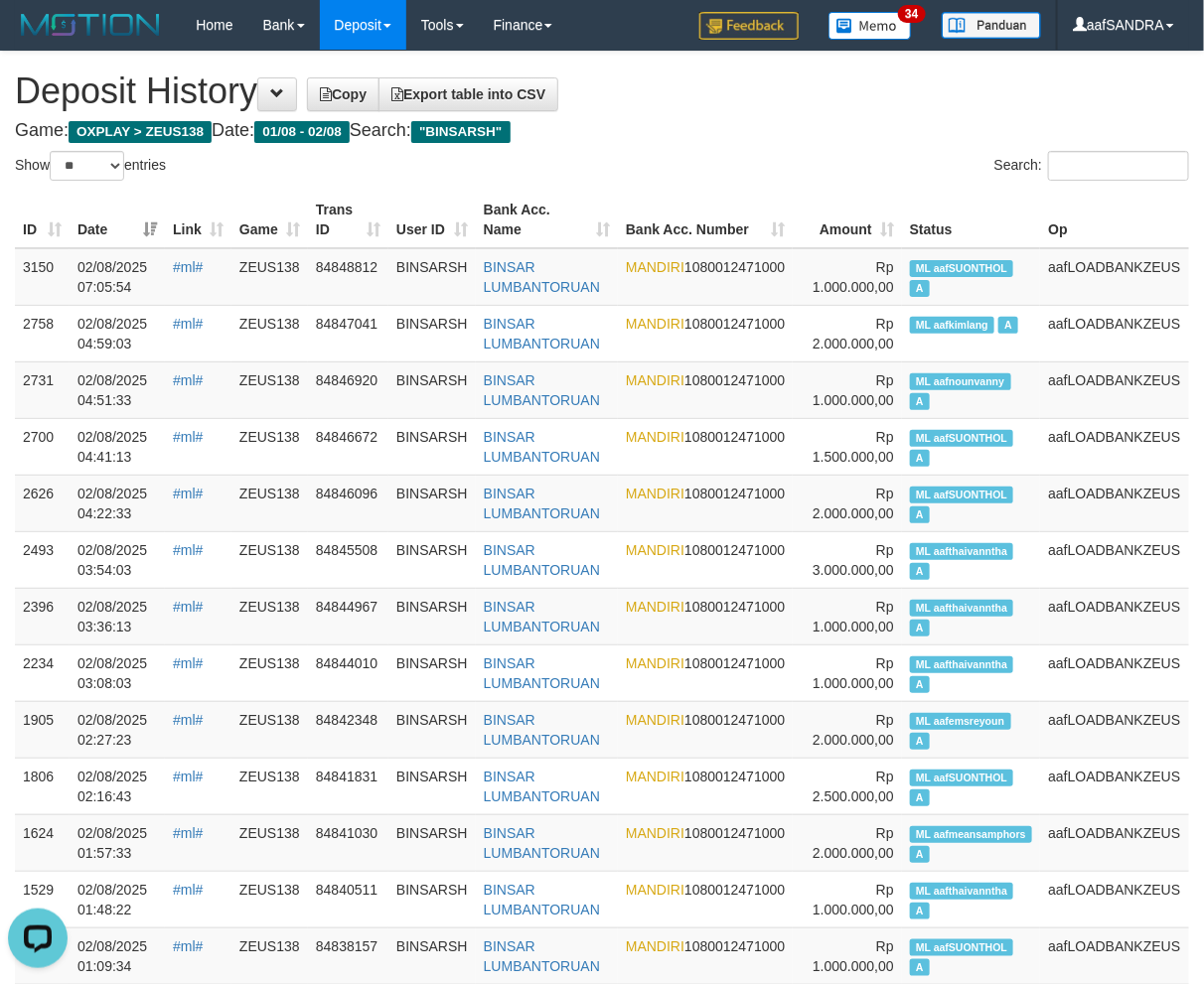 click on "Search:" at bounding box center (903, 168) 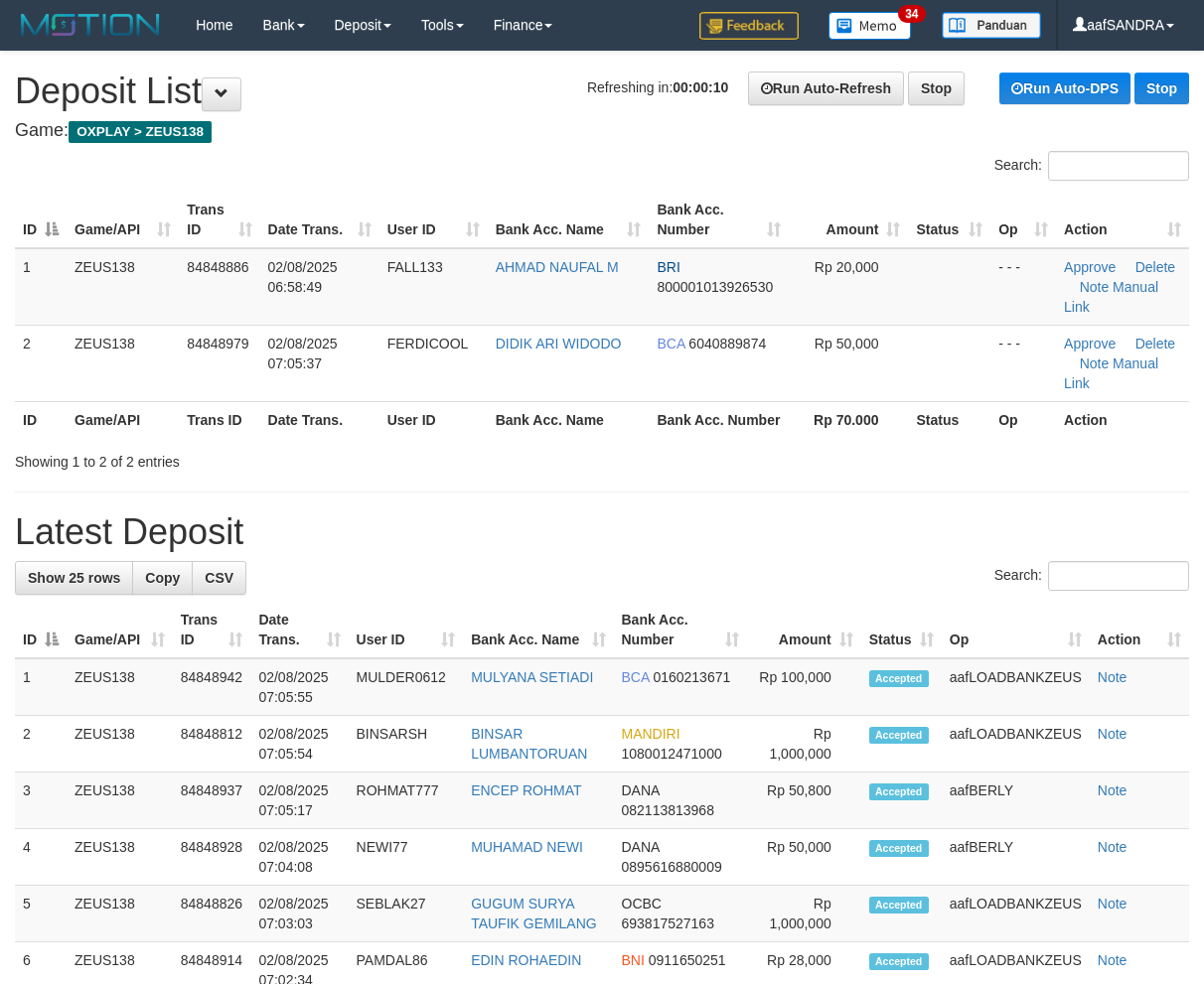 scroll, scrollTop: 0, scrollLeft: 0, axis: both 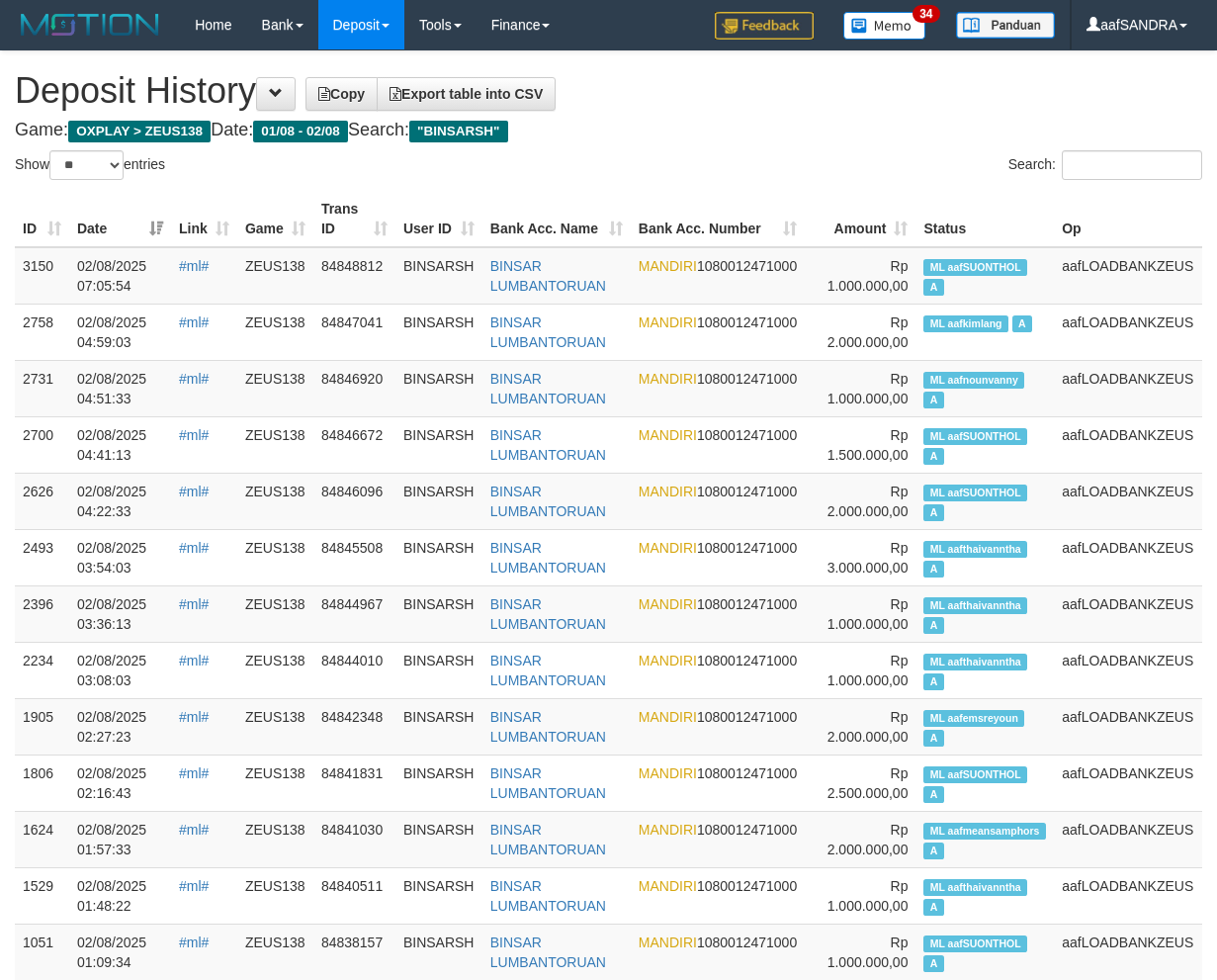 select on "**" 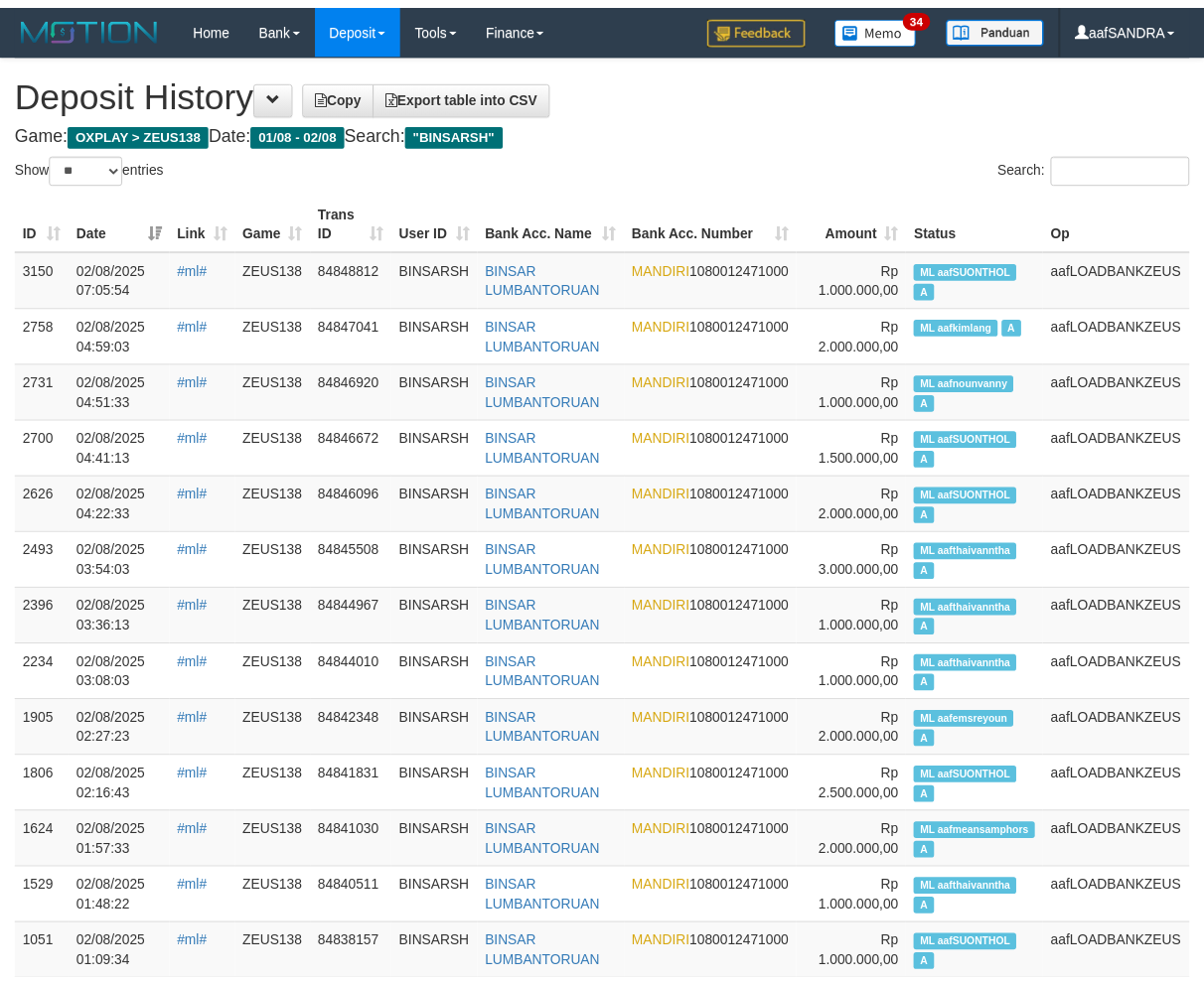 scroll, scrollTop: 0, scrollLeft: 0, axis: both 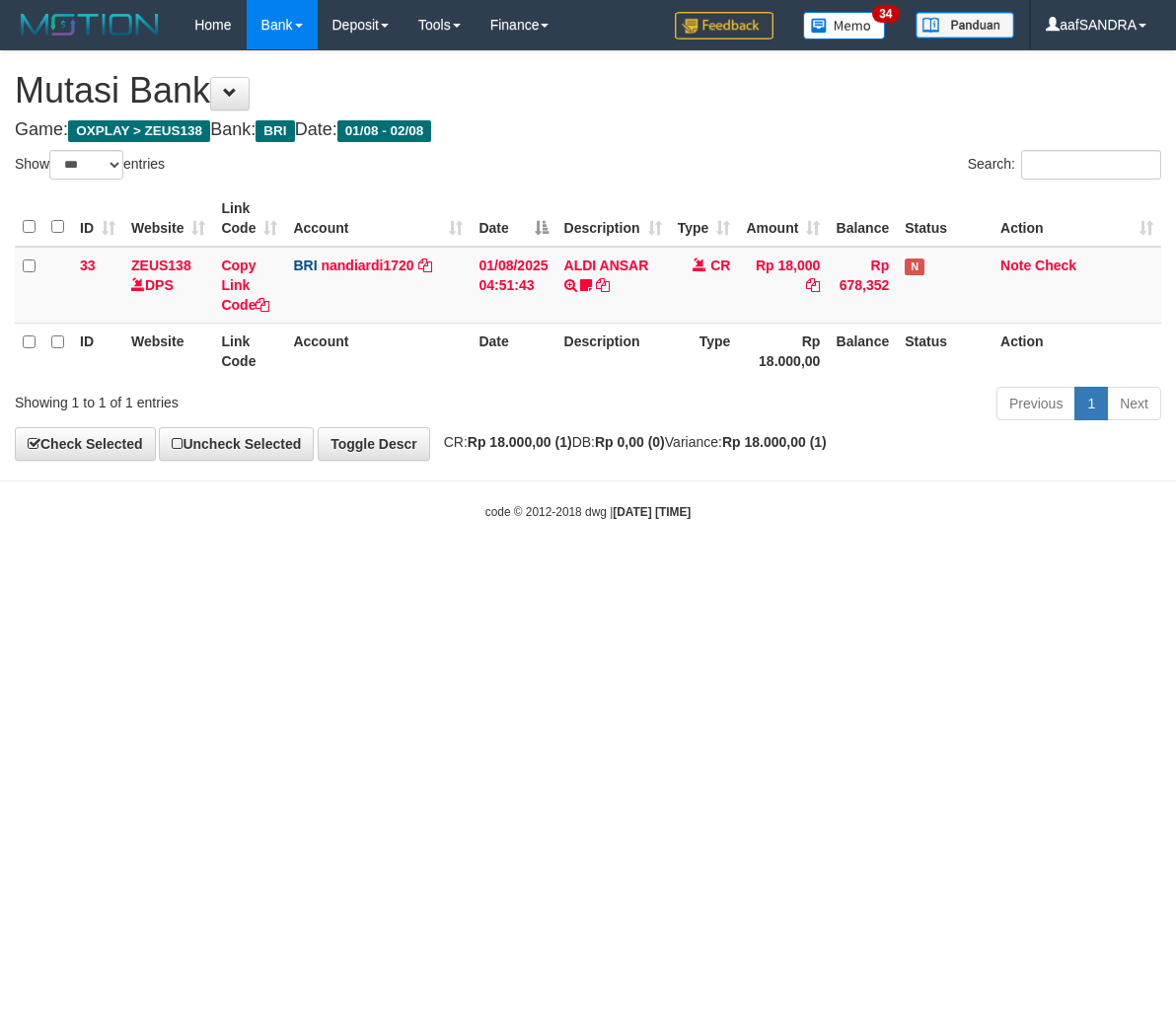 select on "***" 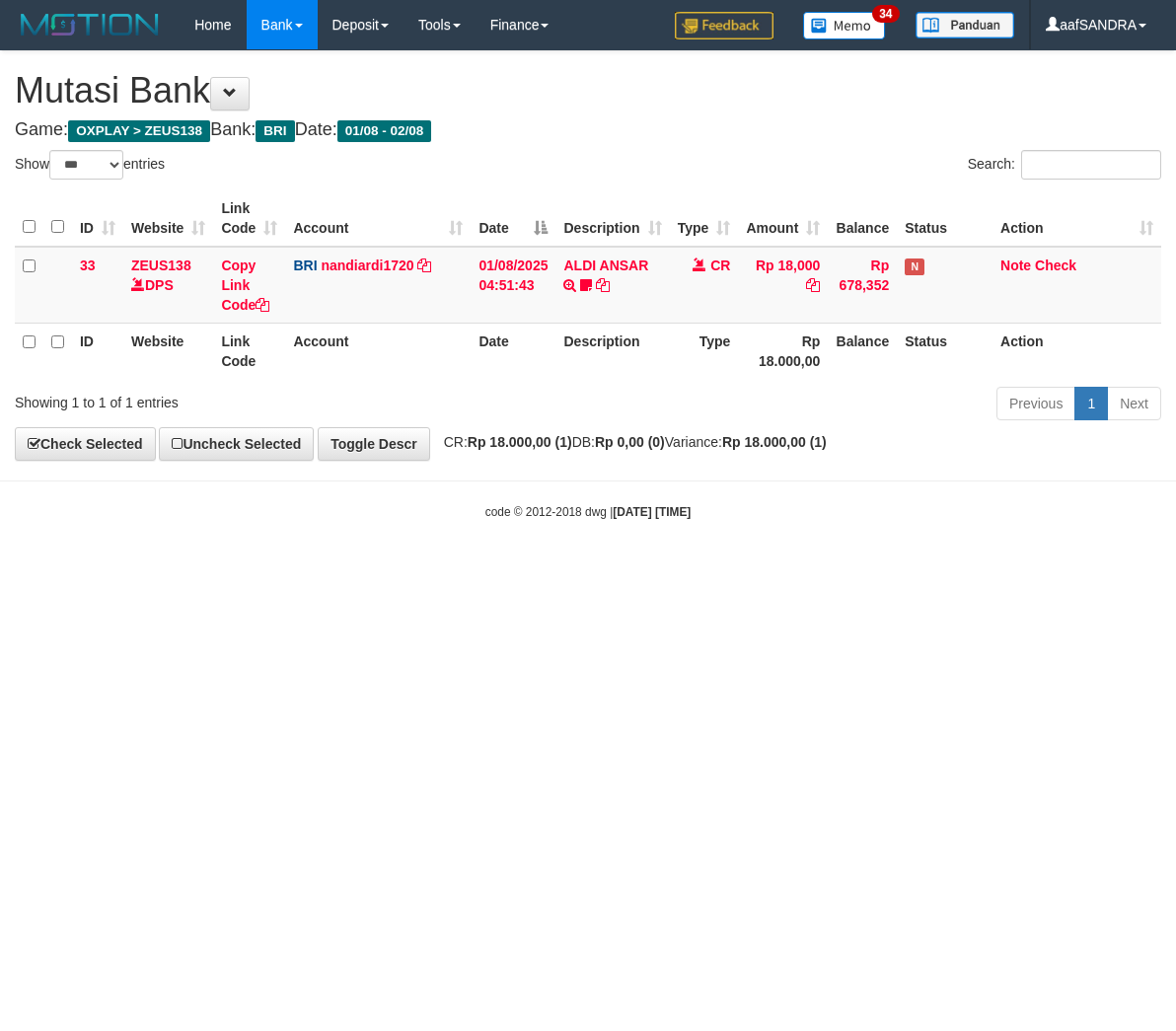 scroll, scrollTop: 0, scrollLeft: 0, axis: both 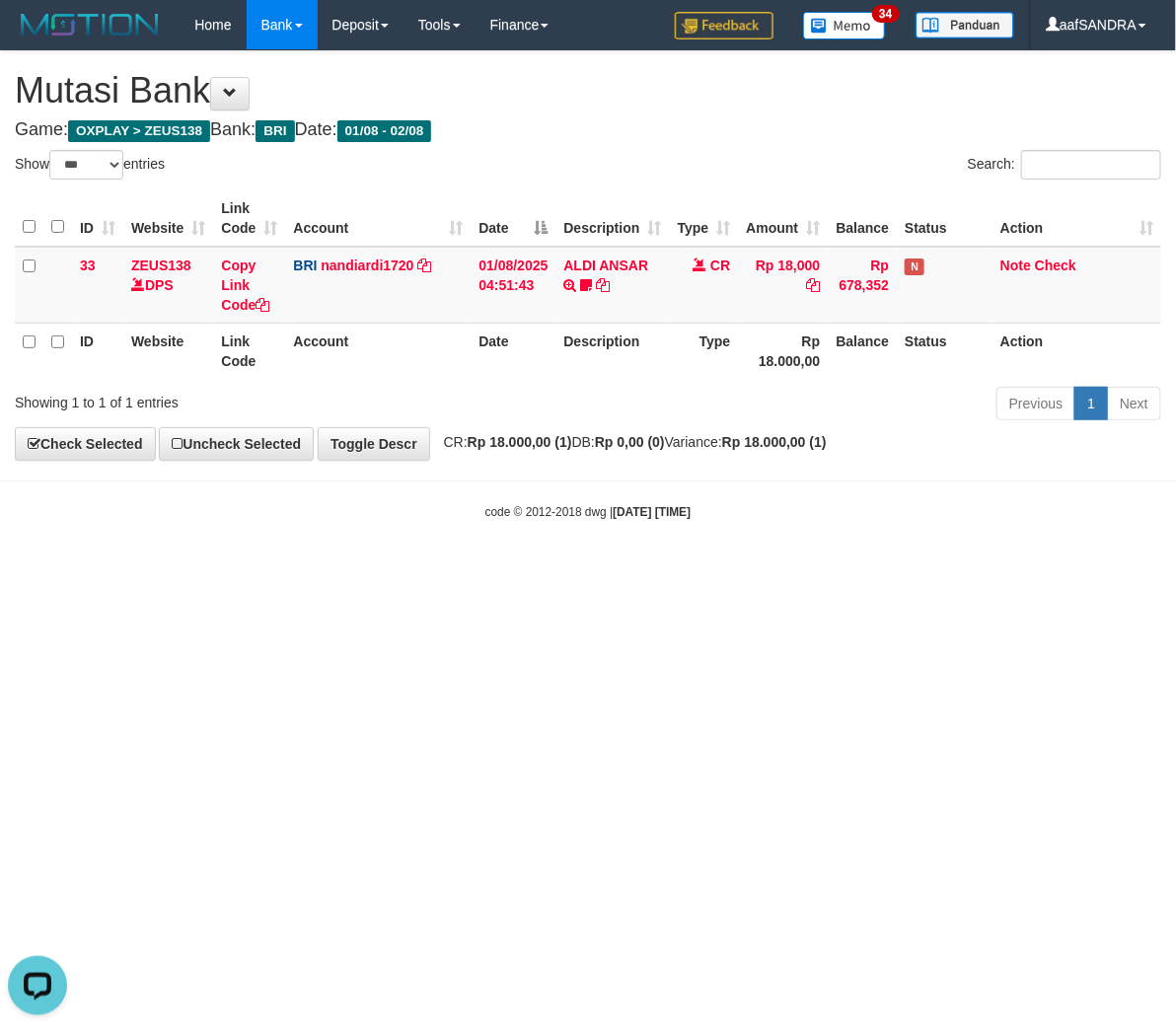 drag, startPoint x: 747, startPoint y: 636, endPoint x: 1167, endPoint y: 578, distance: 423.98585 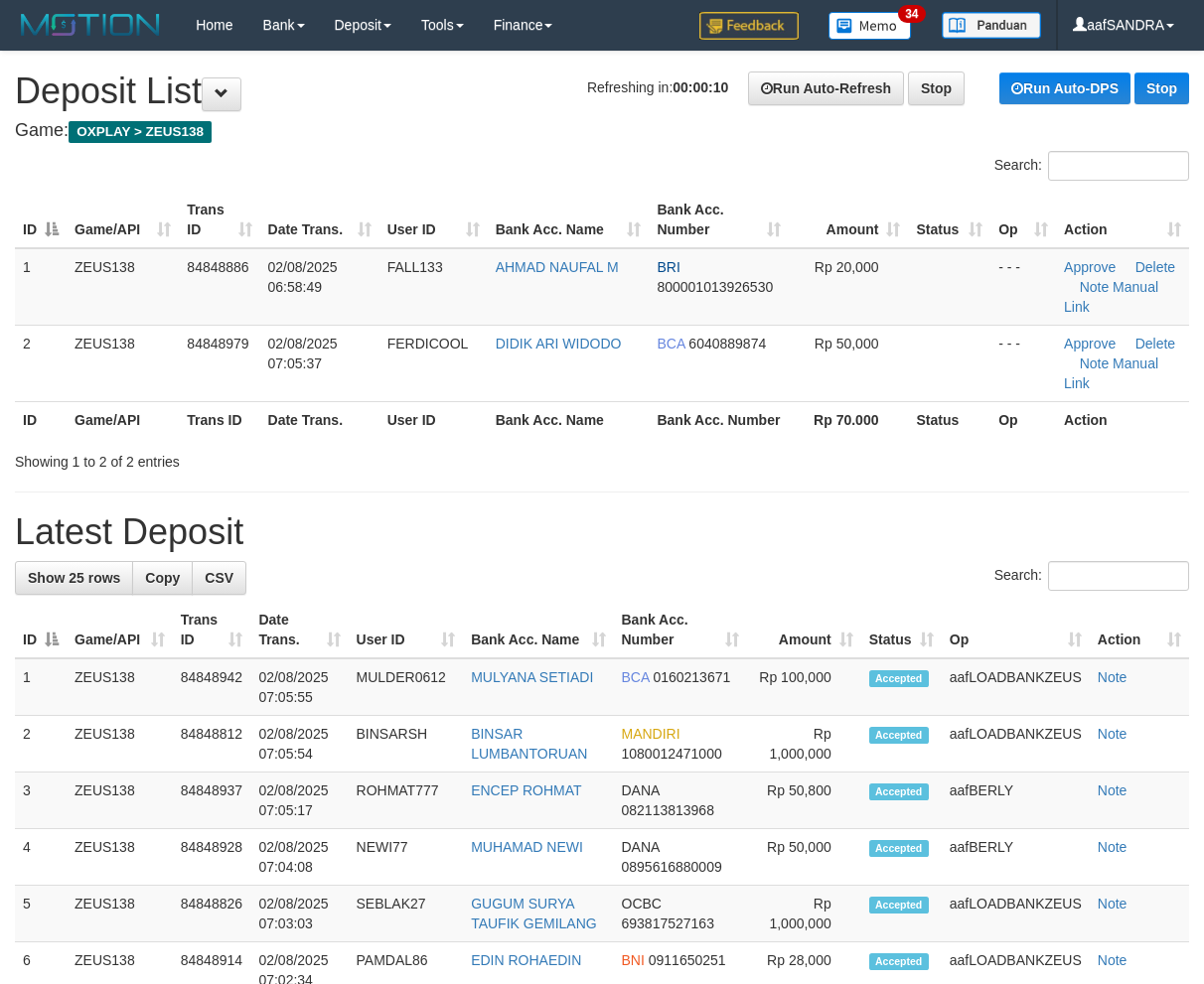 scroll, scrollTop: 0, scrollLeft: 0, axis: both 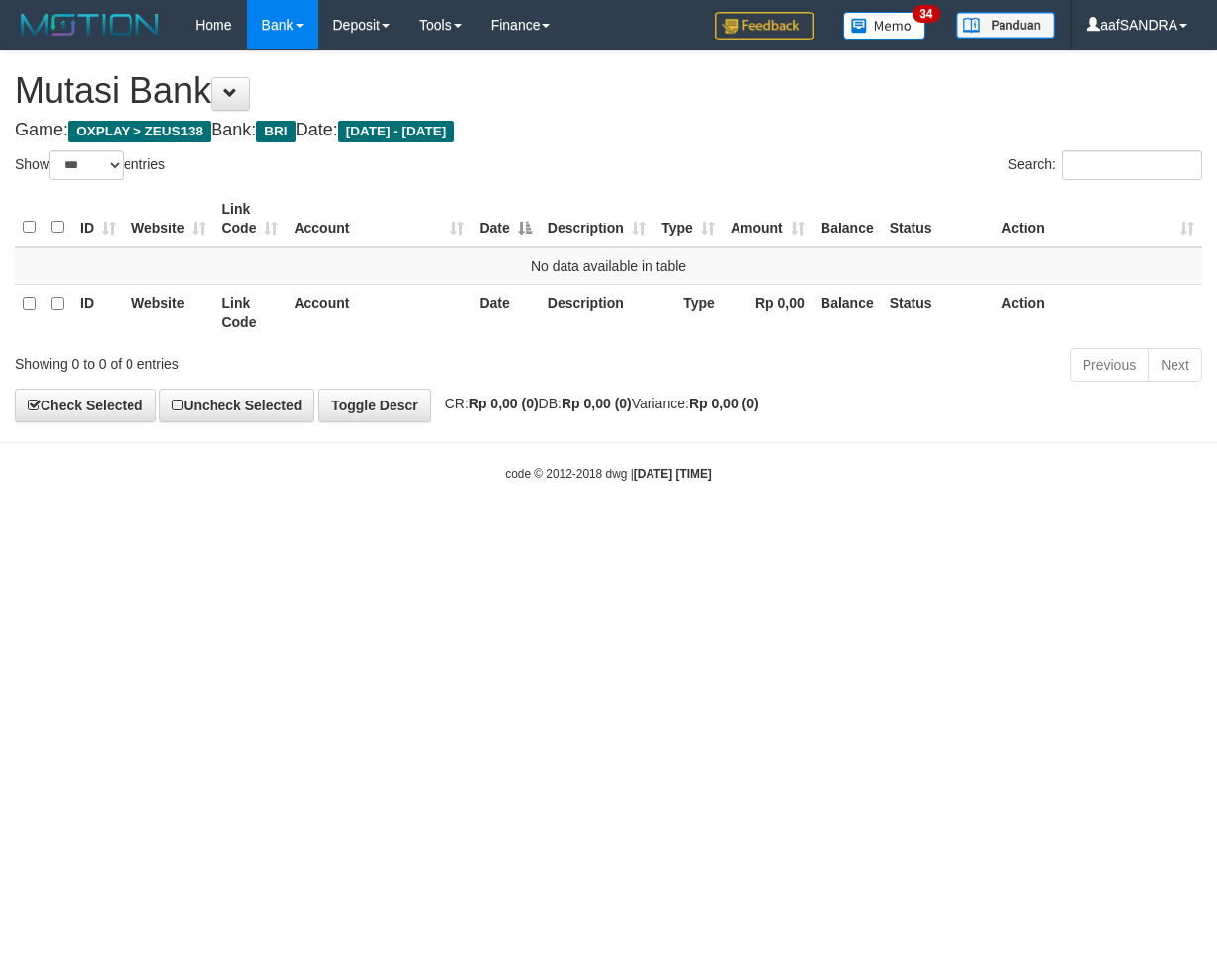 select on "***" 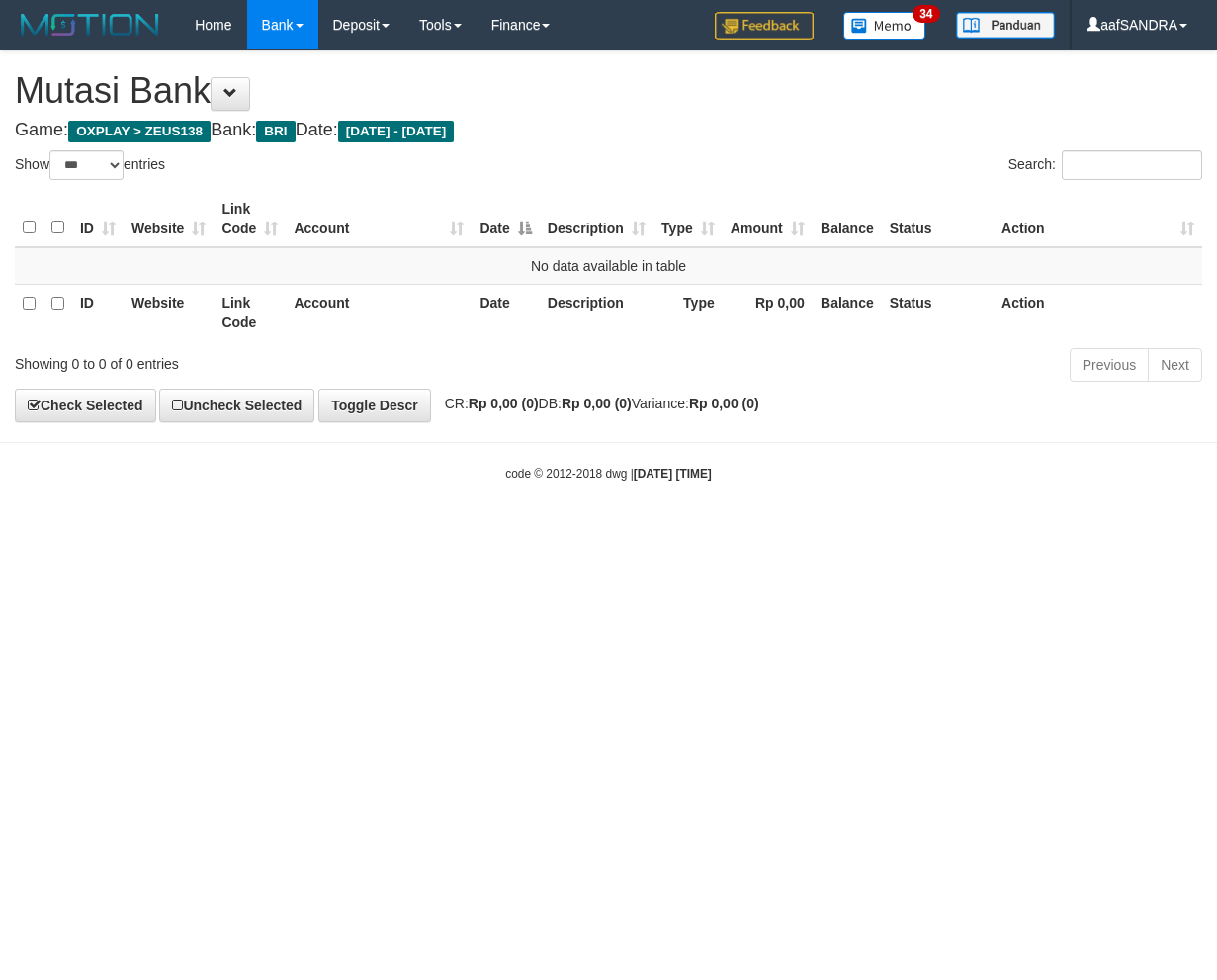 scroll, scrollTop: 0, scrollLeft: 0, axis: both 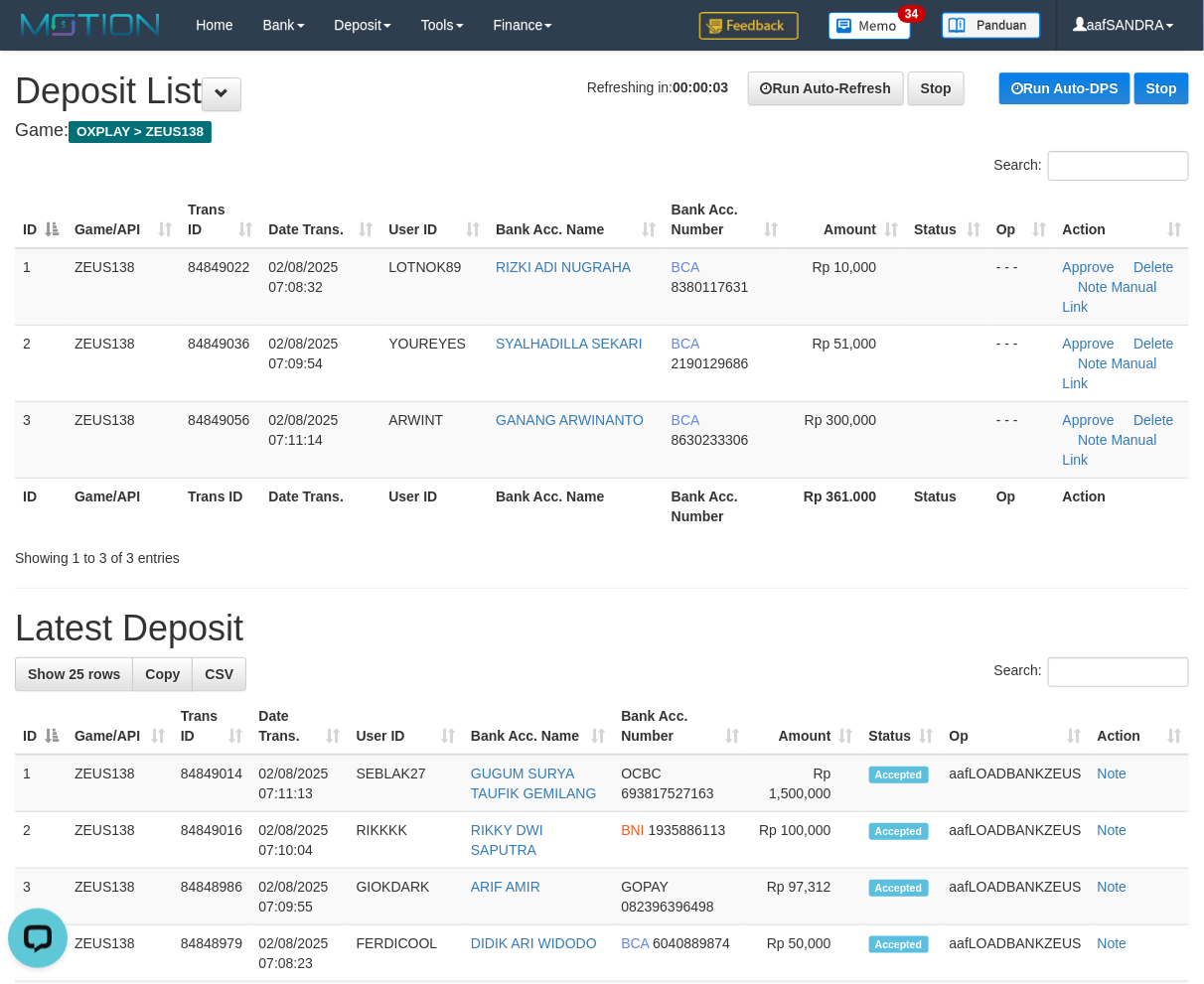 drag, startPoint x: 316, startPoint y: 170, endPoint x: 432, endPoint y: 199, distance: 119.57006 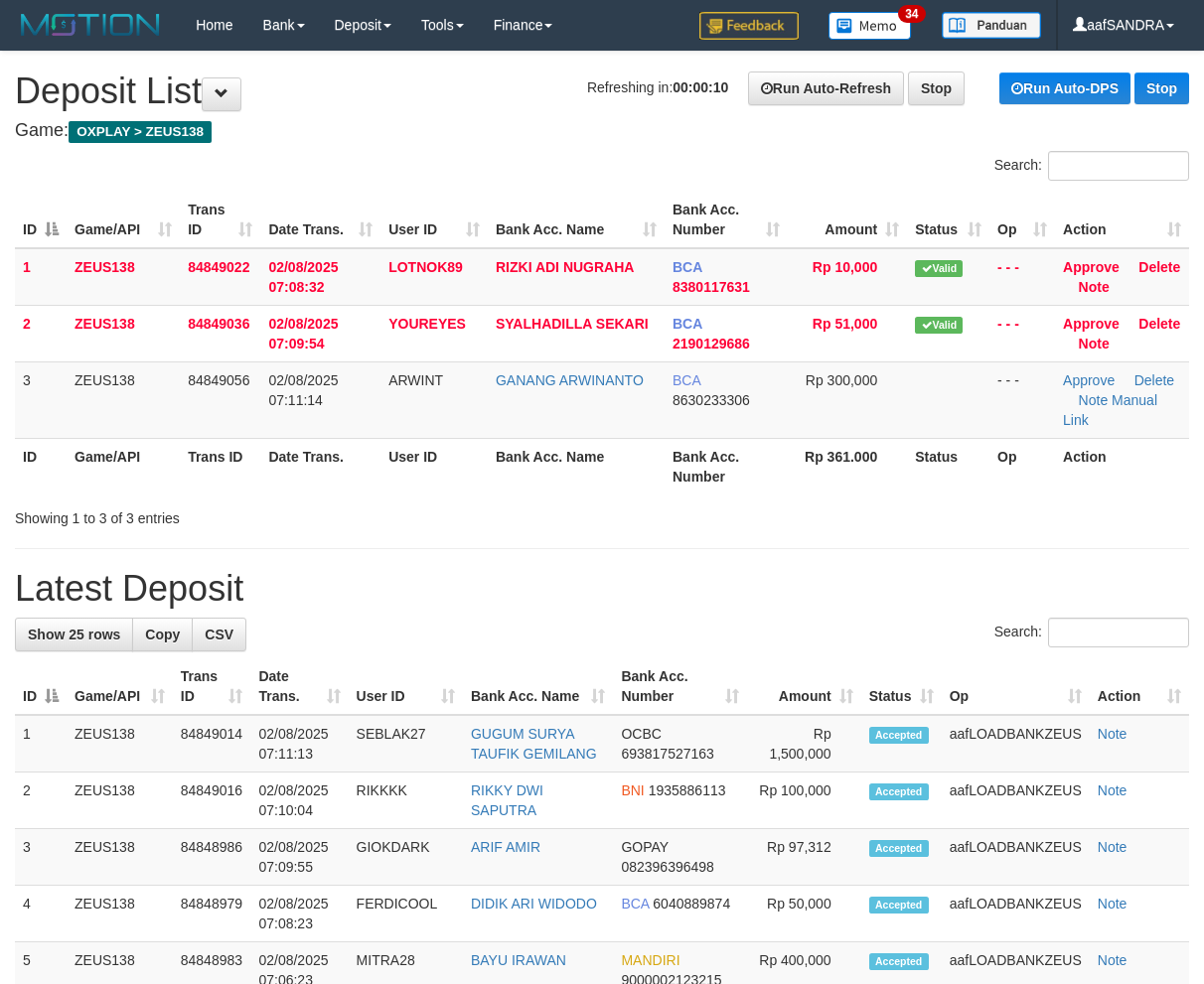 scroll, scrollTop: 0, scrollLeft: 0, axis: both 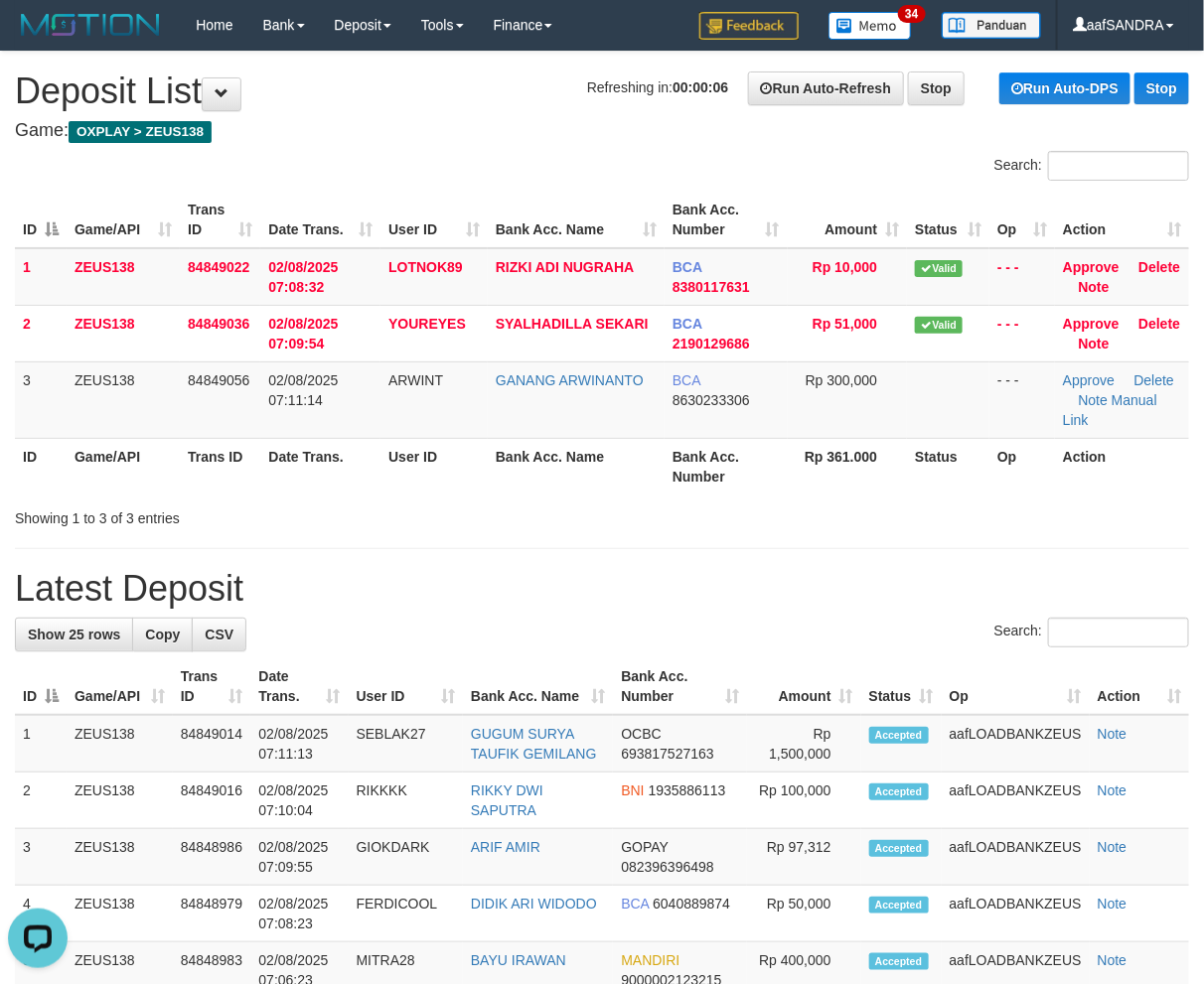 drag, startPoint x: 418, startPoint y: 568, endPoint x: 321, endPoint y: 504, distance: 116.211 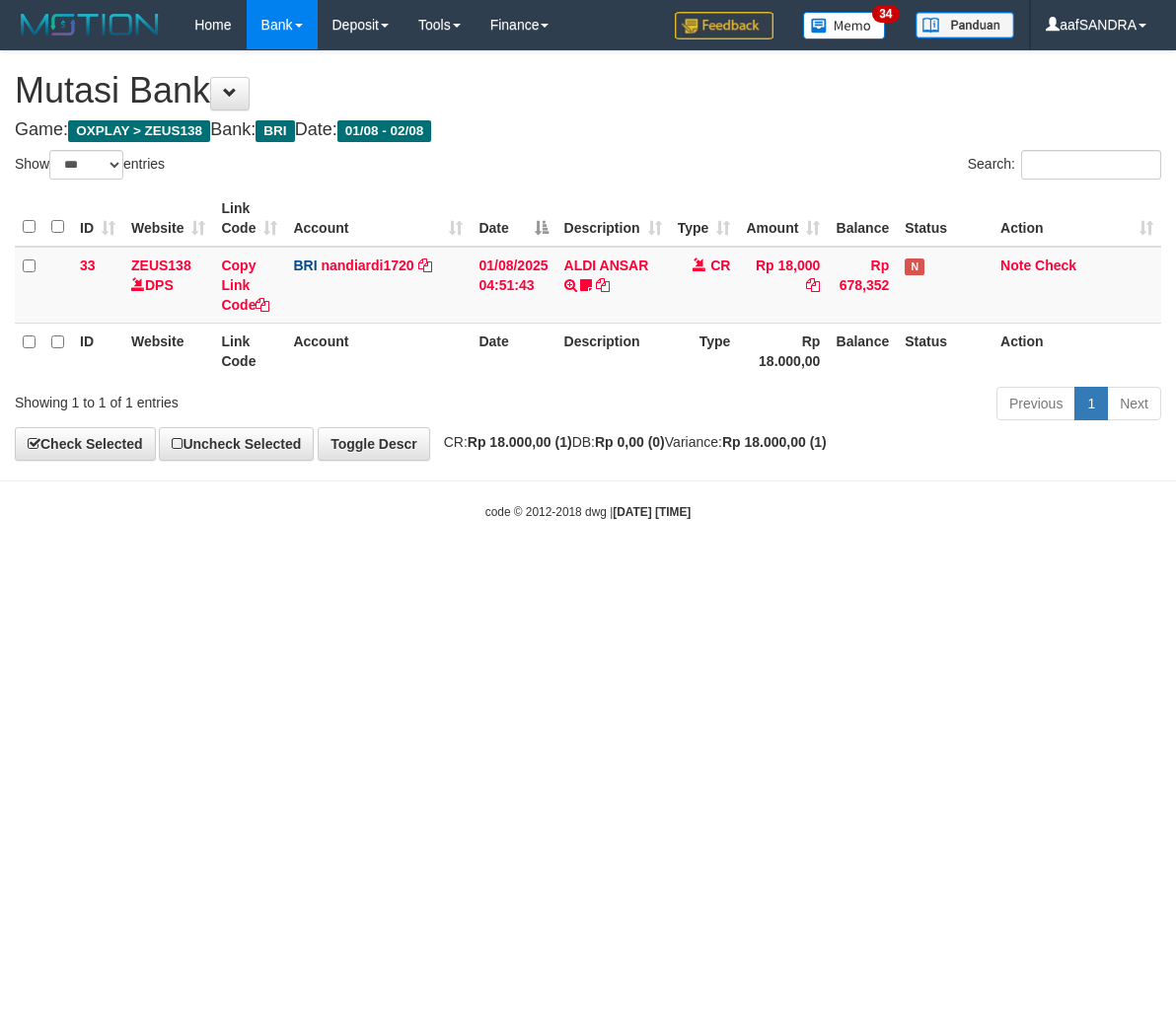 select on "***" 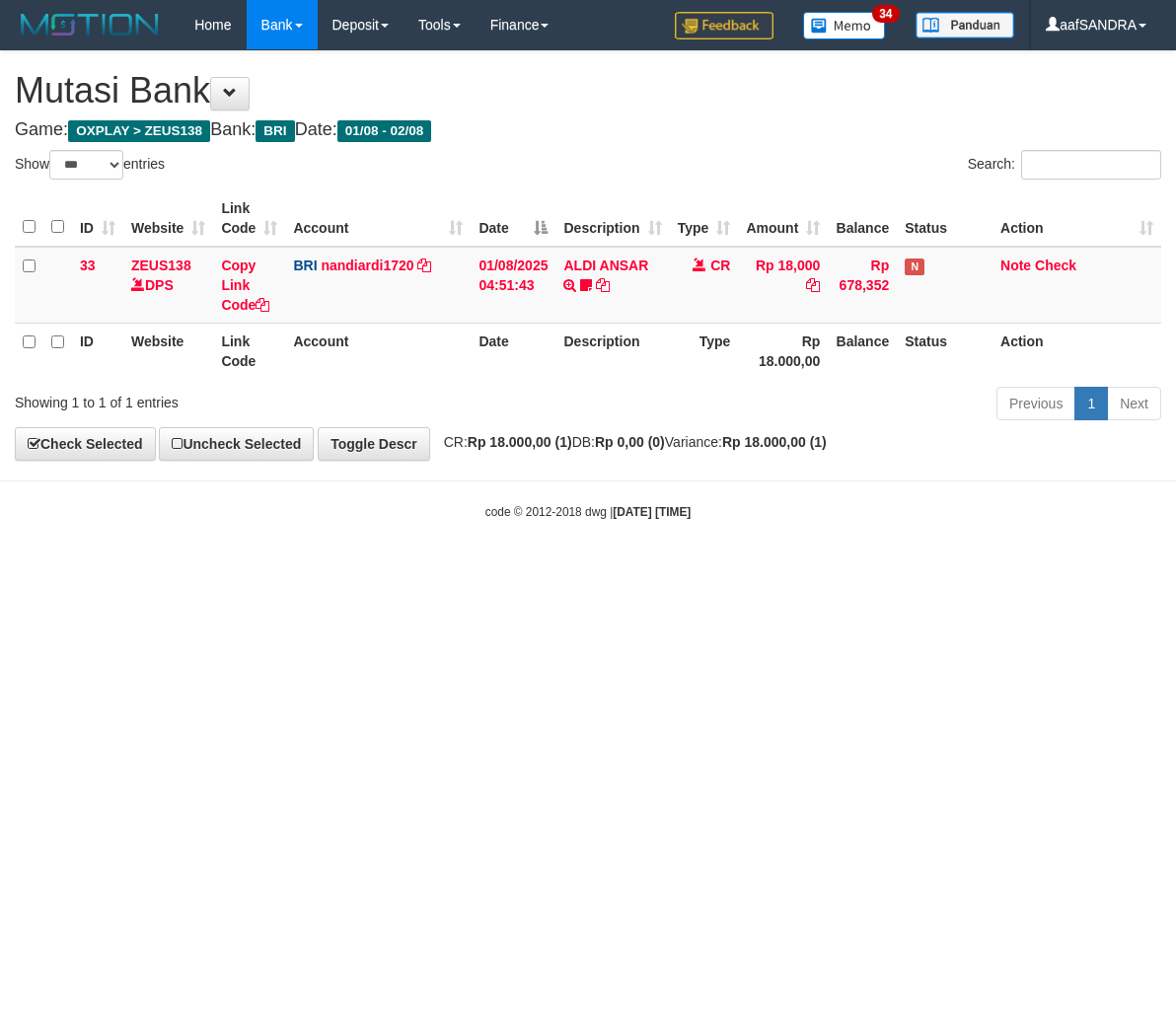 scroll, scrollTop: 0, scrollLeft: 0, axis: both 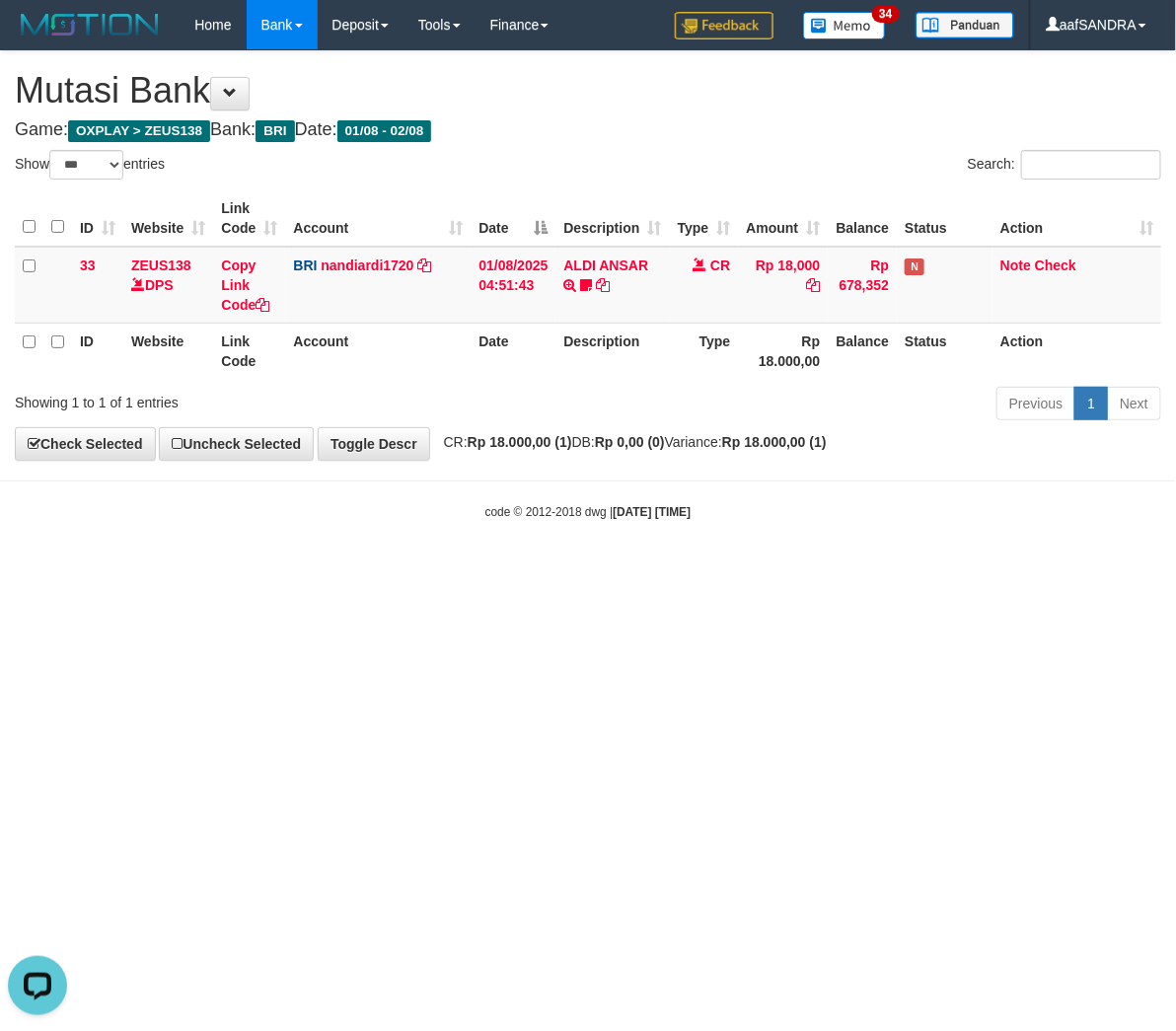 drag, startPoint x: 526, startPoint y: 355, endPoint x: 1164, endPoint y: 358, distance: 638.00705 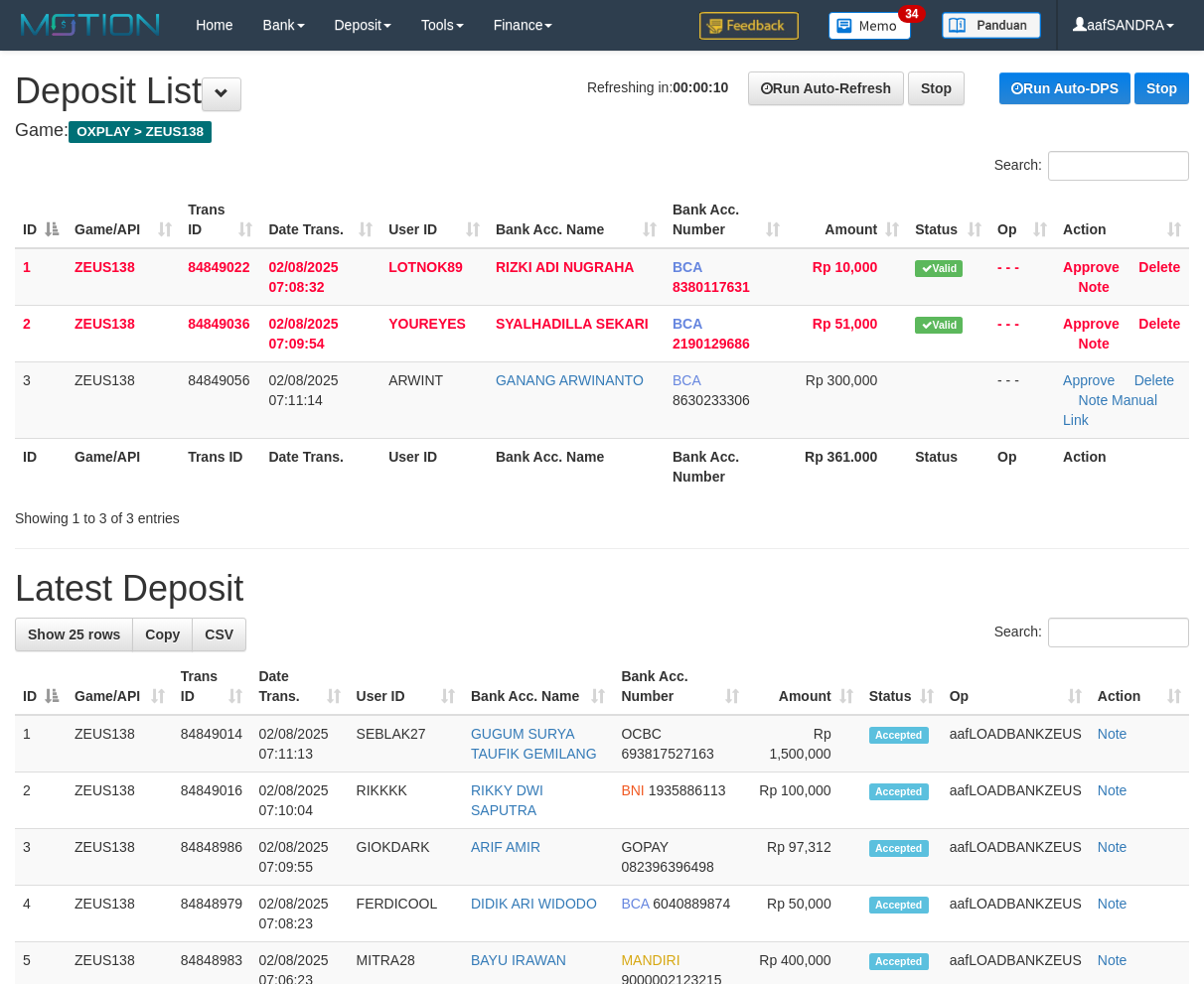 scroll, scrollTop: 0, scrollLeft: 0, axis: both 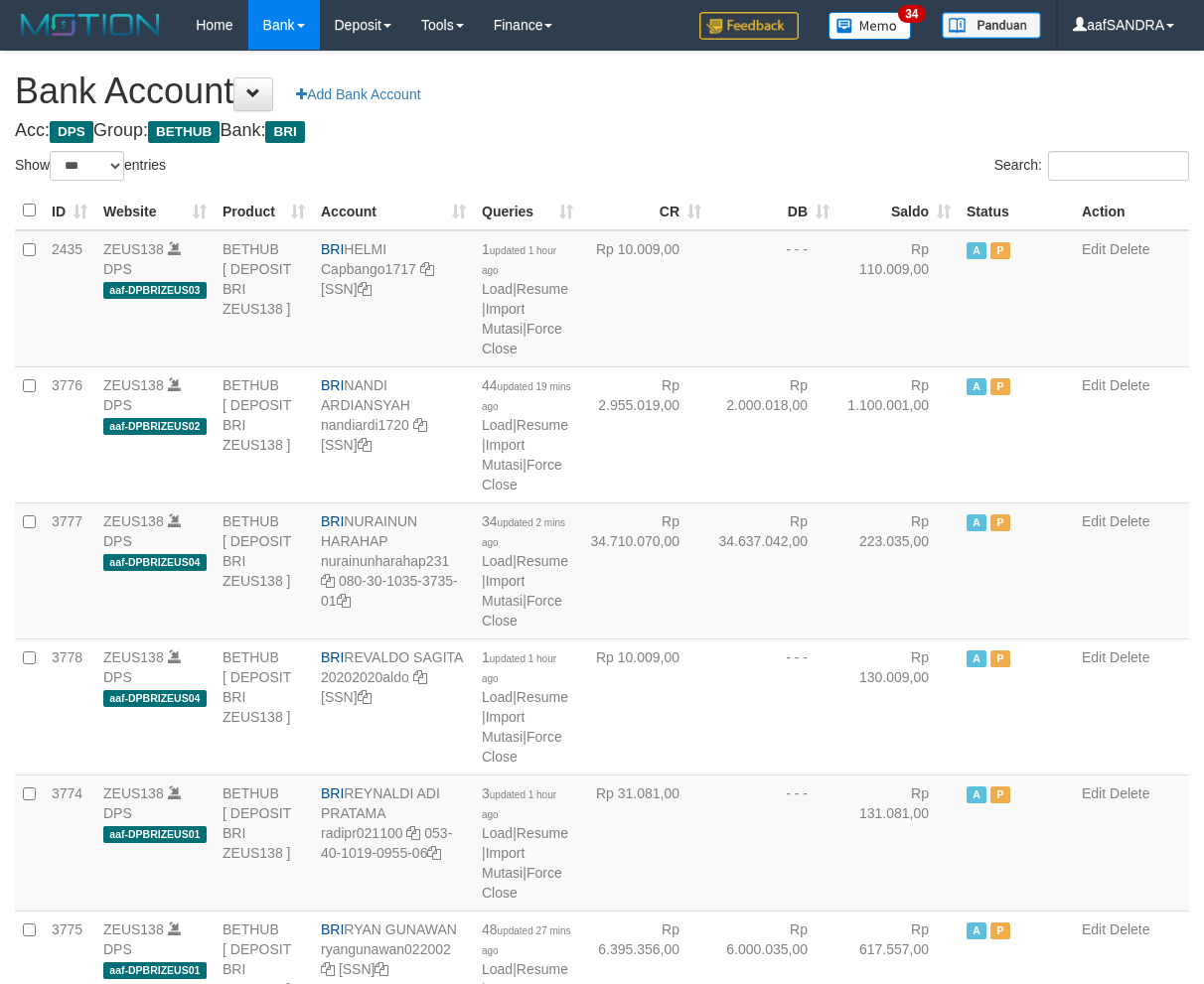 select on "***" 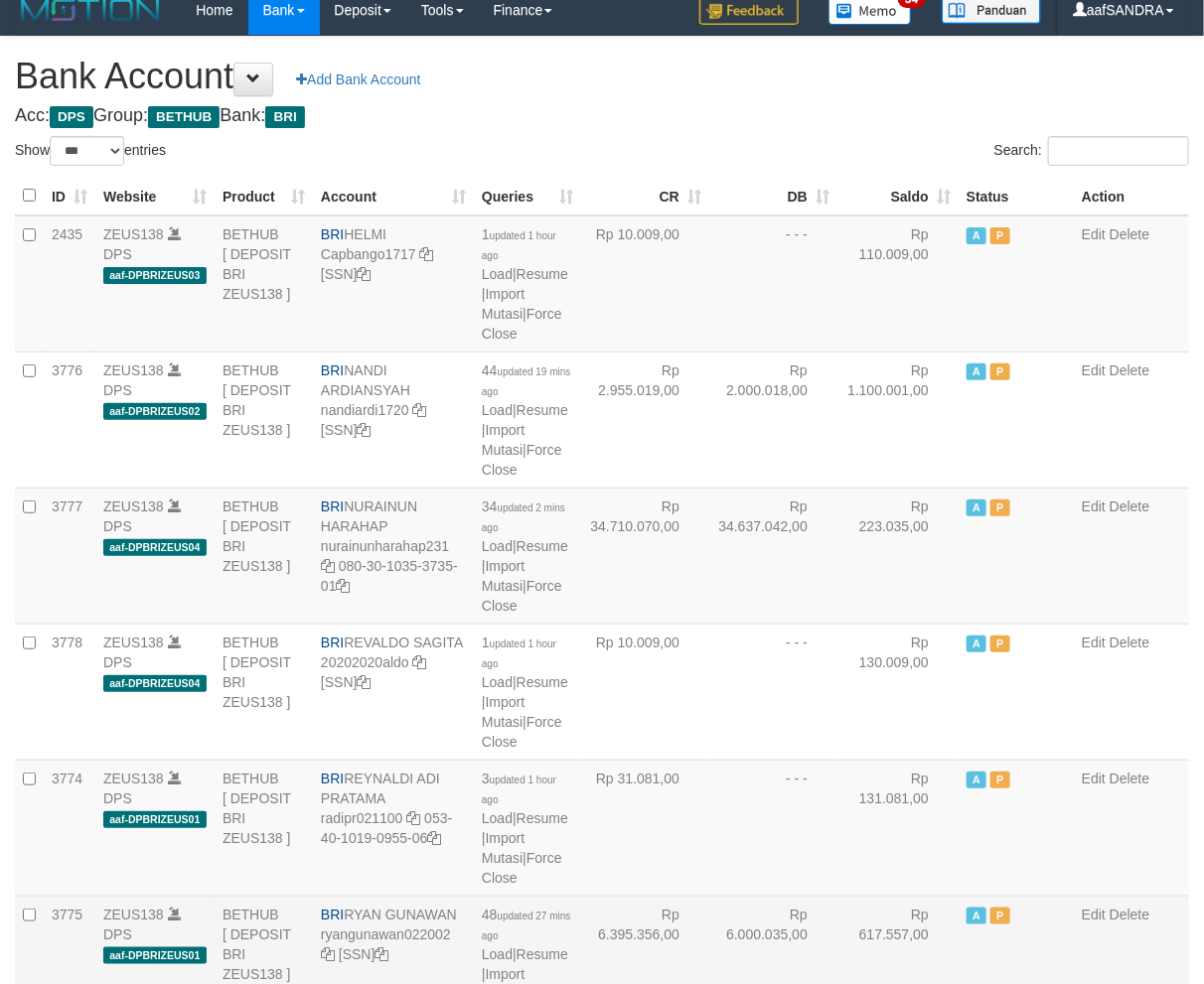 scroll, scrollTop: 0, scrollLeft: 0, axis: both 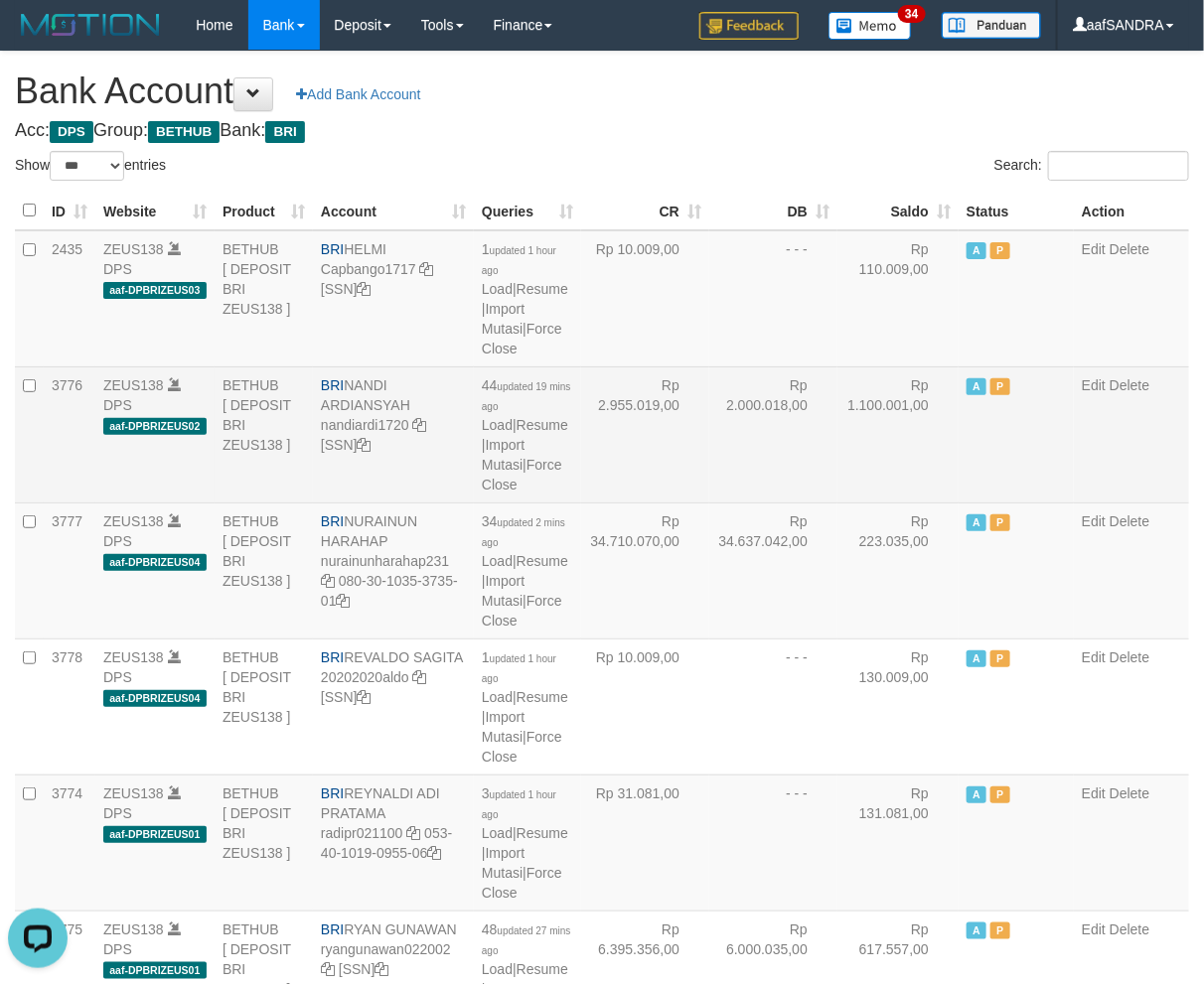 click on "Rp 2.000.018,00" at bounding box center [773, 434] 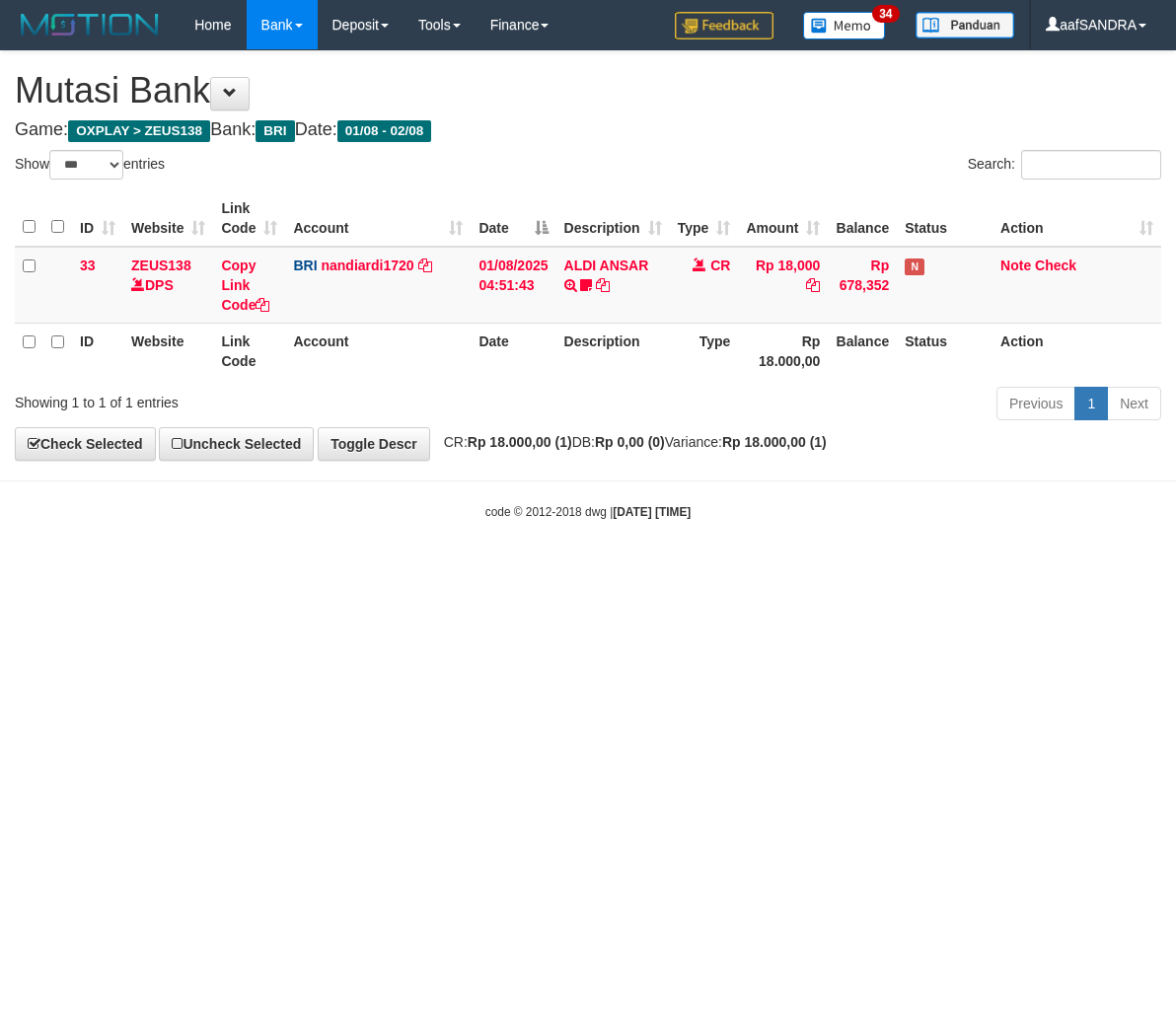 select on "***" 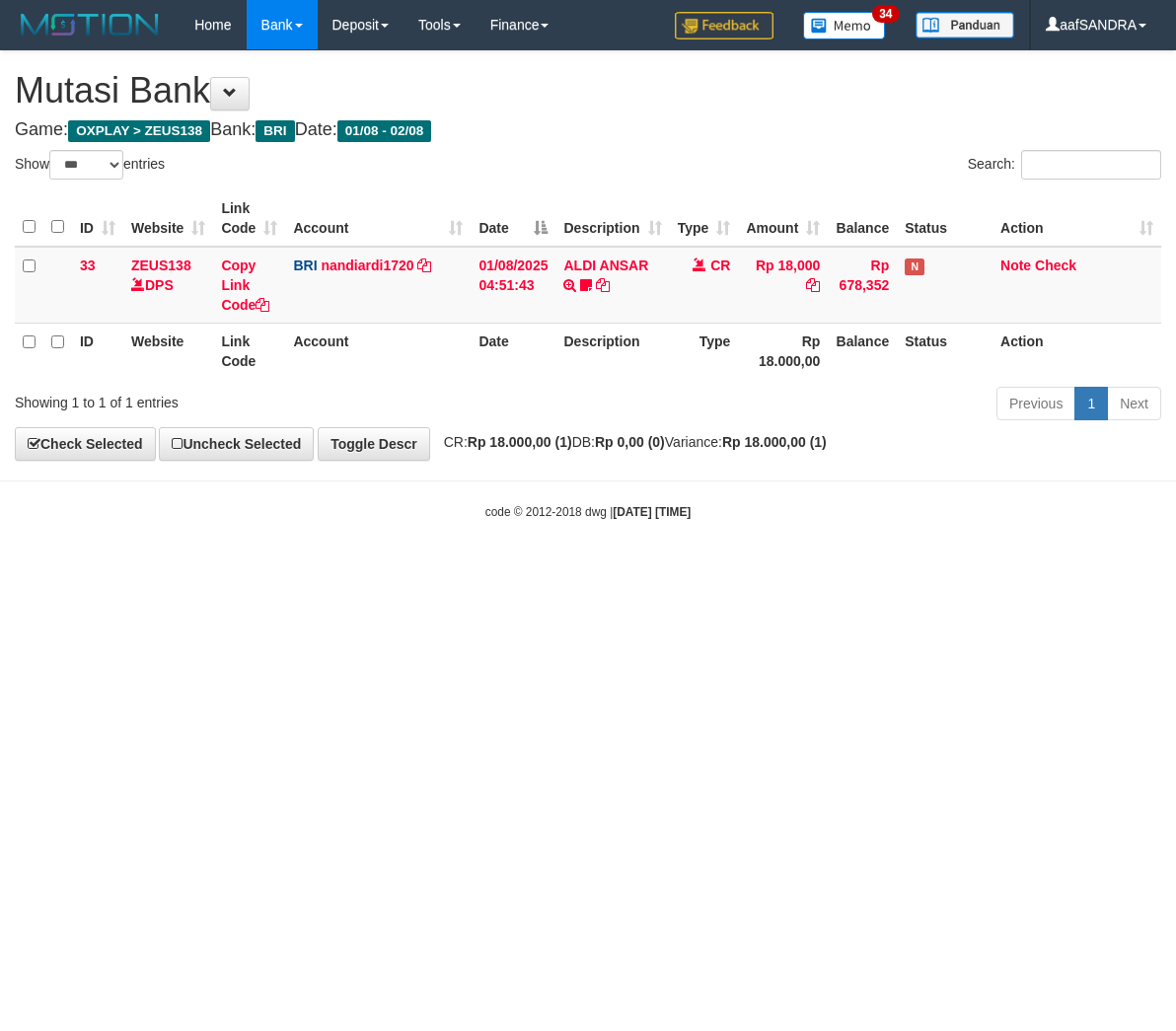 scroll, scrollTop: 0, scrollLeft: 0, axis: both 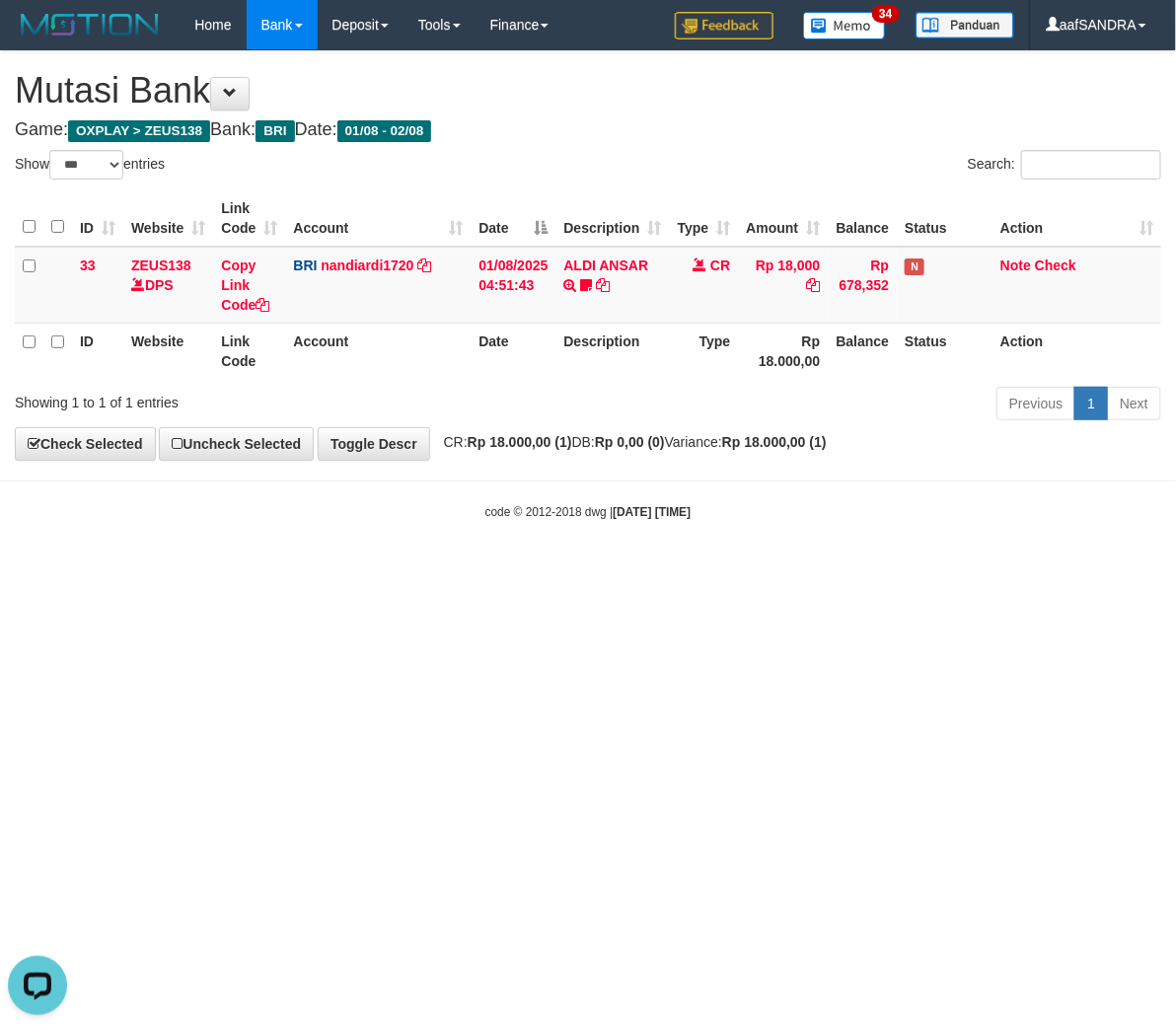 drag, startPoint x: 643, startPoint y: 602, endPoint x: 836, endPoint y: 590, distance: 193.3727 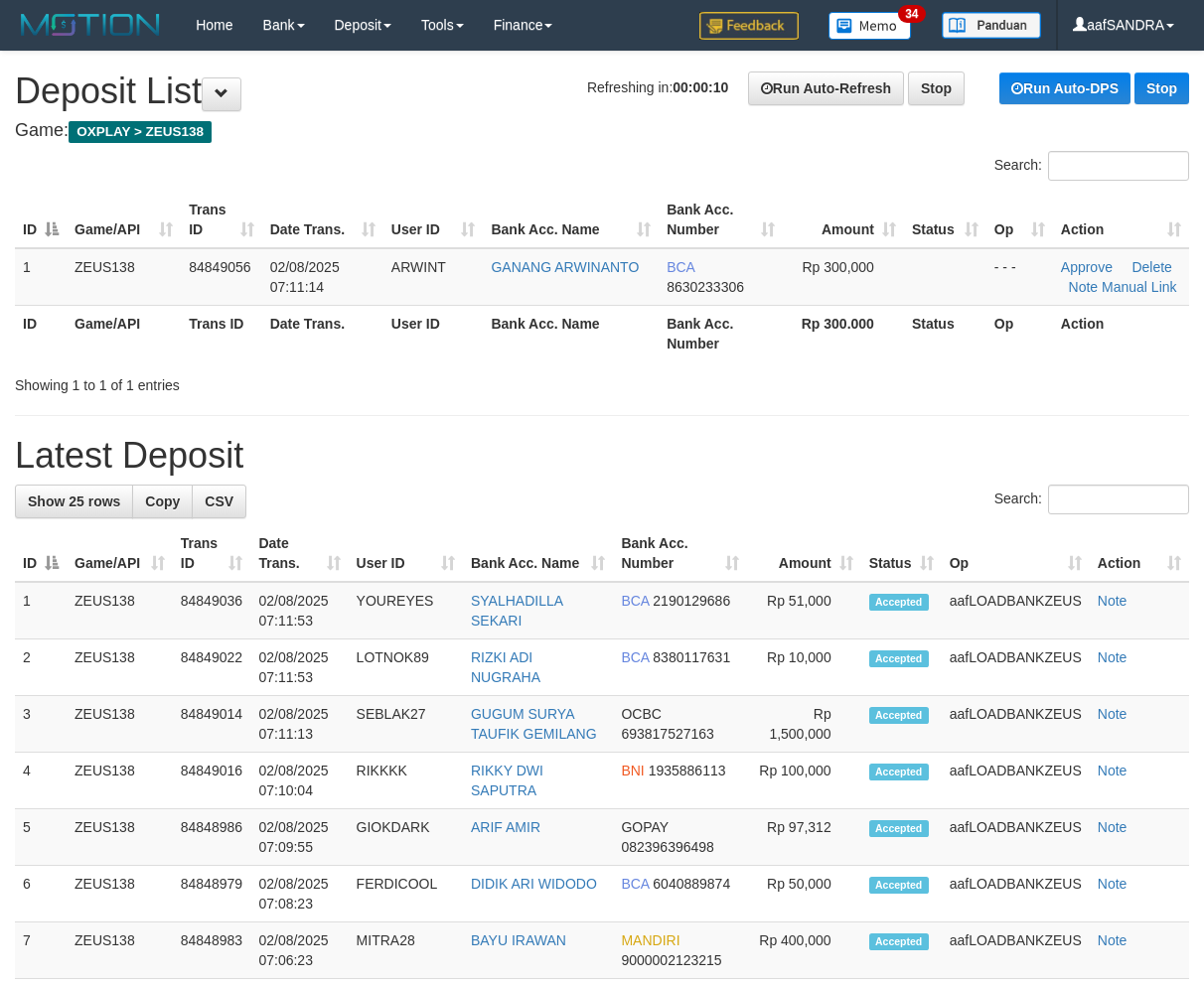 scroll, scrollTop: 0, scrollLeft: 0, axis: both 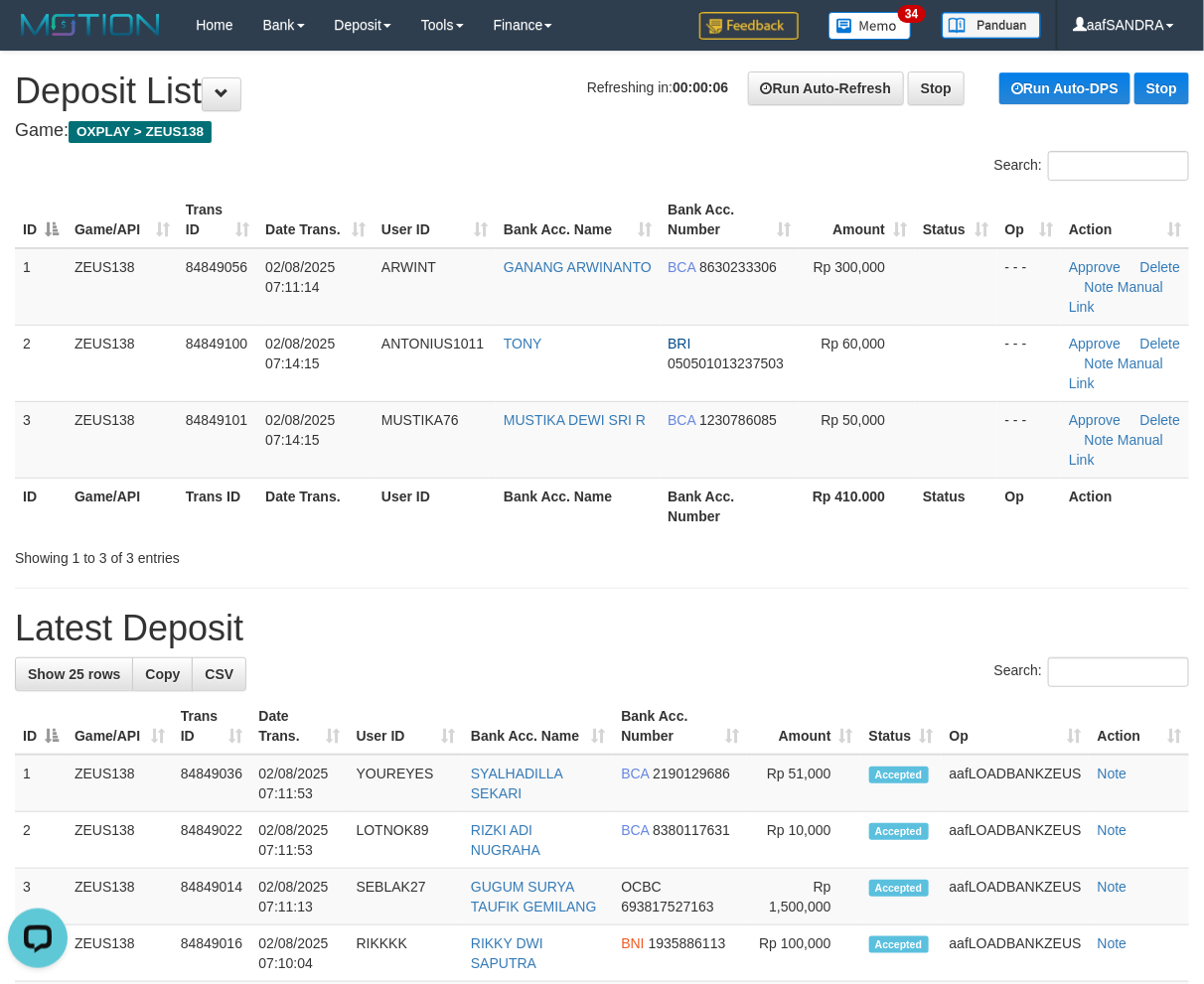 click on "Search:" at bounding box center (903, 168) 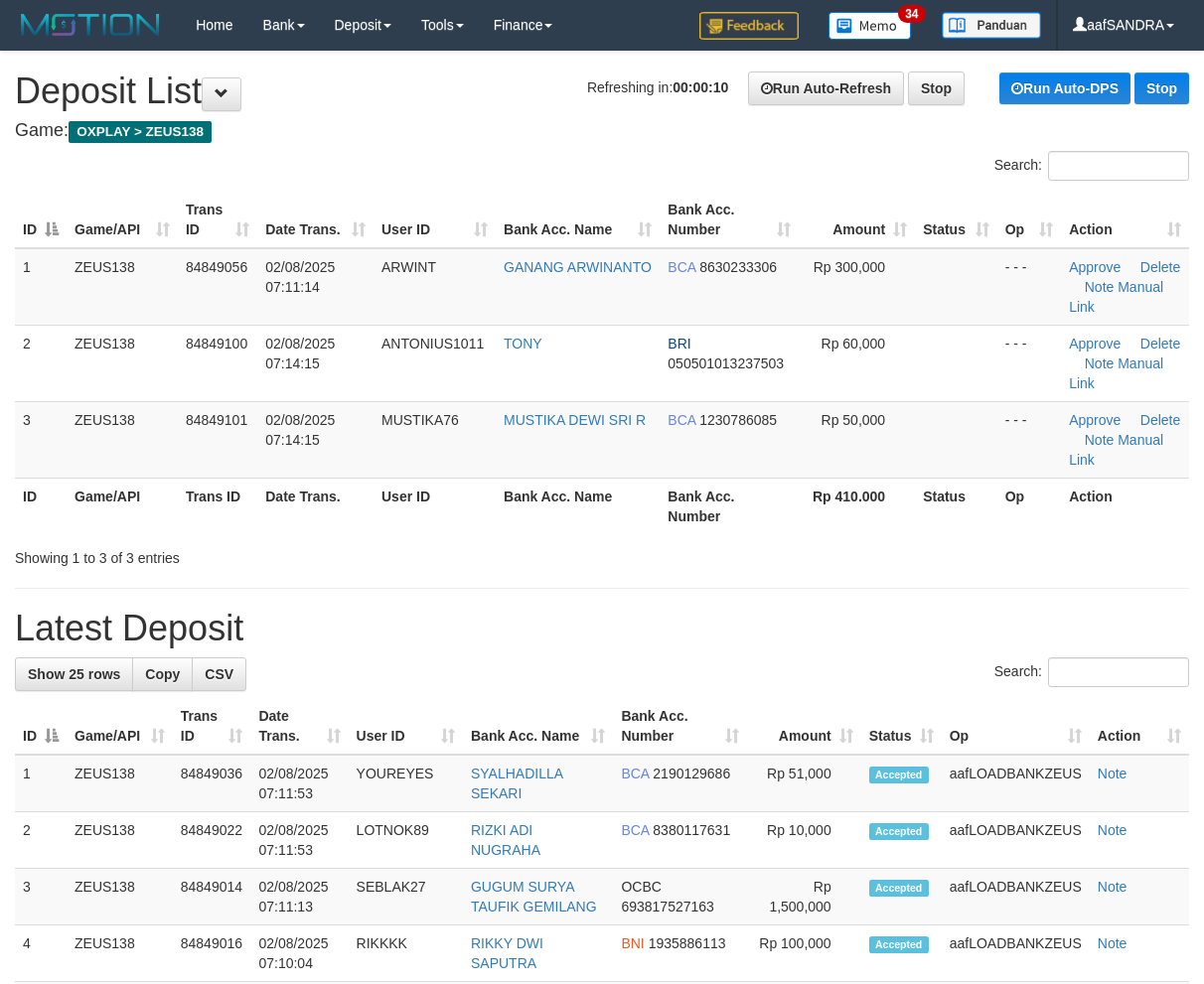 scroll, scrollTop: 0, scrollLeft: 0, axis: both 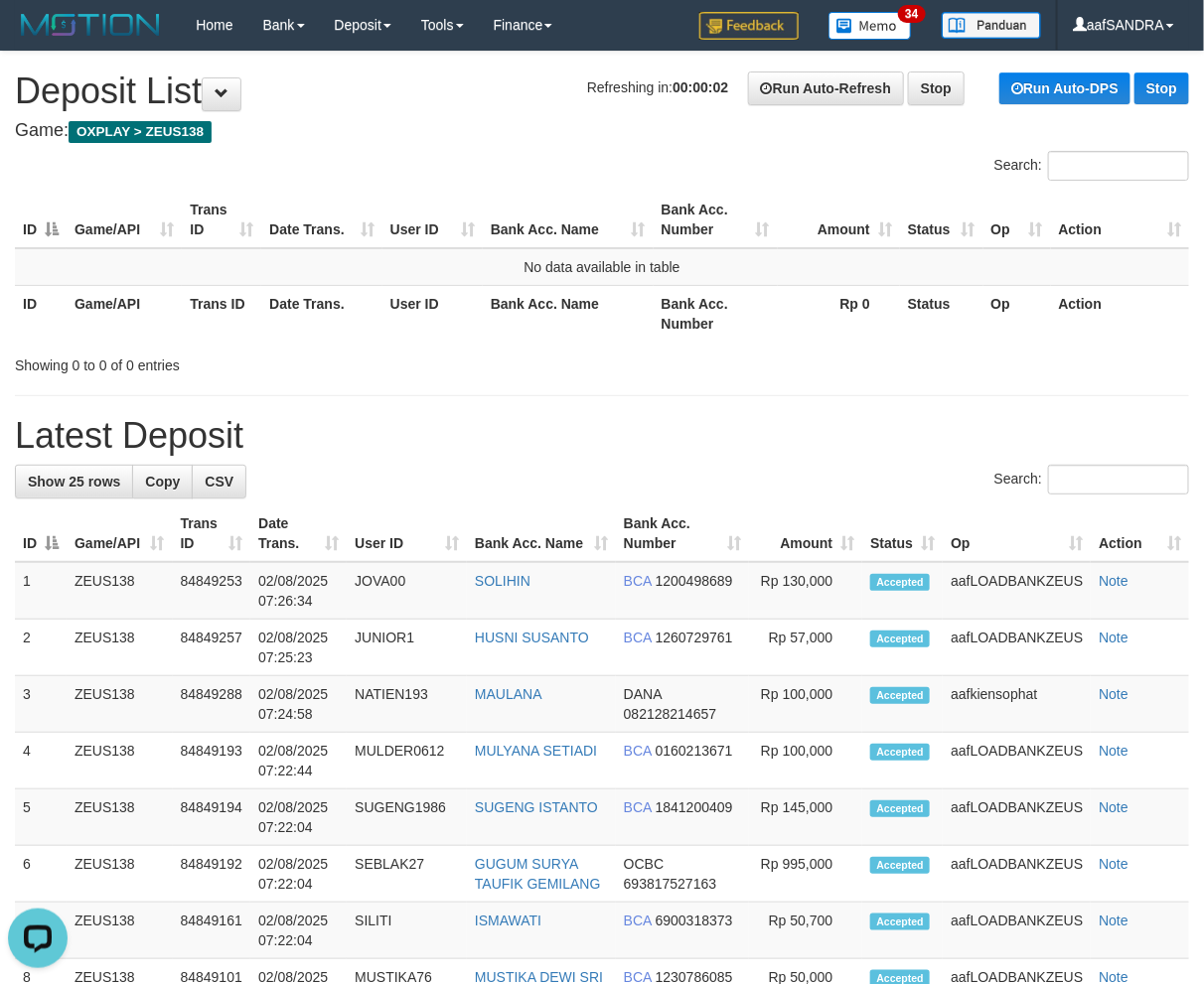 click on "Search:" at bounding box center [602, 168] 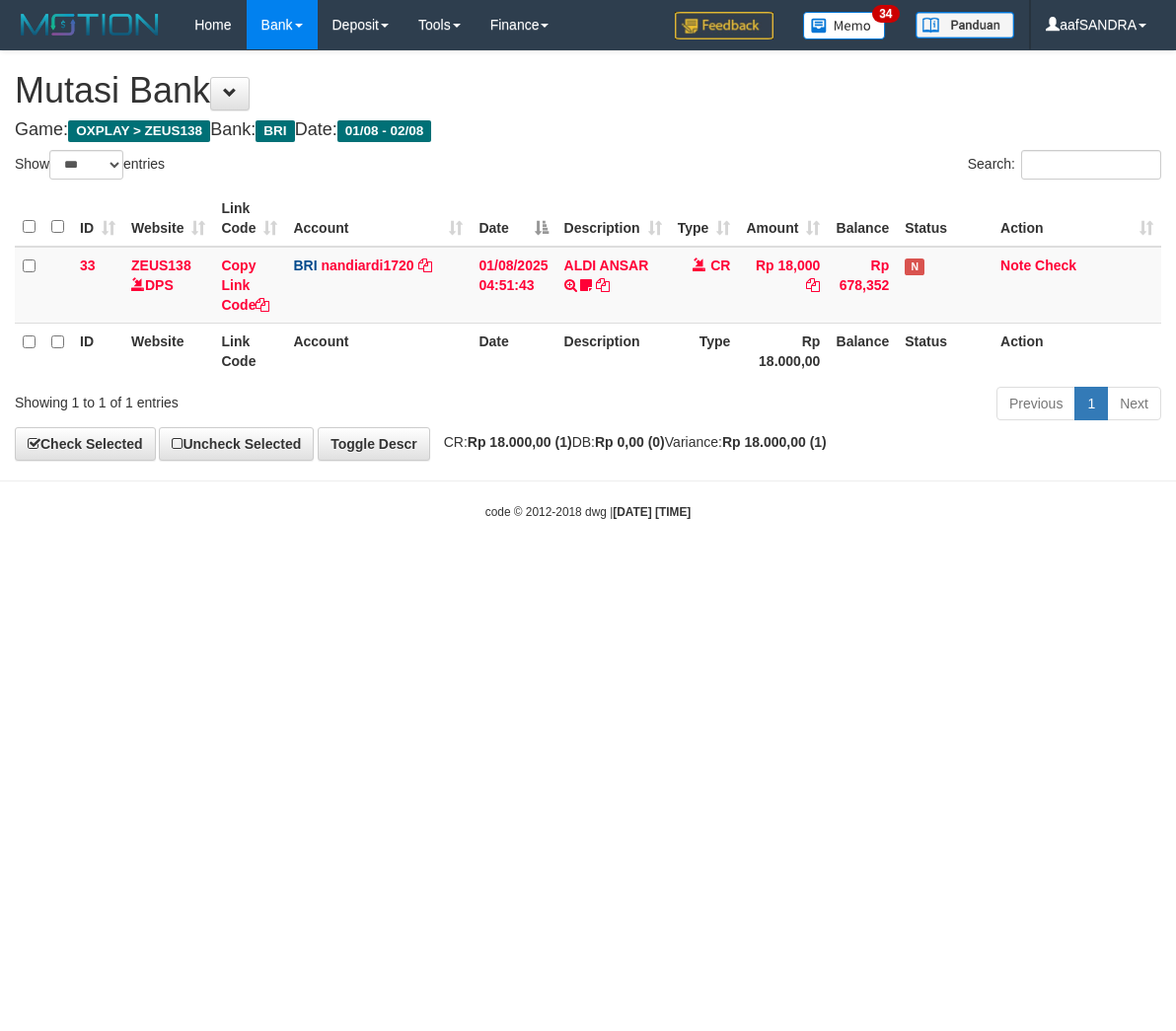 select on "***" 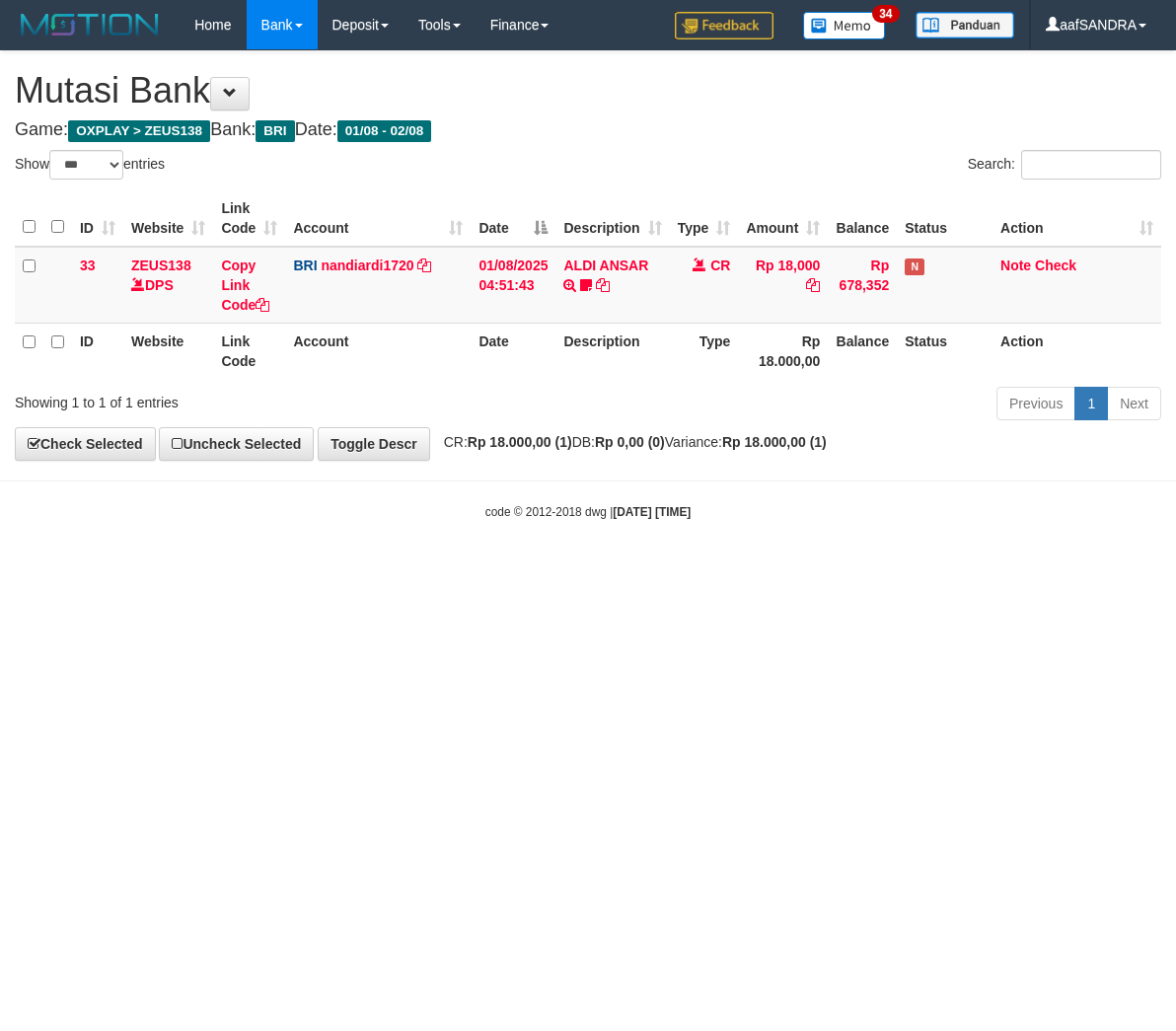 scroll, scrollTop: 0, scrollLeft: 0, axis: both 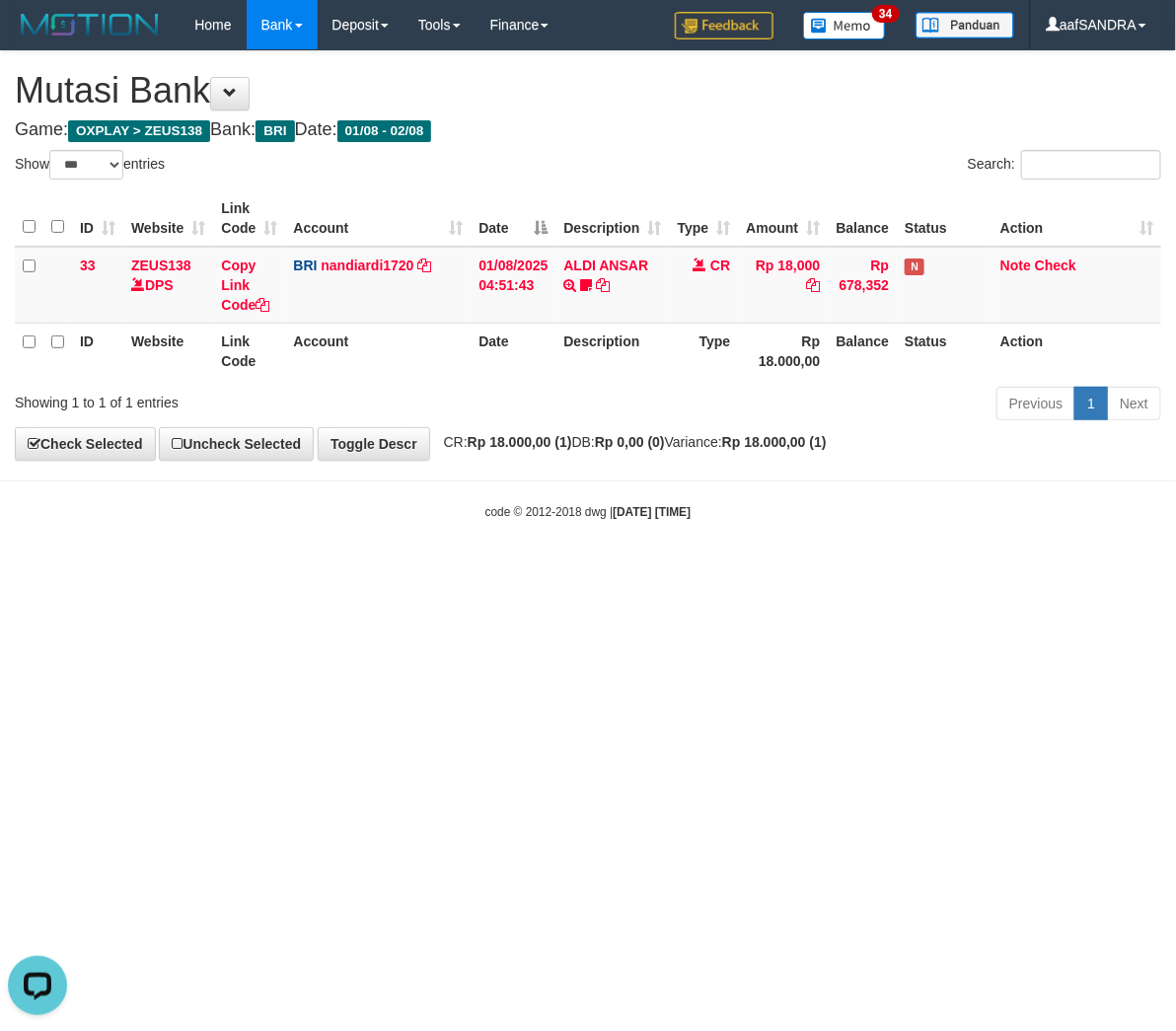 drag, startPoint x: 731, startPoint y: 672, endPoint x: 730, endPoint y: 644, distance: 28.01785 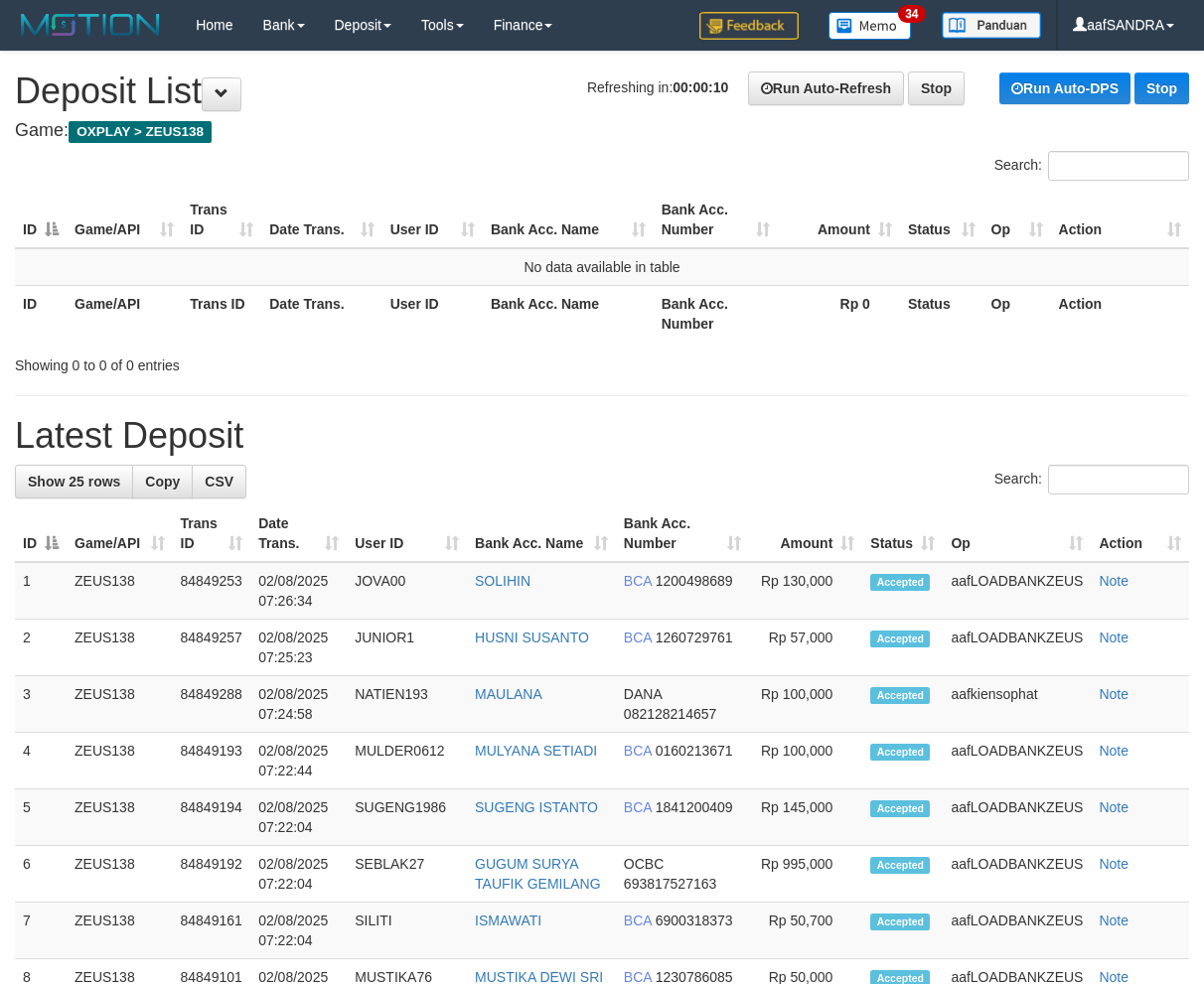 scroll, scrollTop: 0, scrollLeft: 0, axis: both 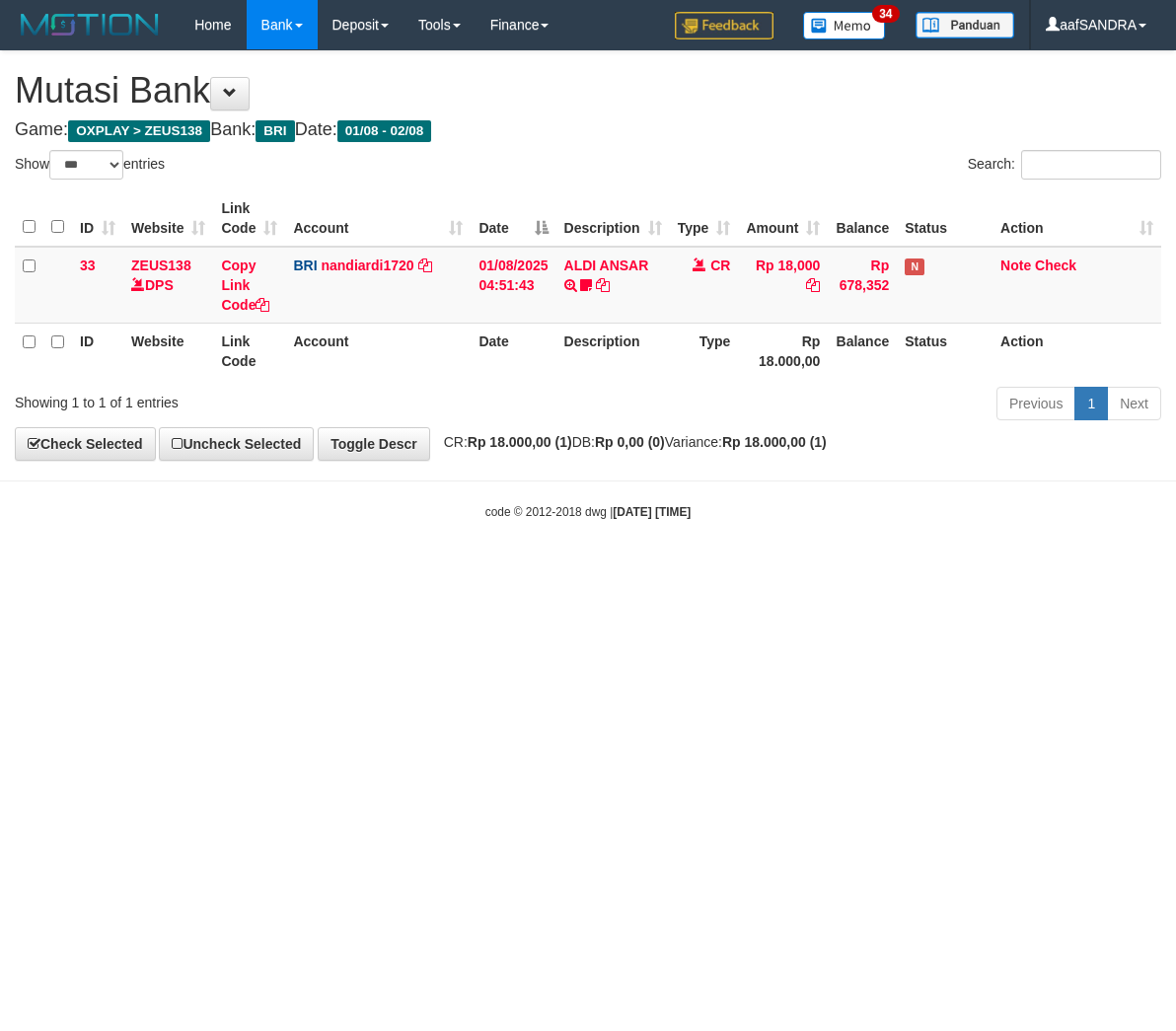 select on "***" 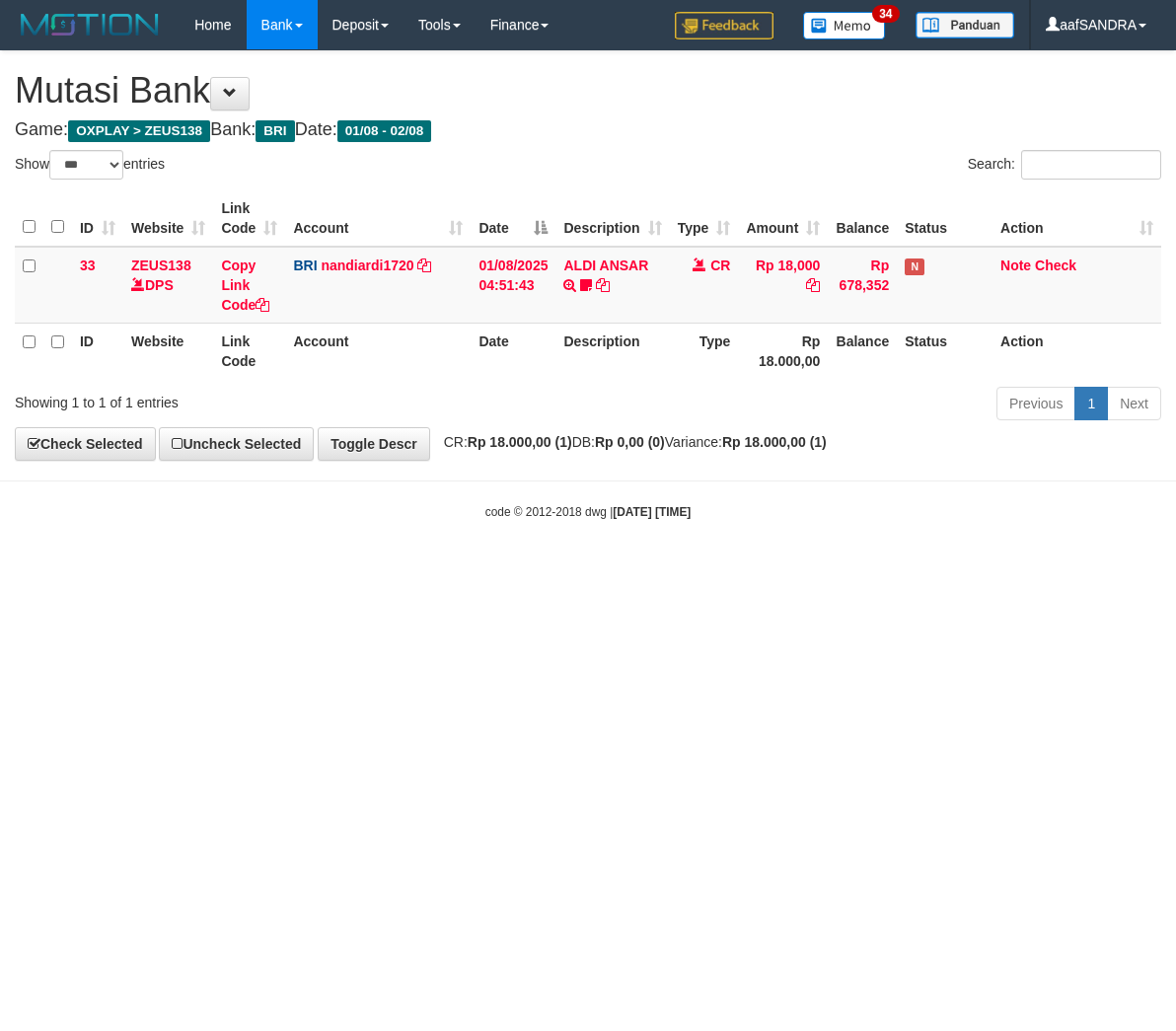 scroll, scrollTop: 0, scrollLeft: 0, axis: both 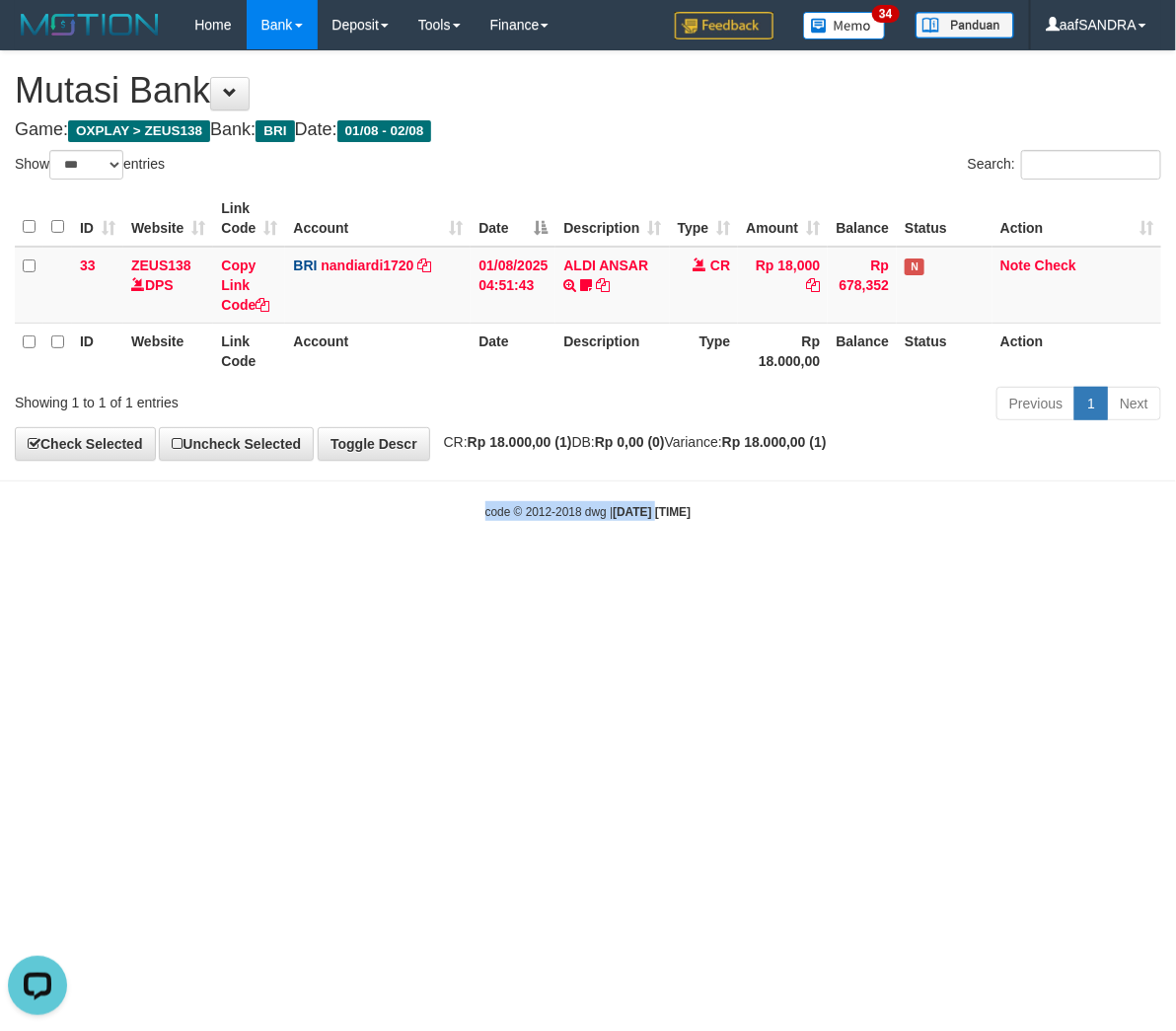 drag, startPoint x: 641, startPoint y: 599, endPoint x: 1279, endPoint y: 328, distance: 693.1703 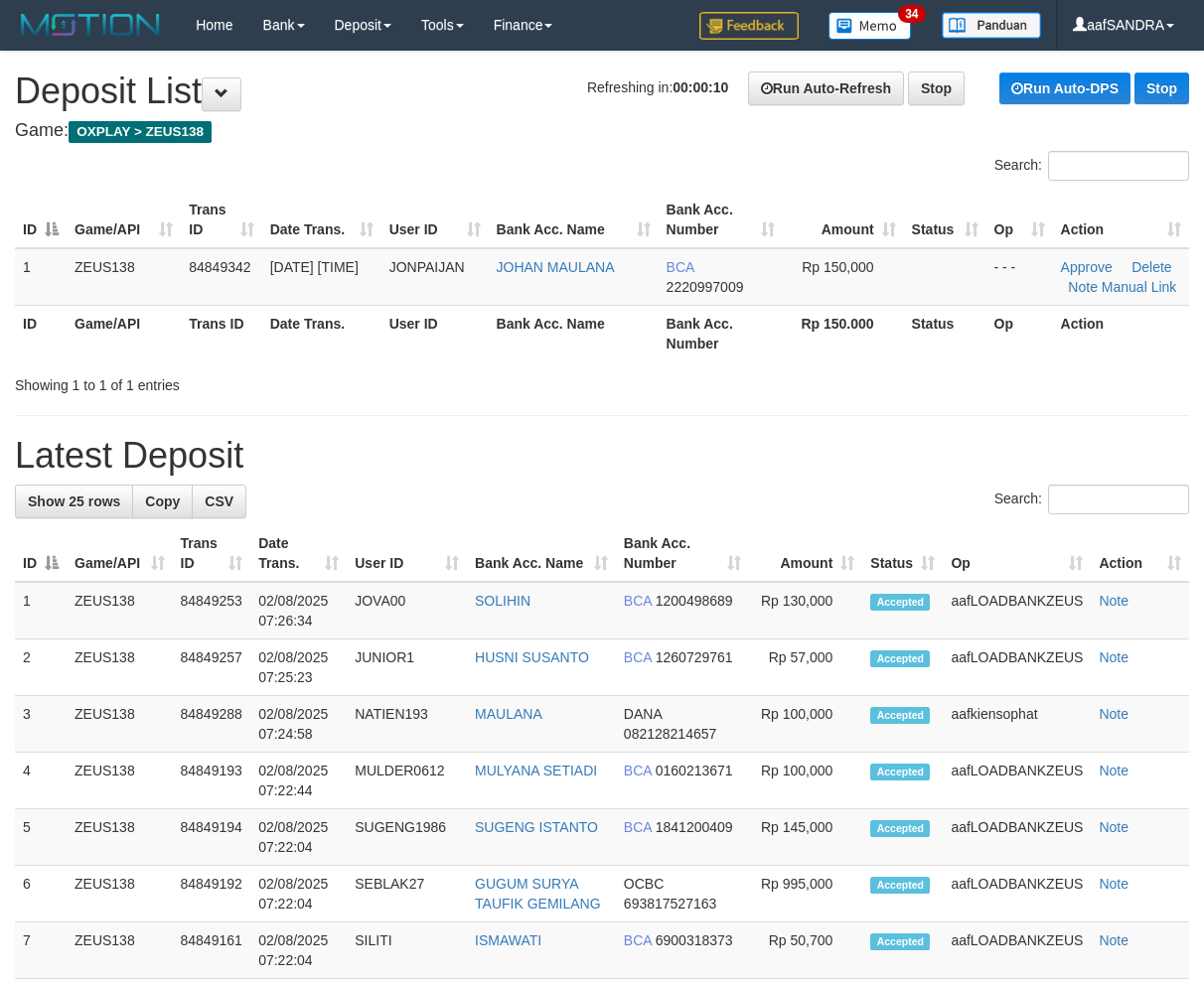 scroll, scrollTop: 0, scrollLeft: 0, axis: both 